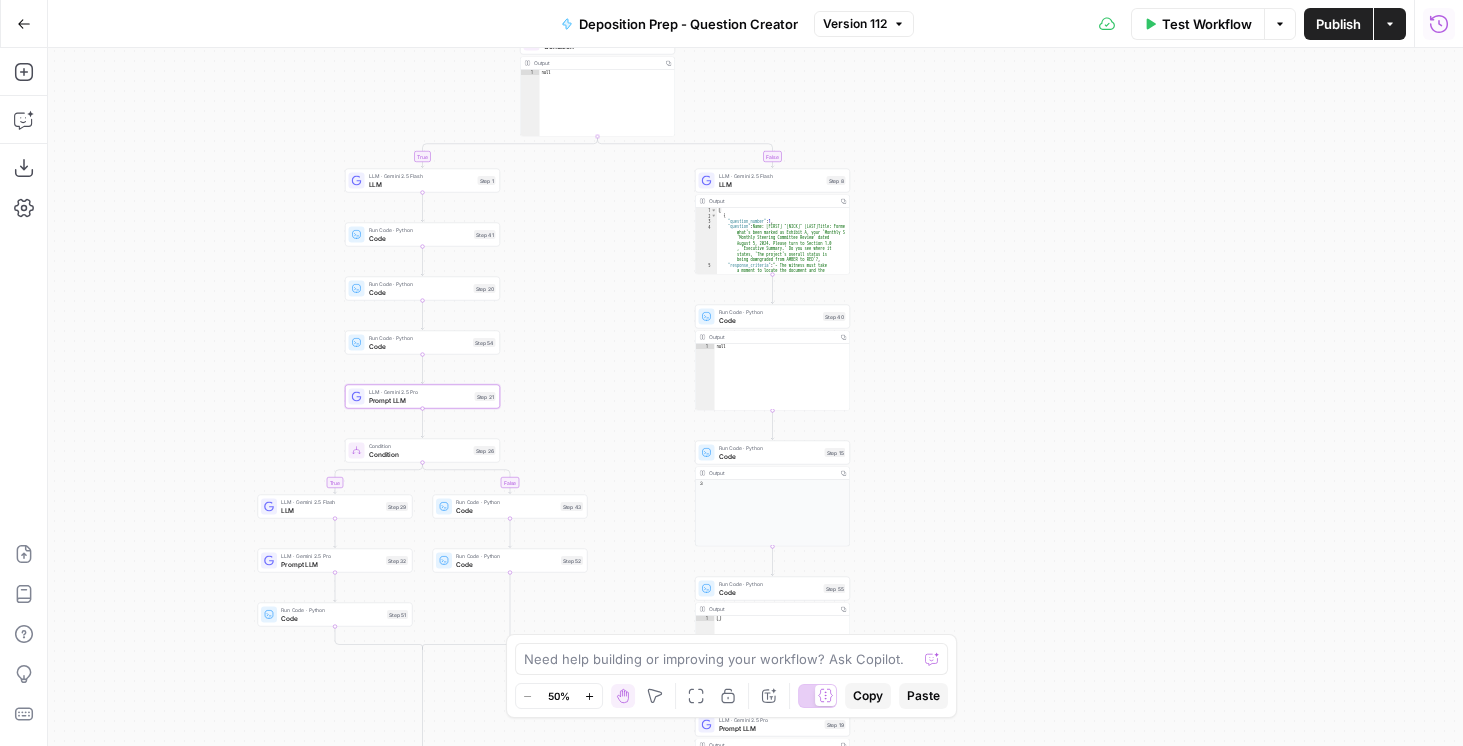 scroll, scrollTop: 0, scrollLeft: 0, axis: both 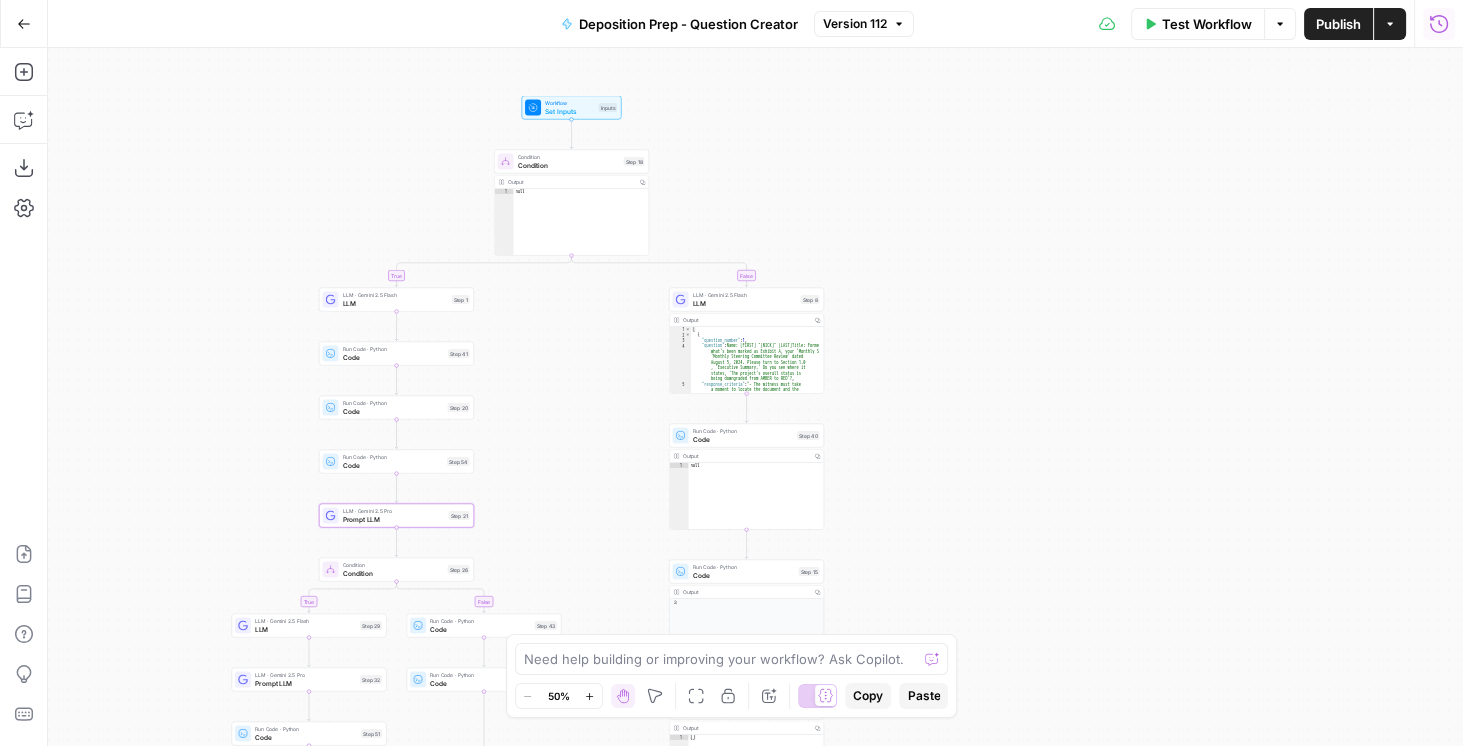 drag, startPoint x: 796, startPoint y: 109, endPoint x: 762, endPoint y: 236, distance: 131.47243 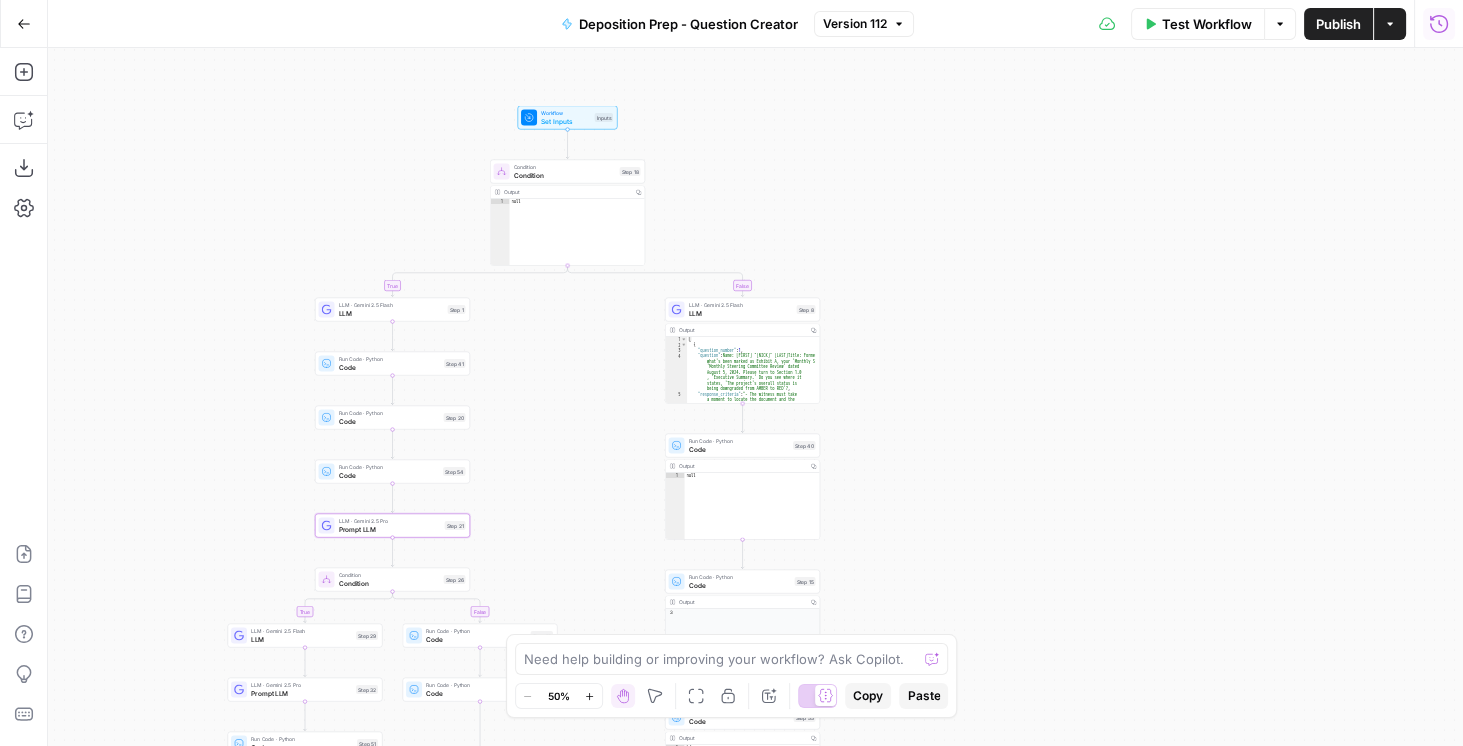 click on "Set Inputs" at bounding box center [566, 121] 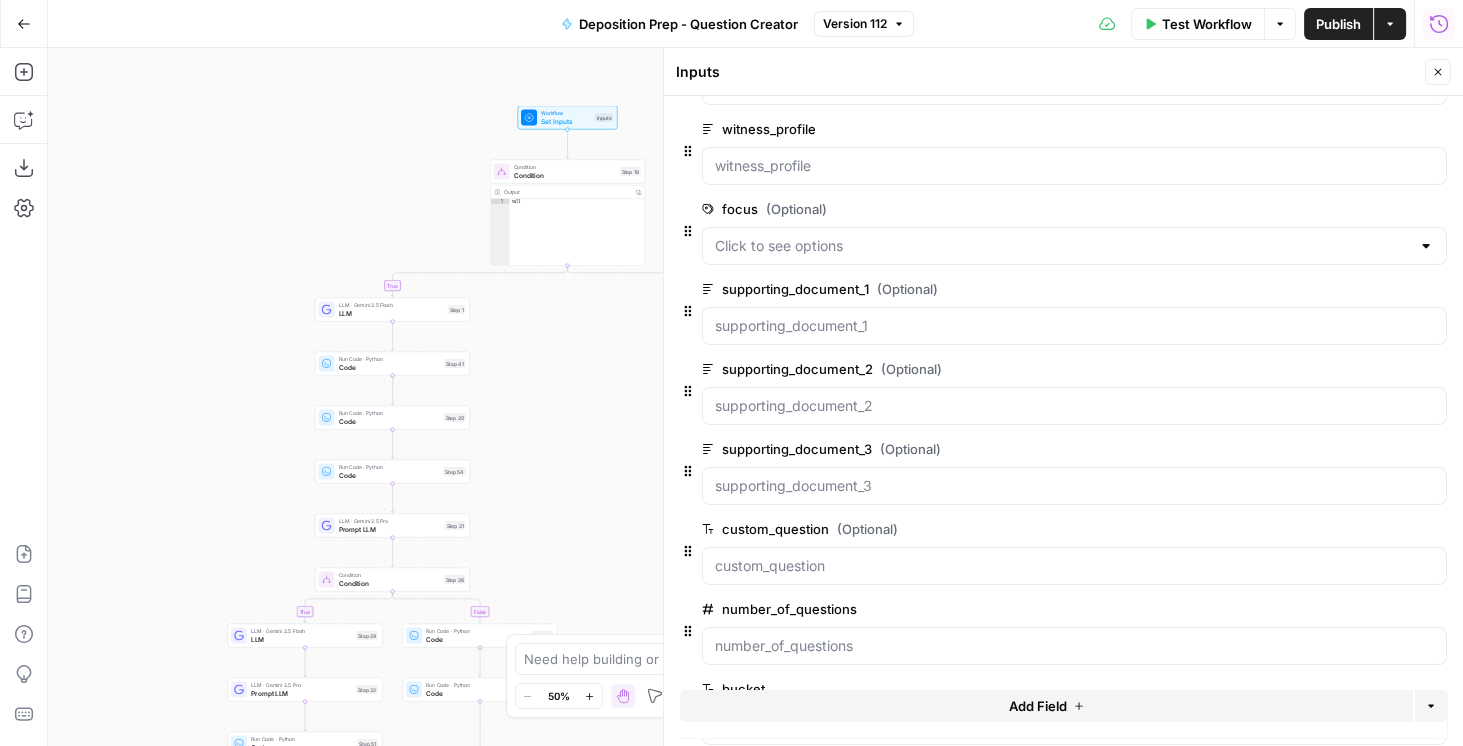 scroll, scrollTop: 442, scrollLeft: 0, axis: vertical 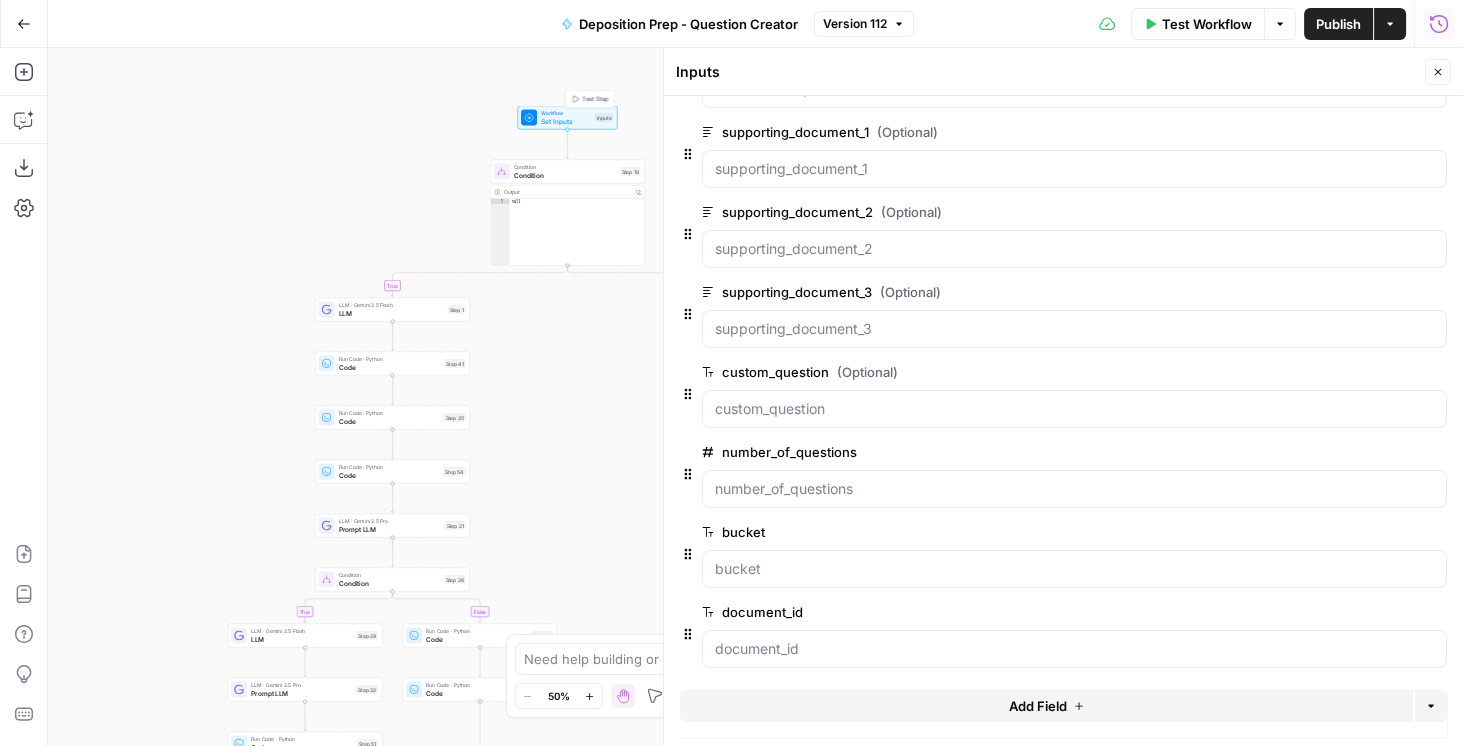 click on "Workflow" at bounding box center (566, 113) 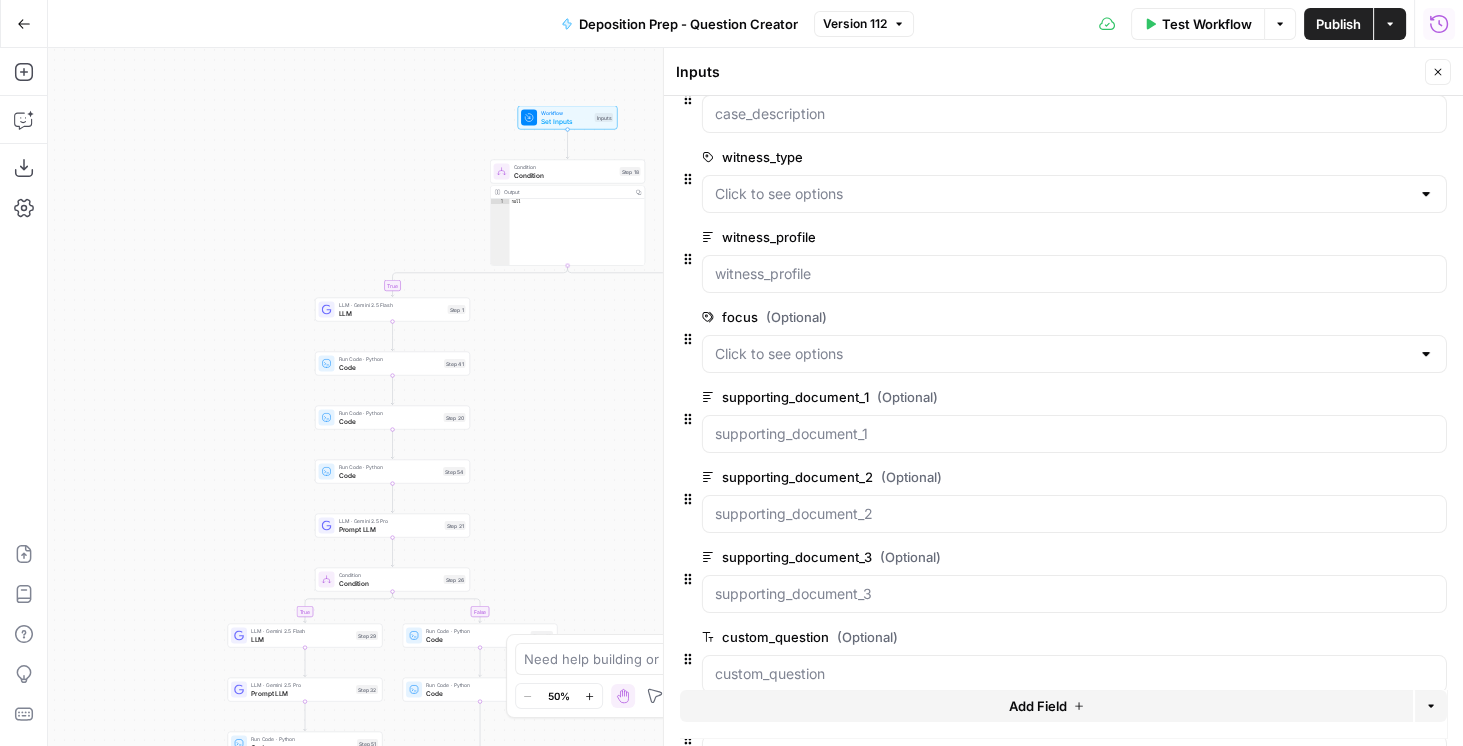 scroll, scrollTop: 42, scrollLeft: 0, axis: vertical 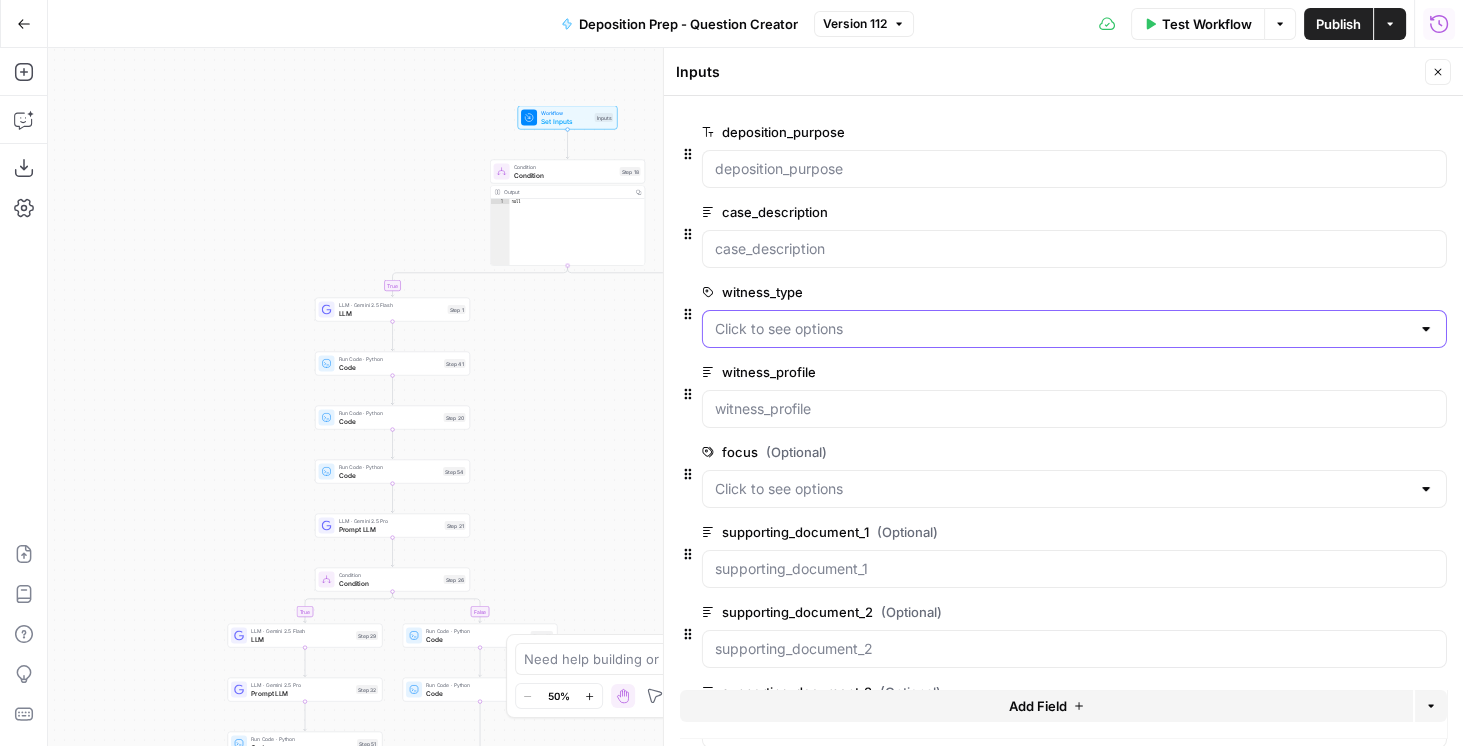 click on "witness_type" at bounding box center (1062, 329) 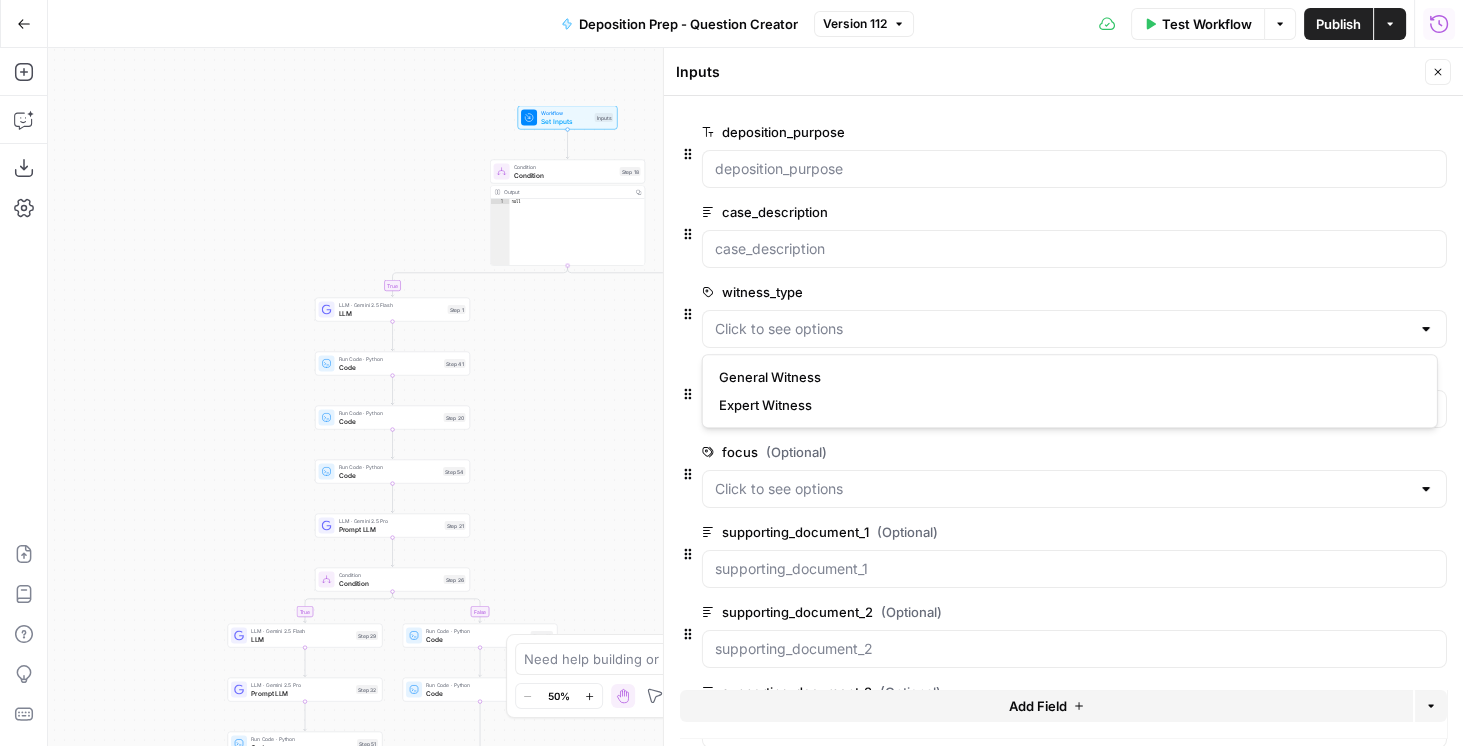 click on "edit field" at bounding box center (1372, 292) 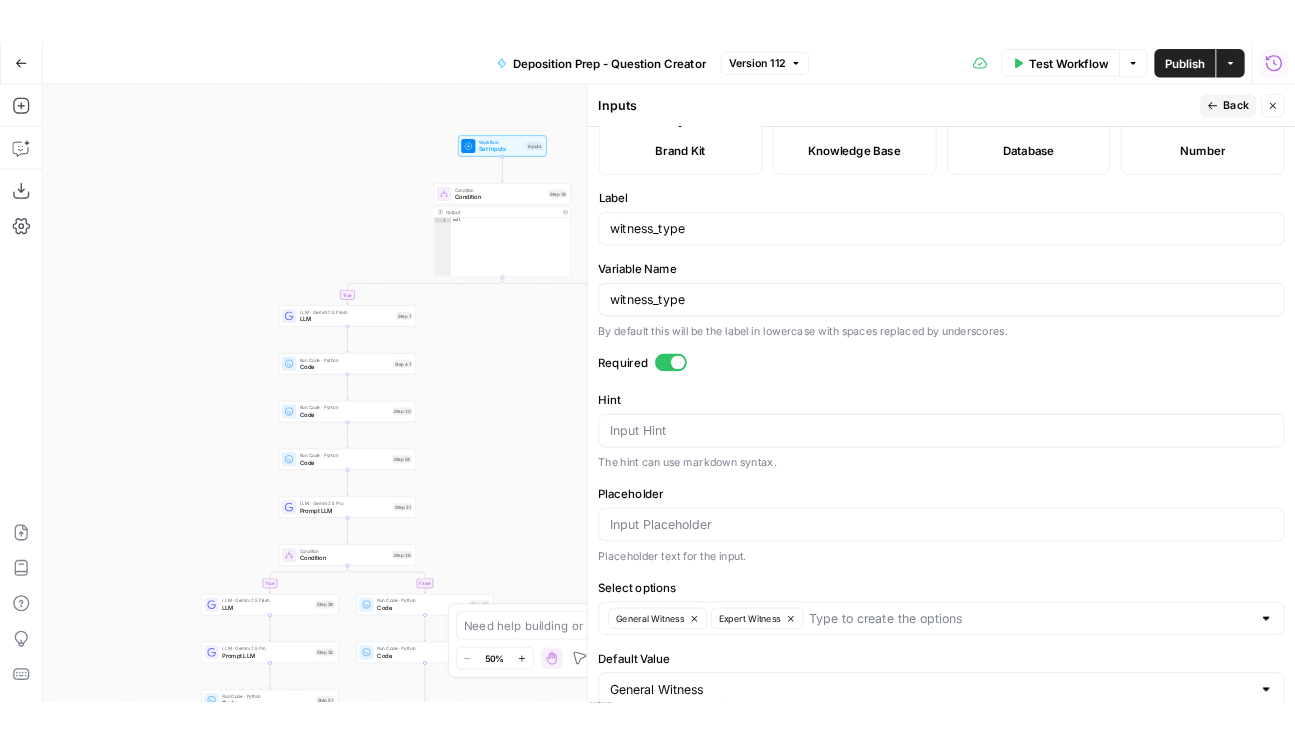 scroll, scrollTop: 317, scrollLeft: 0, axis: vertical 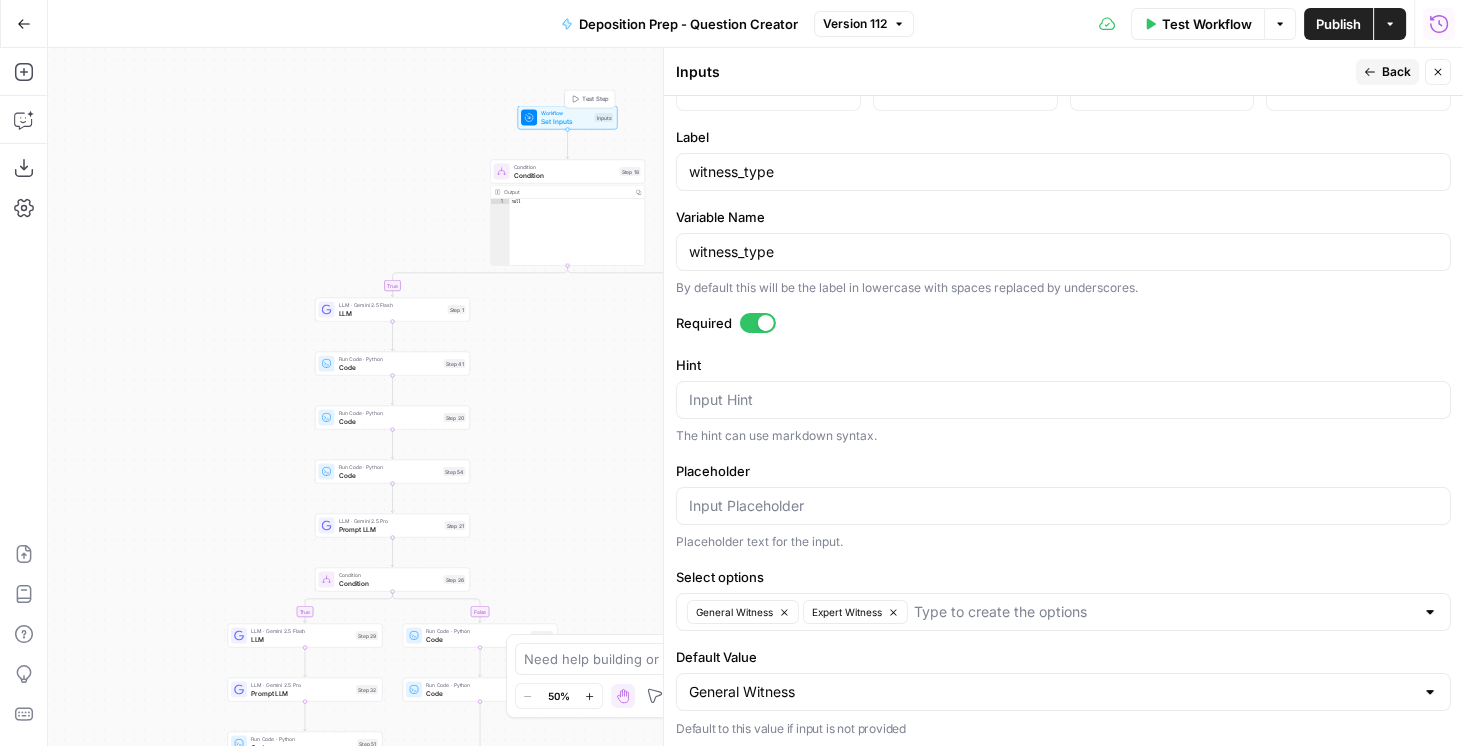 click on "Set Inputs" at bounding box center [566, 121] 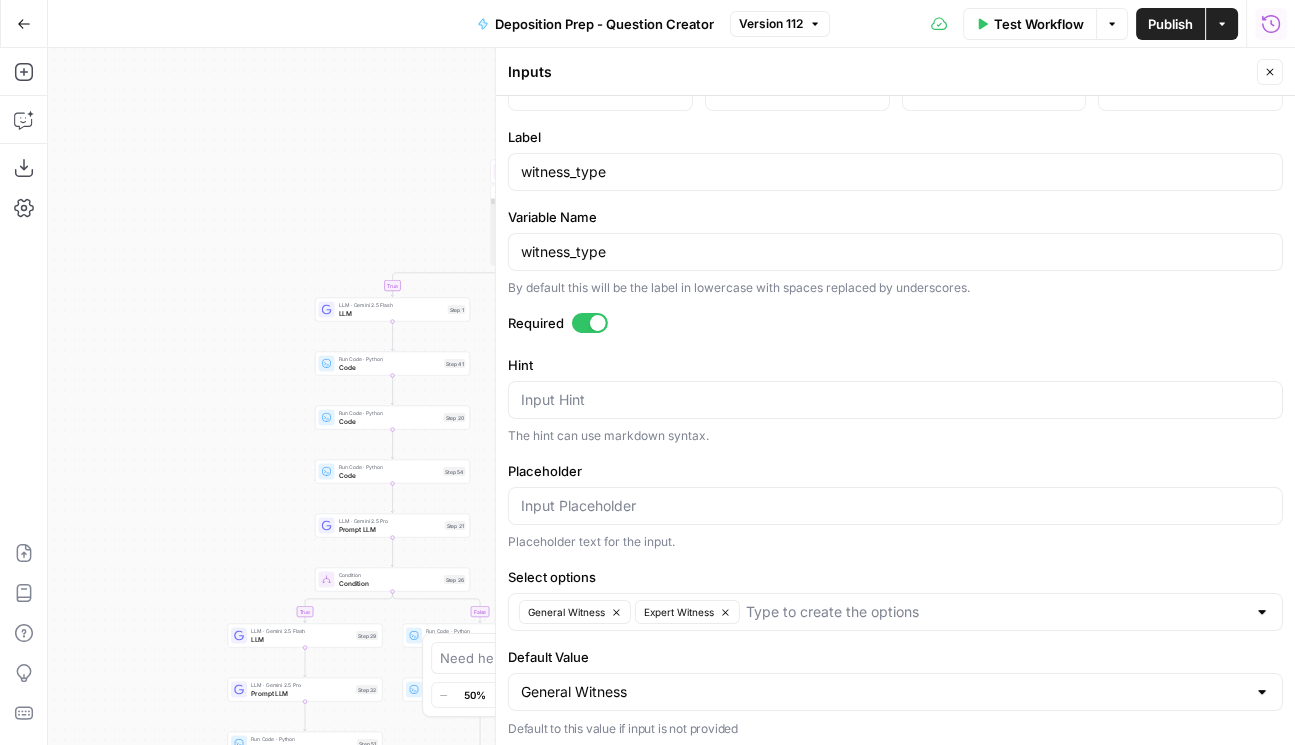 click 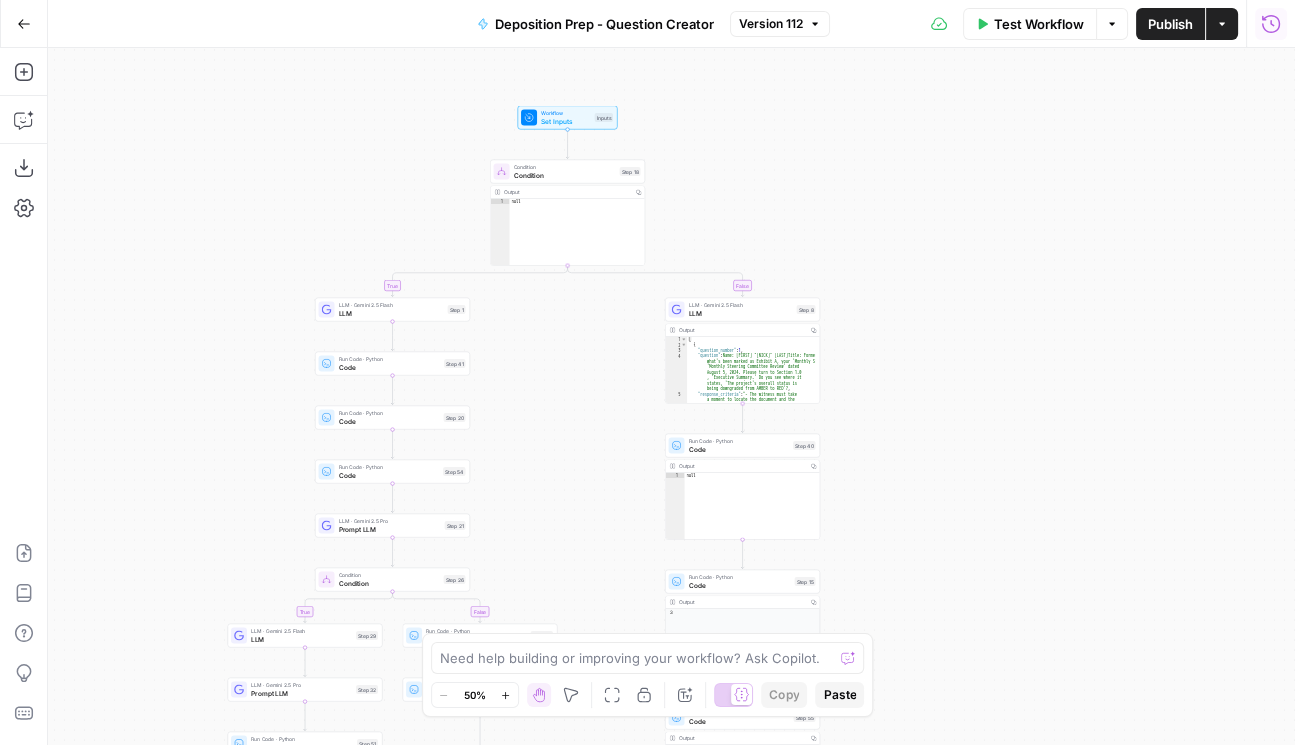 click on "LLM" at bounding box center [741, 313] 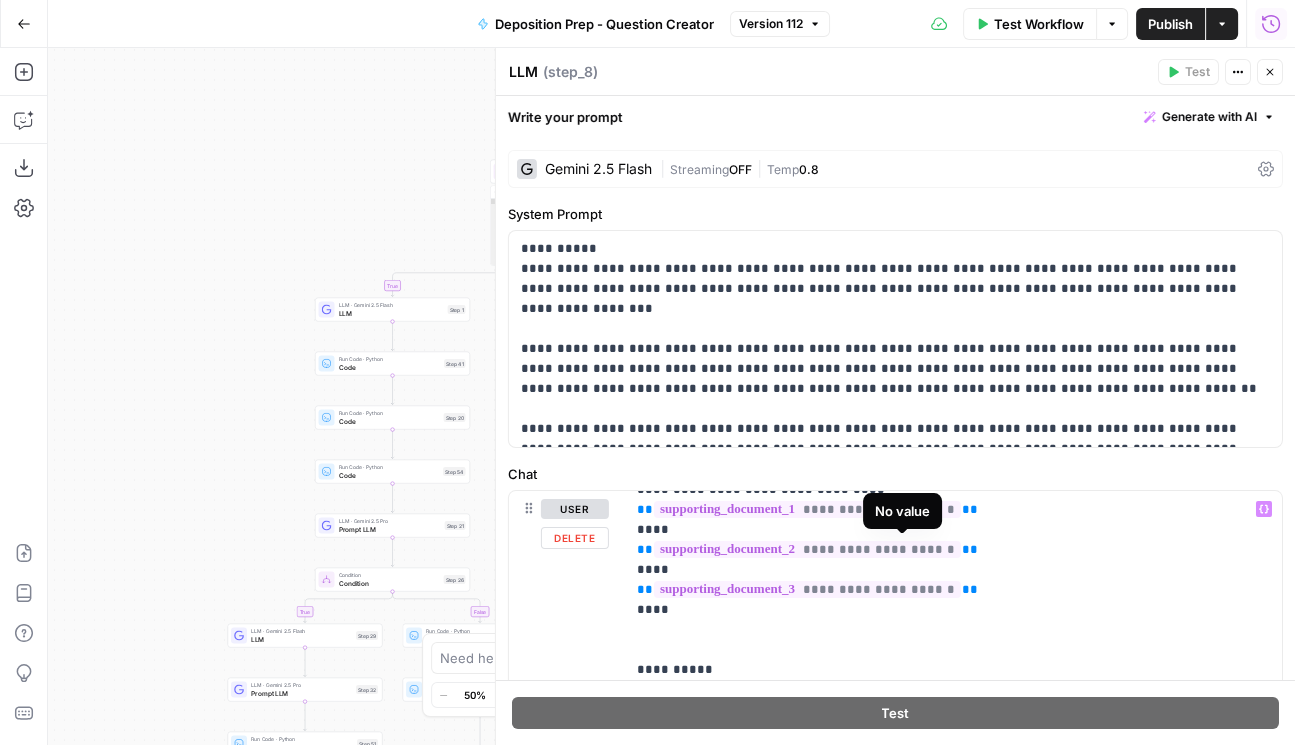 scroll, scrollTop: 228, scrollLeft: 0, axis: vertical 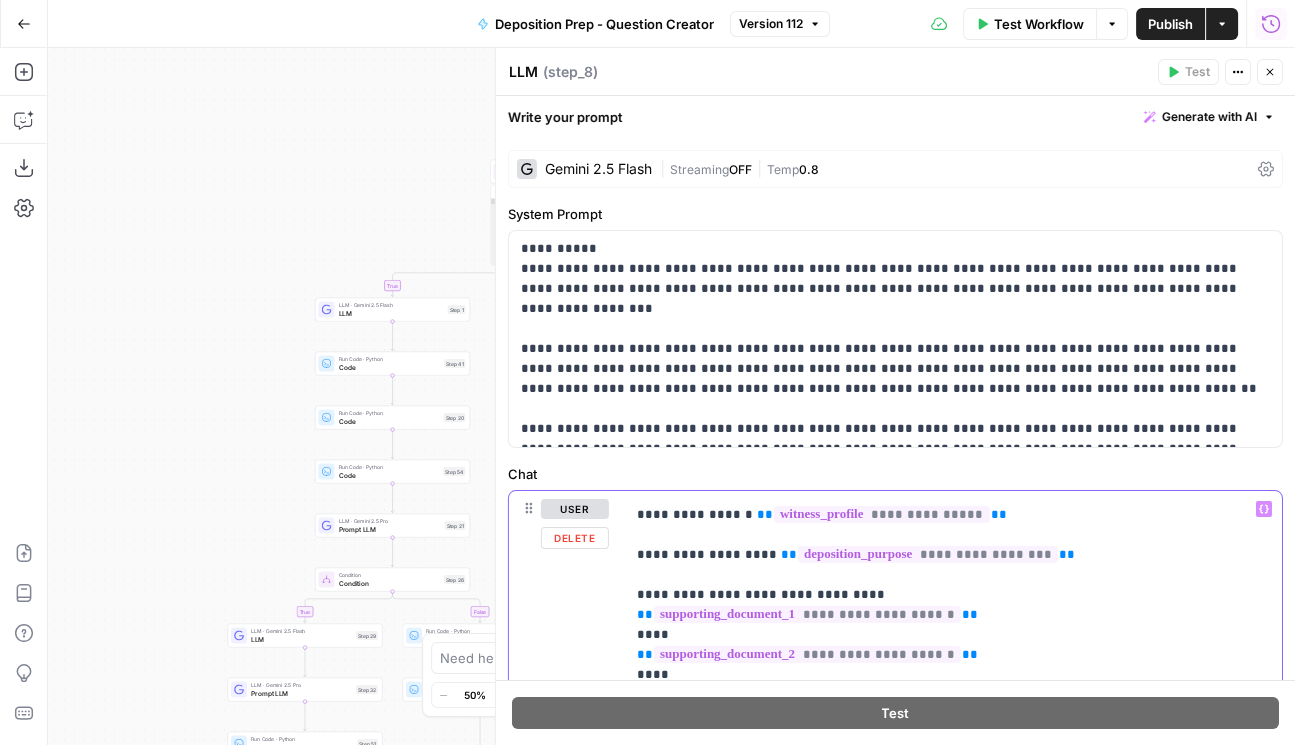 drag, startPoint x: 934, startPoint y: 605, endPoint x: 620, endPoint y: 592, distance: 314.26898 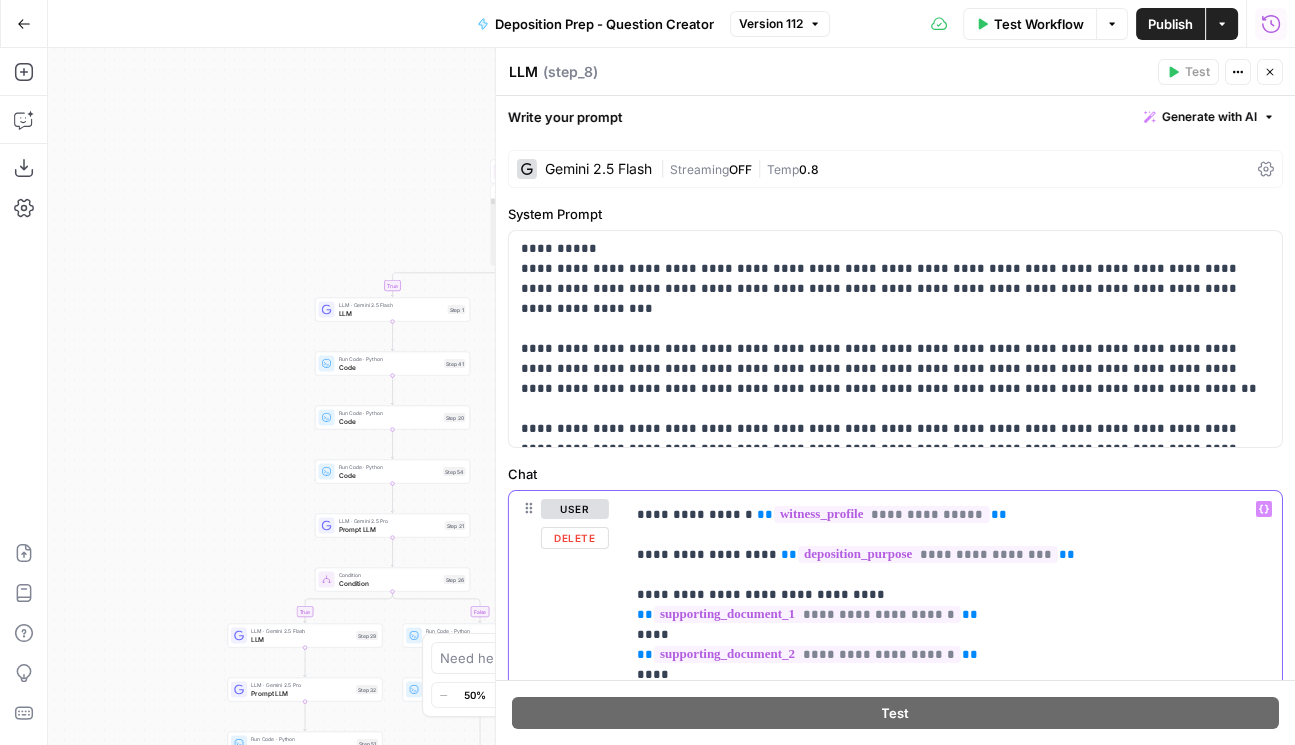 click on "**********" at bounding box center [895, 898] 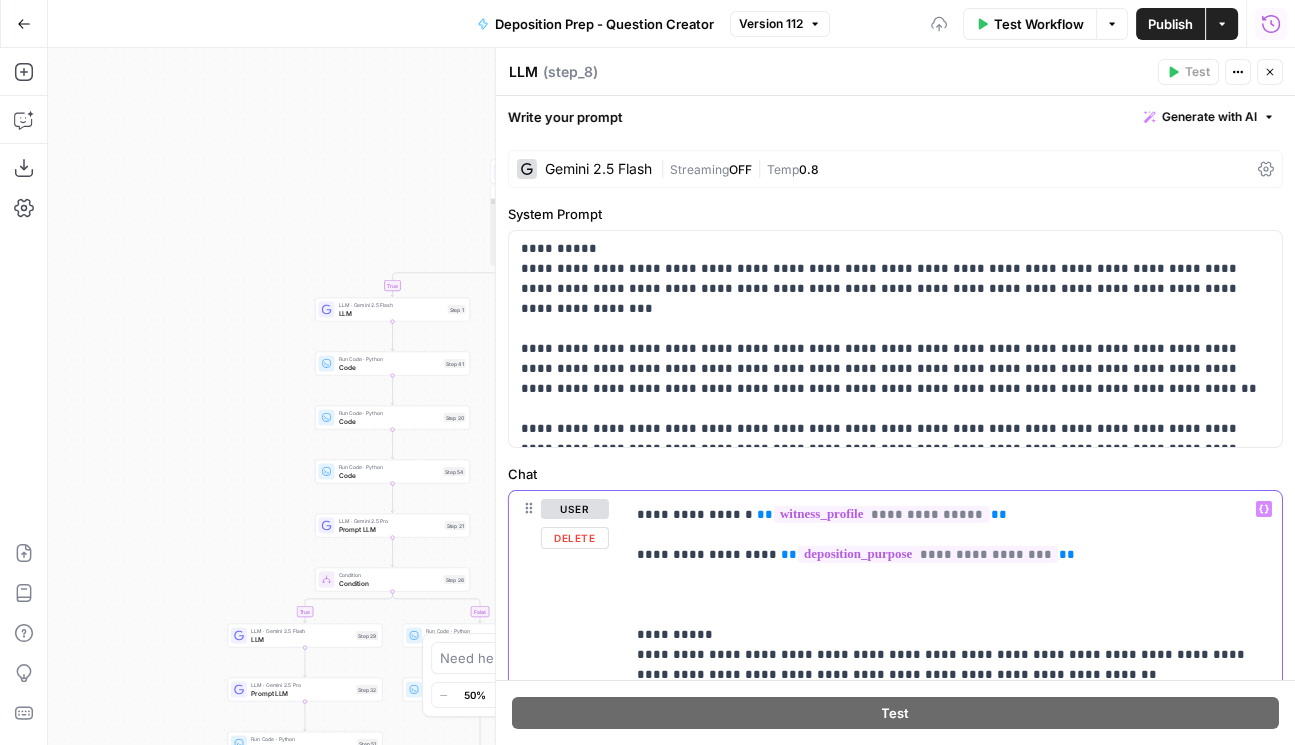 click on "**********" at bounding box center [945, 1065] 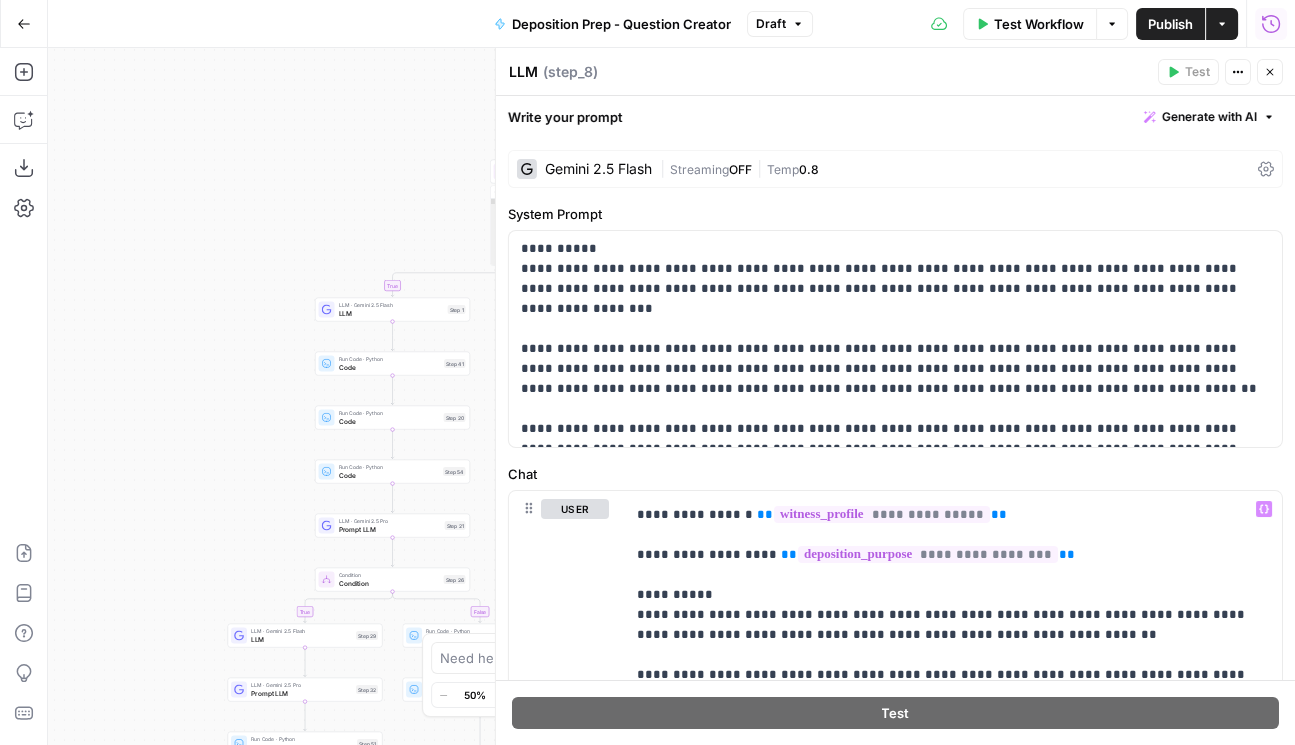 click 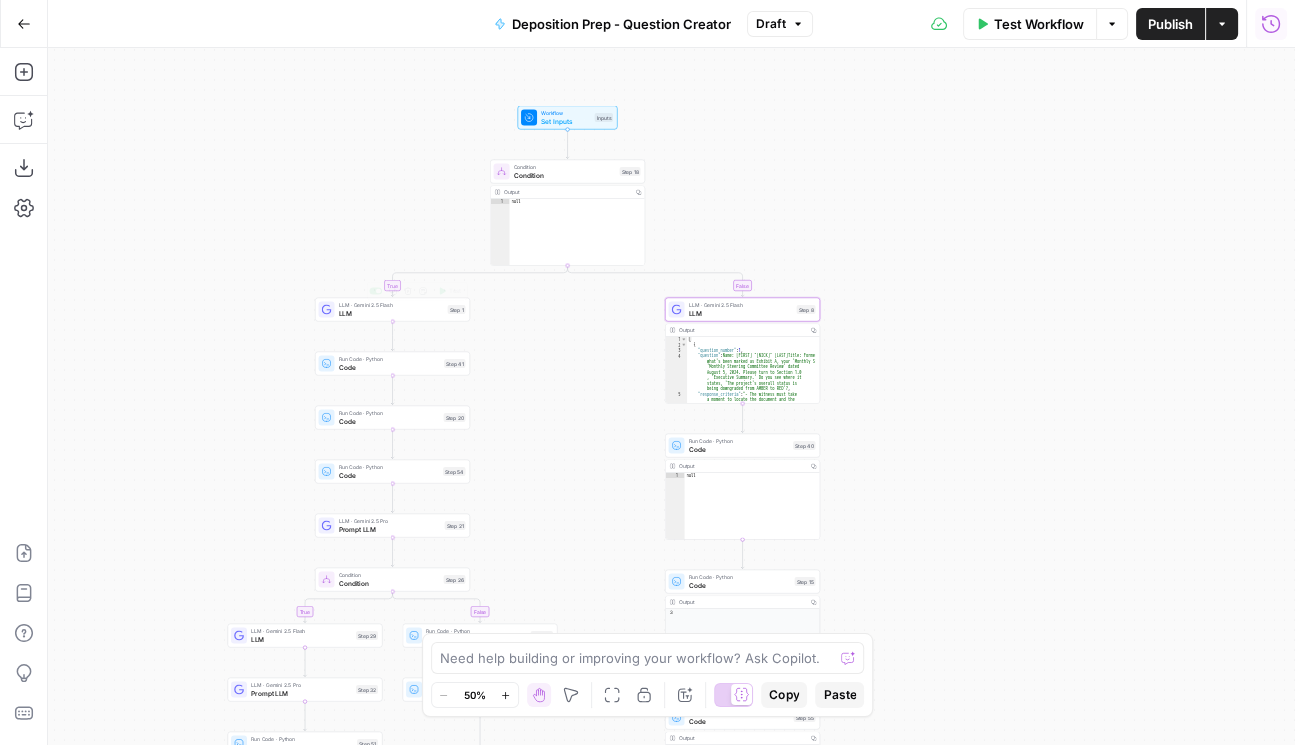 click on "LLM" at bounding box center (391, 313) 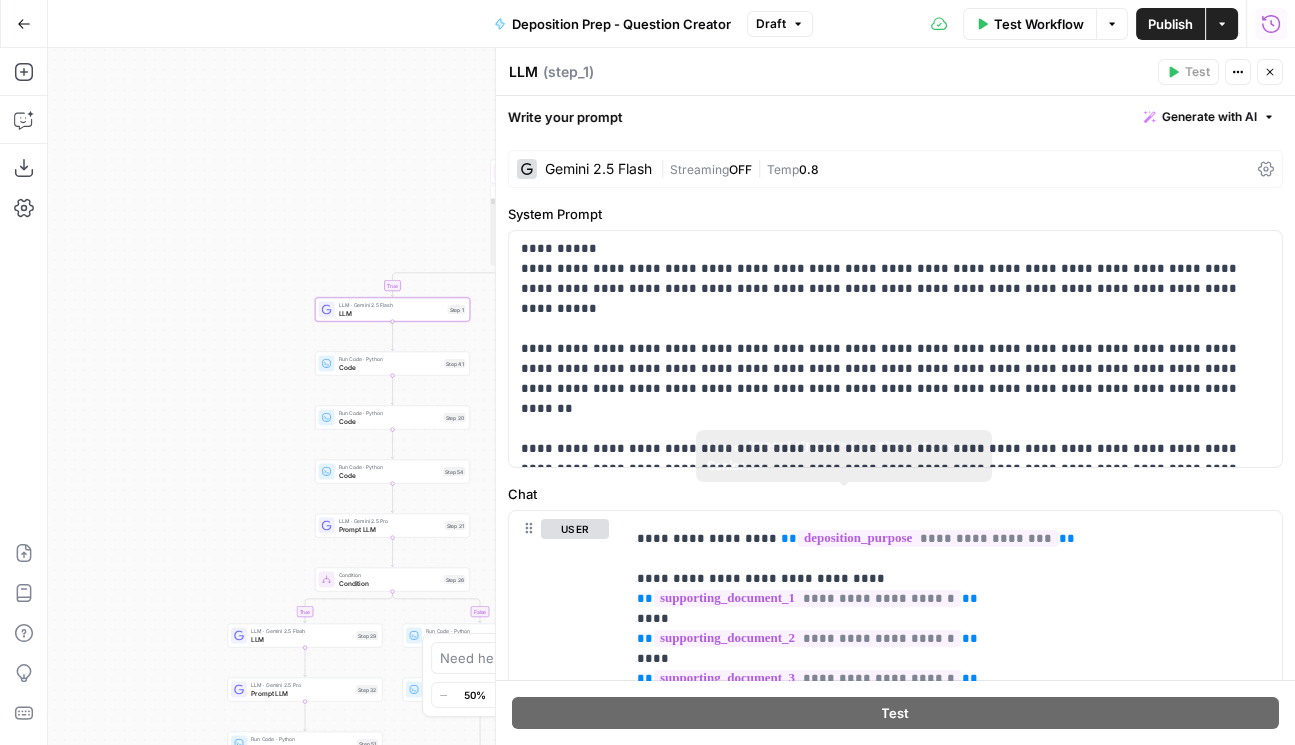 scroll, scrollTop: 171, scrollLeft: 0, axis: vertical 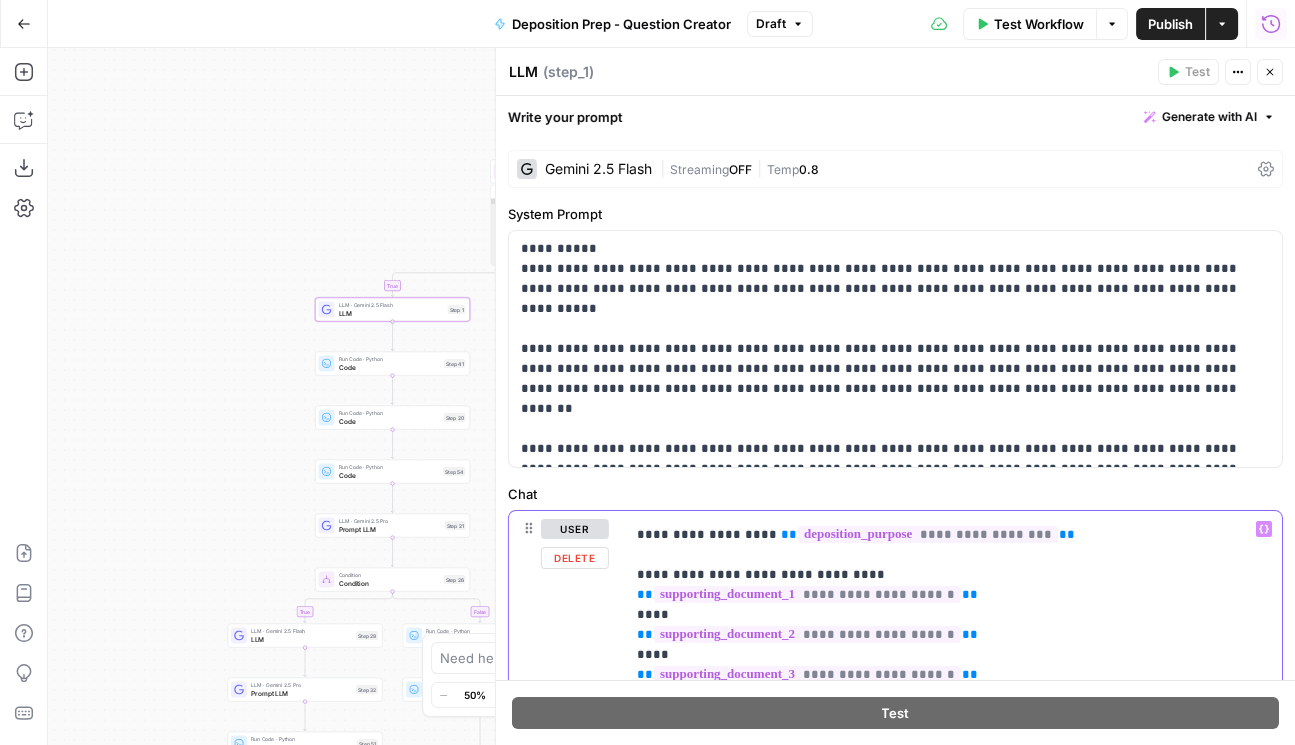 drag, startPoint x: 878, startPoint y: 617, endPoint x: 621, endPoint y: 572, distance: 260.90994 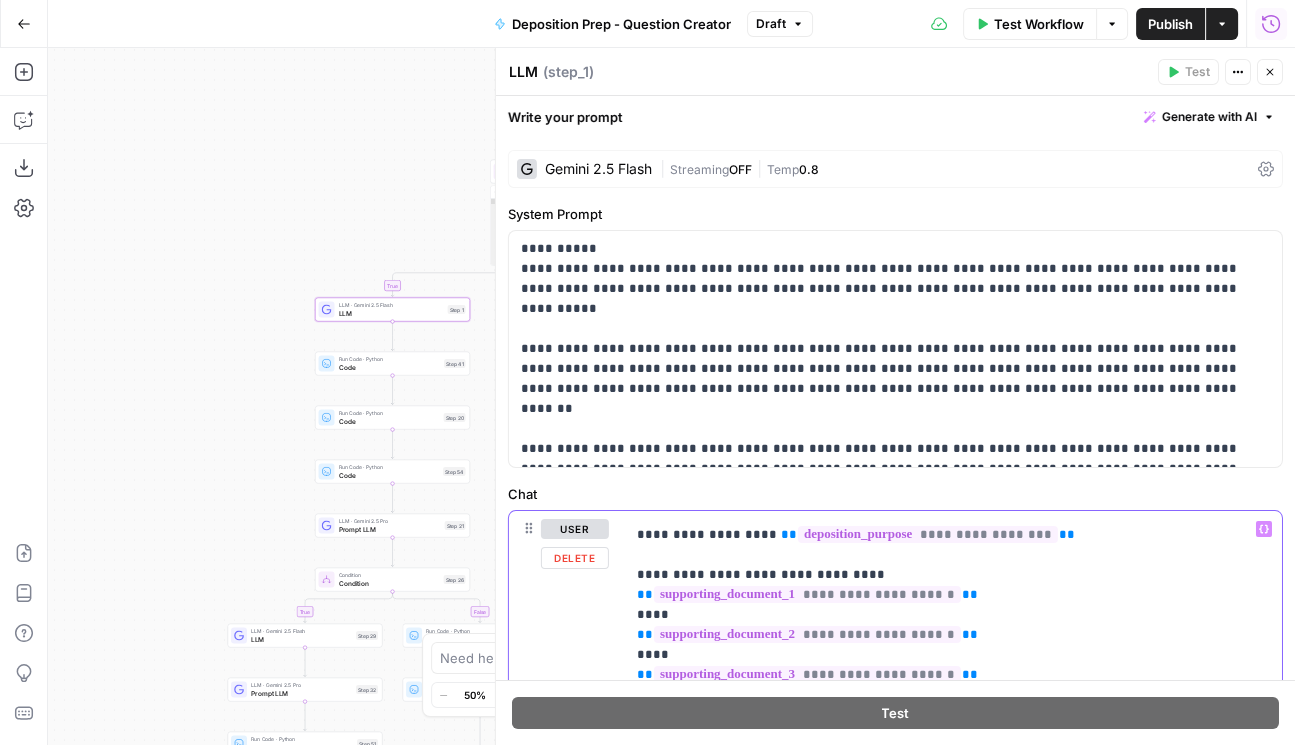 click on "**********" at bounding box center (895, 918) 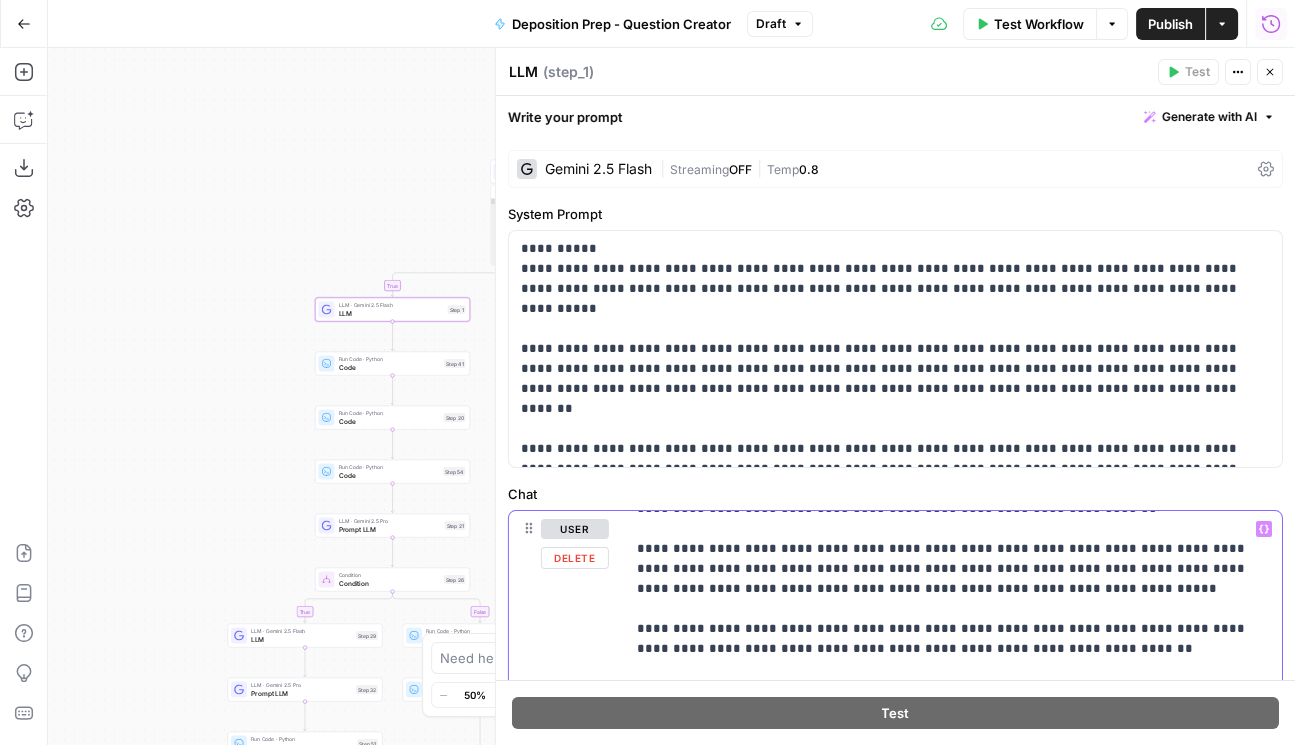 scroll, scrollTop: 250, scrollLeft: 0, axis: vertical 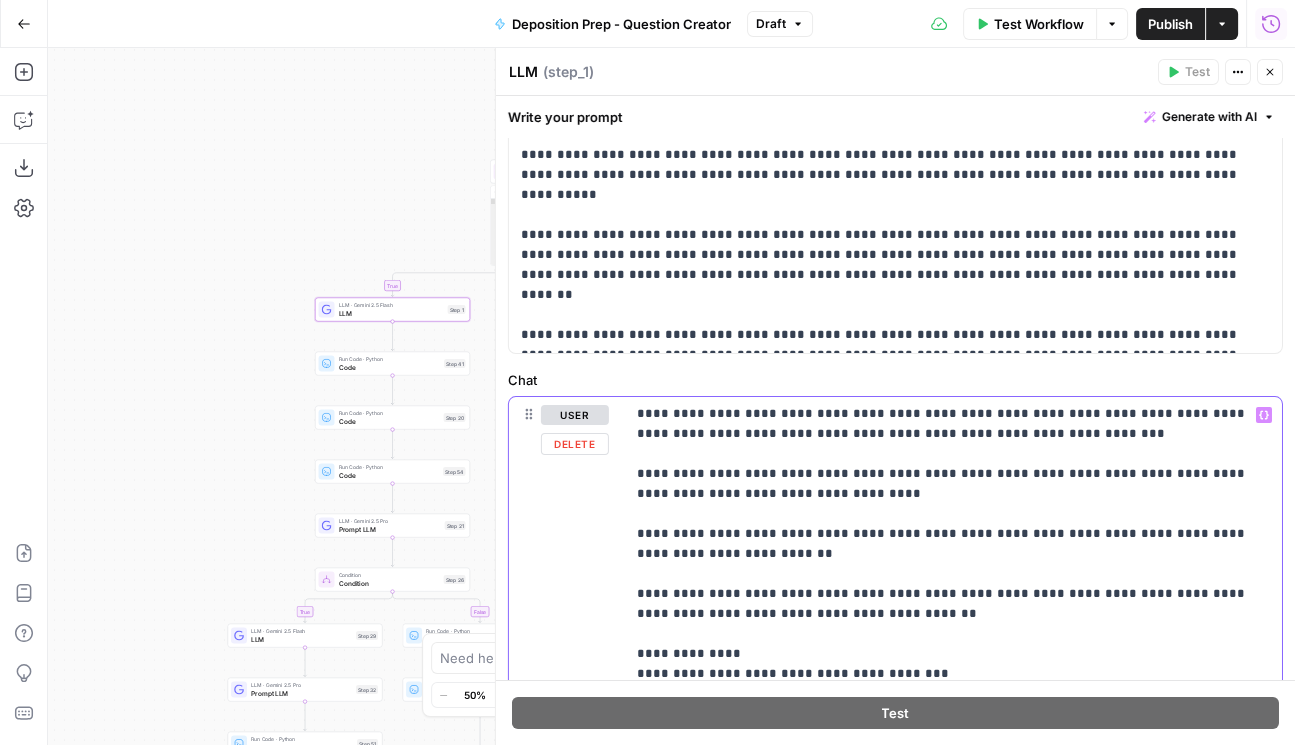 drag, startPoint x: 635, startPoint y: 618, endPoint x: 898, endPoint y: 612, distance: 263.06842 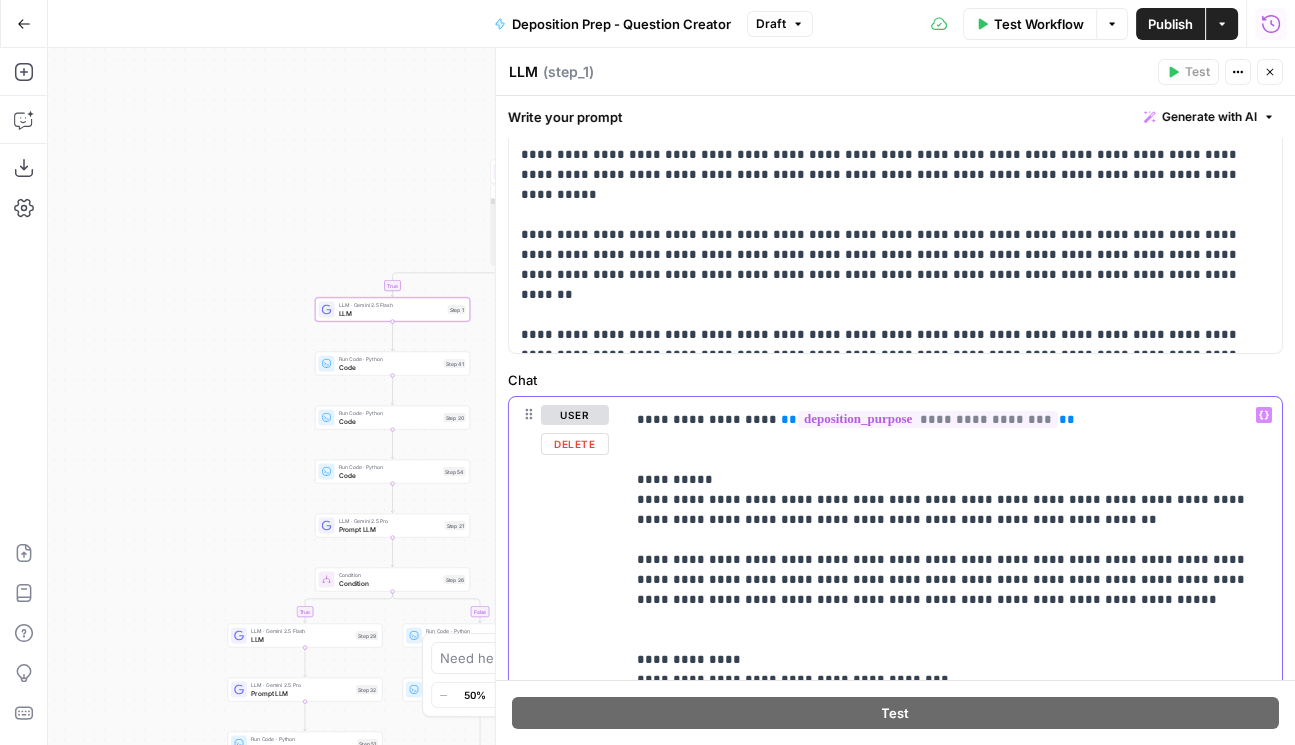 scroll, scrollTop: 121, scrollLeft: 0, axis: vertical 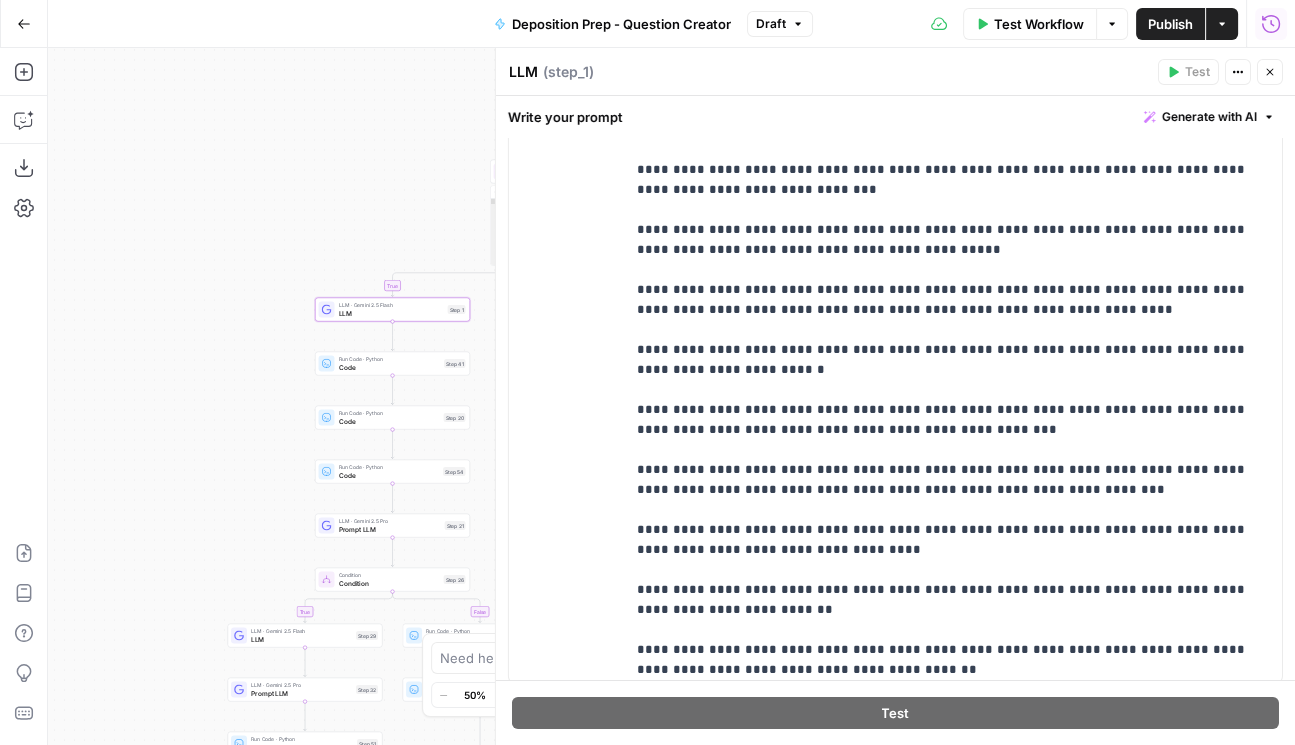 click 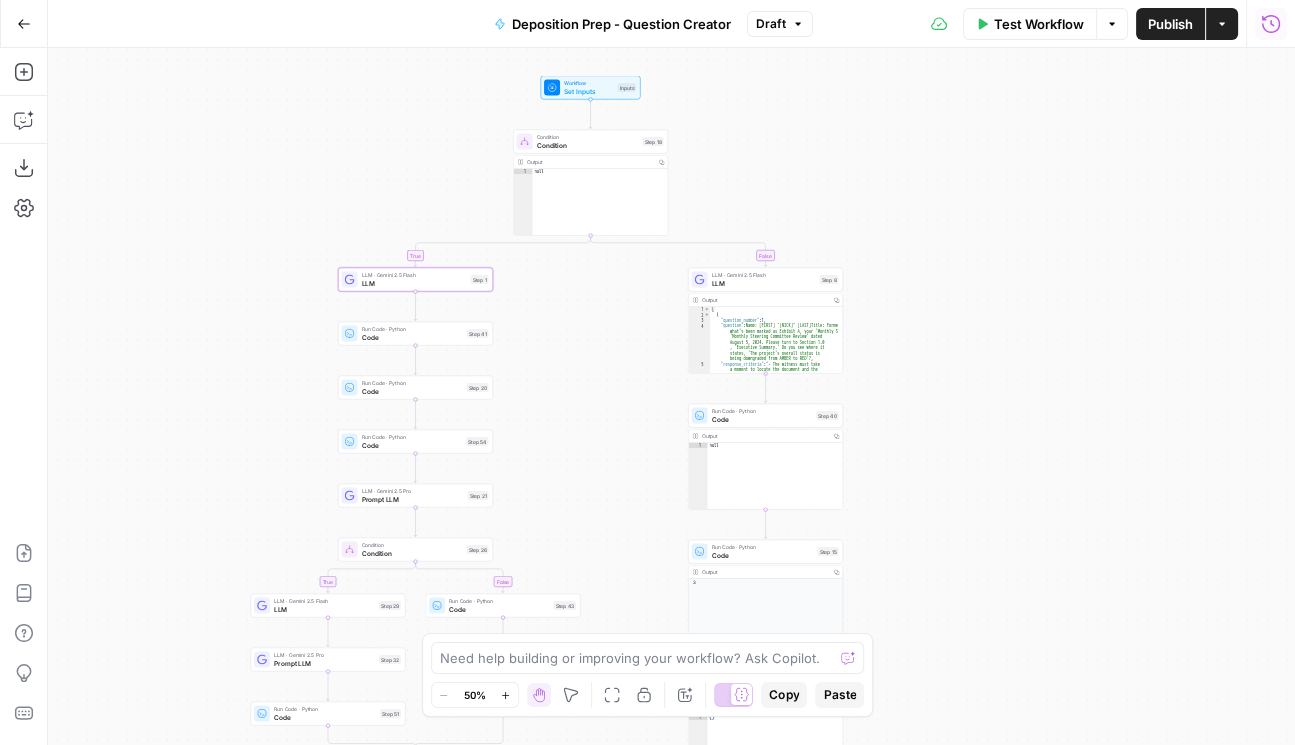 drag, startPoint x: 946, startPoint y: 571, endPoint x: 868, endPoint y: 424, distance: 166.41214 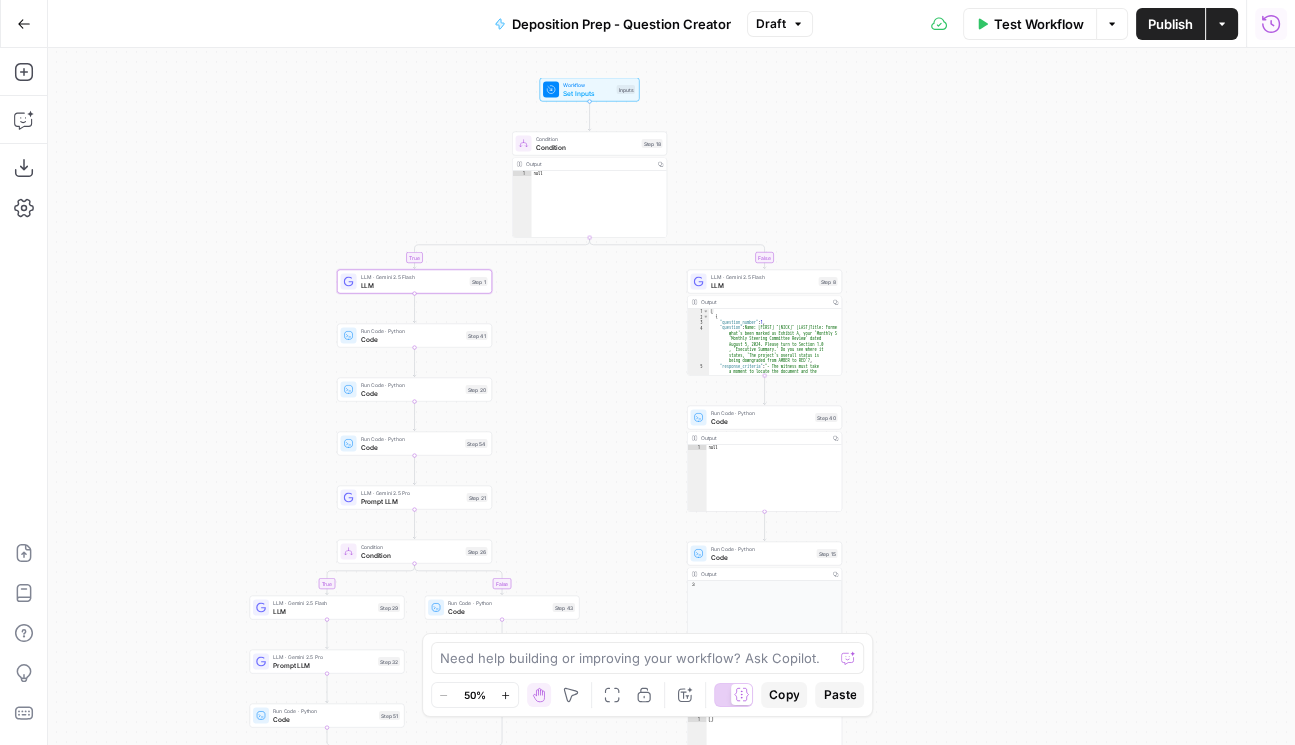 click on "LLM" at bounding box center [763, 285] 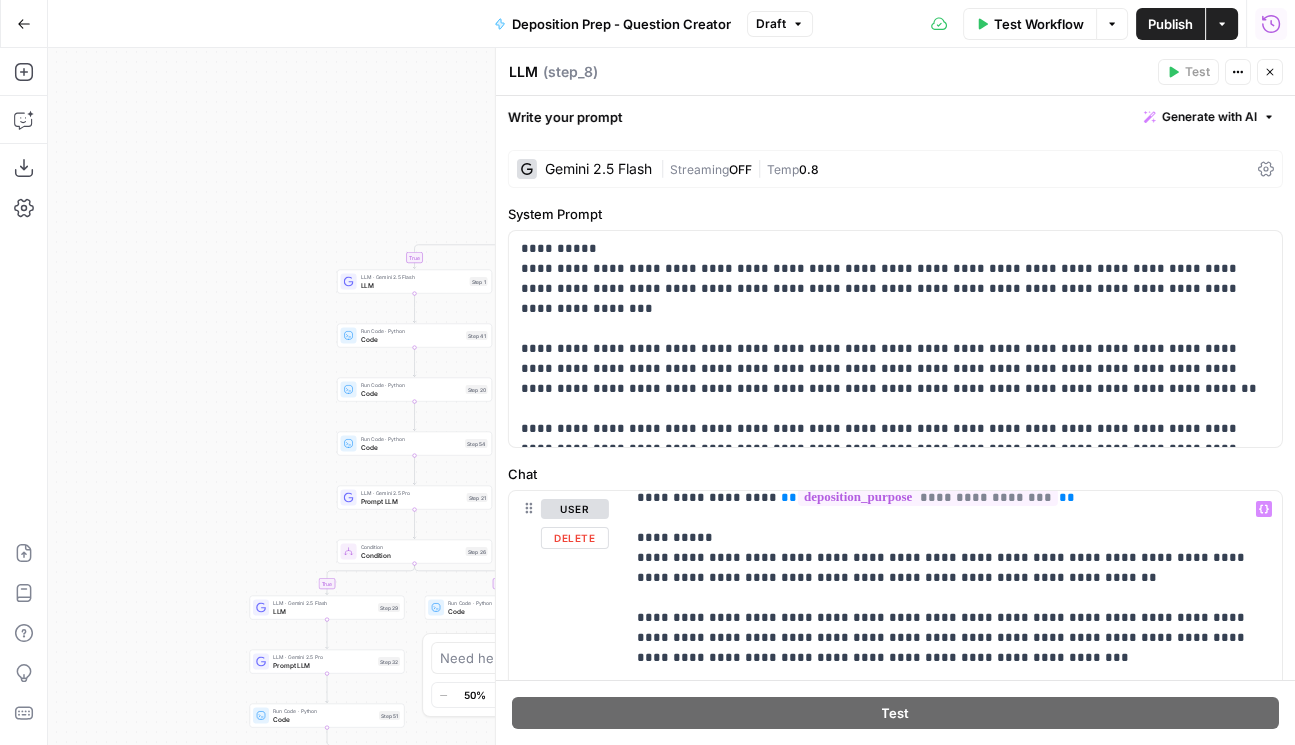 scroll, scrollTop: 171, scrollLeft: 0, axis: vertical 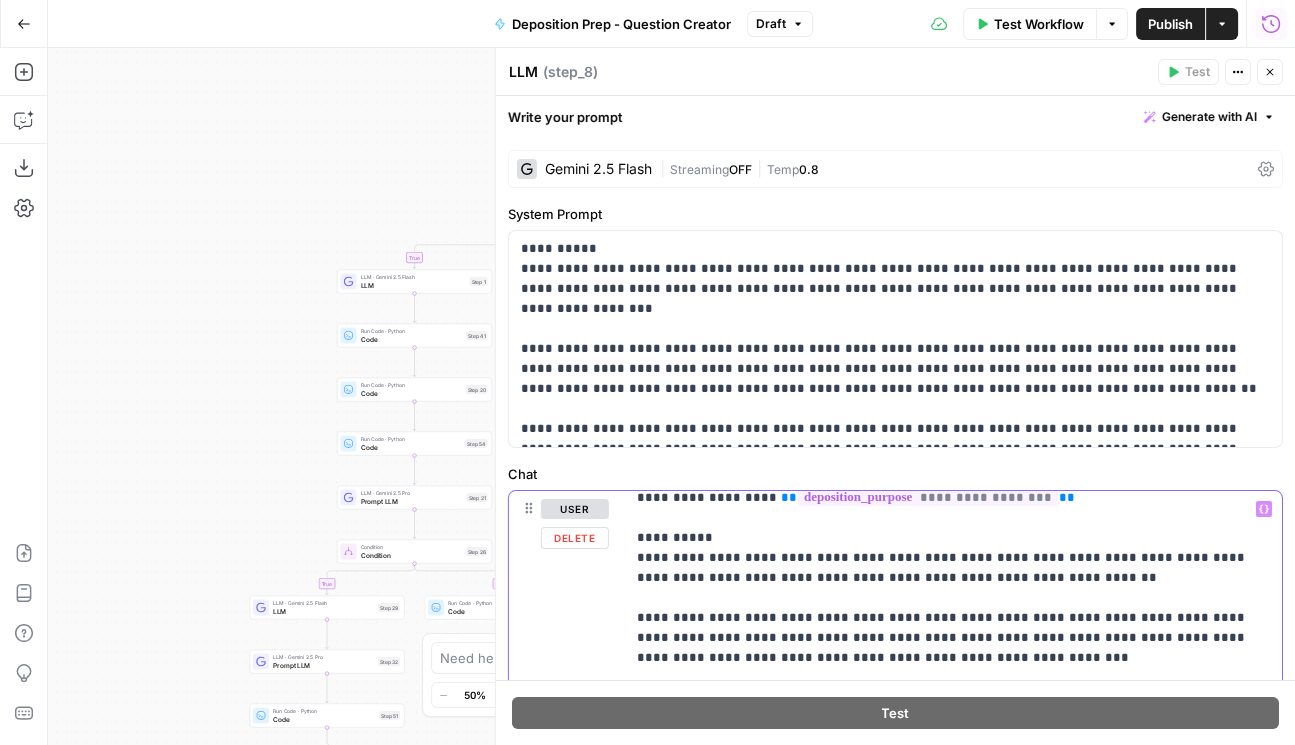 click on "**********" at bounding box center [945, 988] 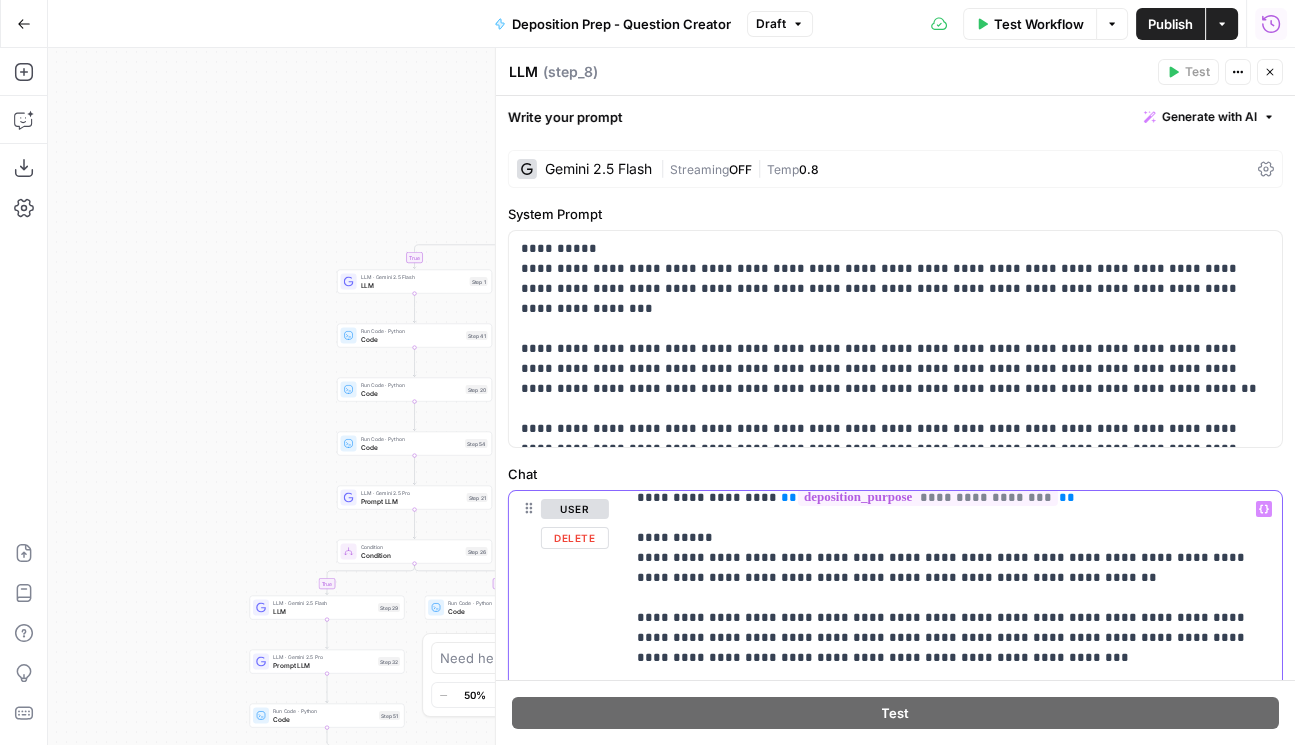 scroll, scrollTop: 0, scrollLeft: 0, axis: both 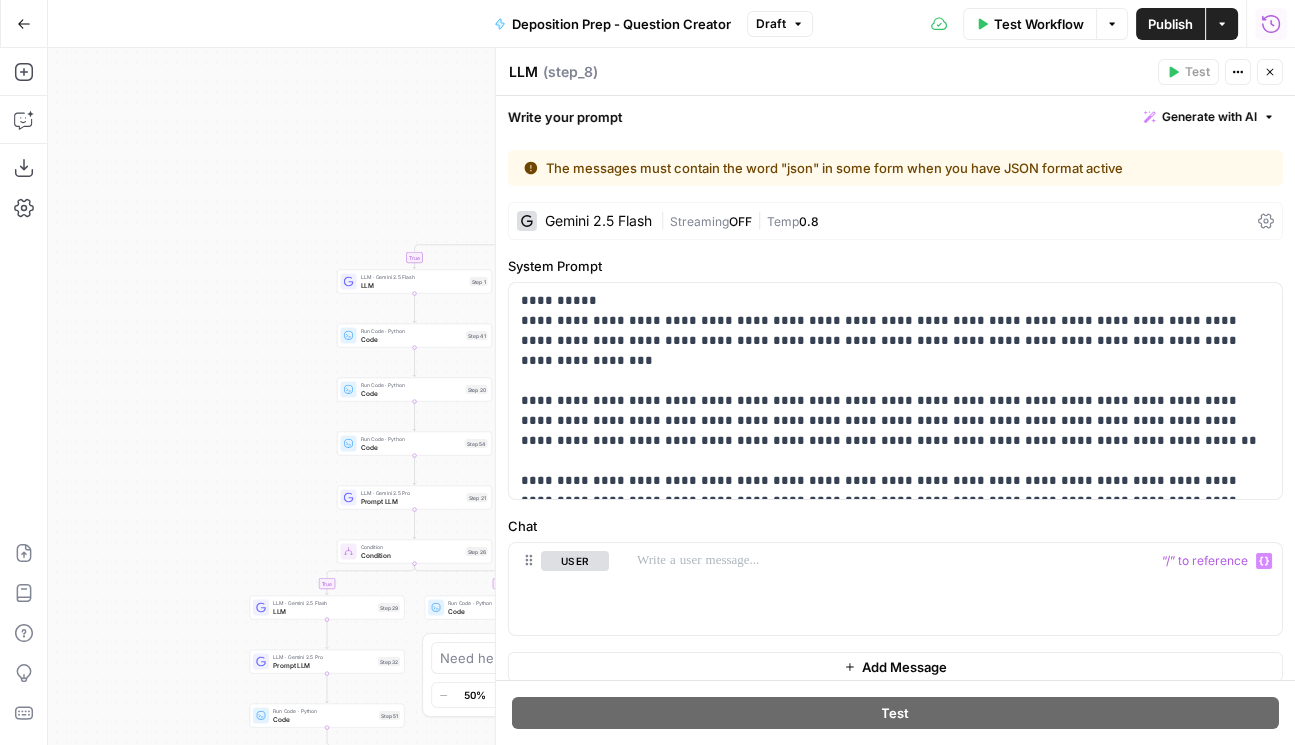 click 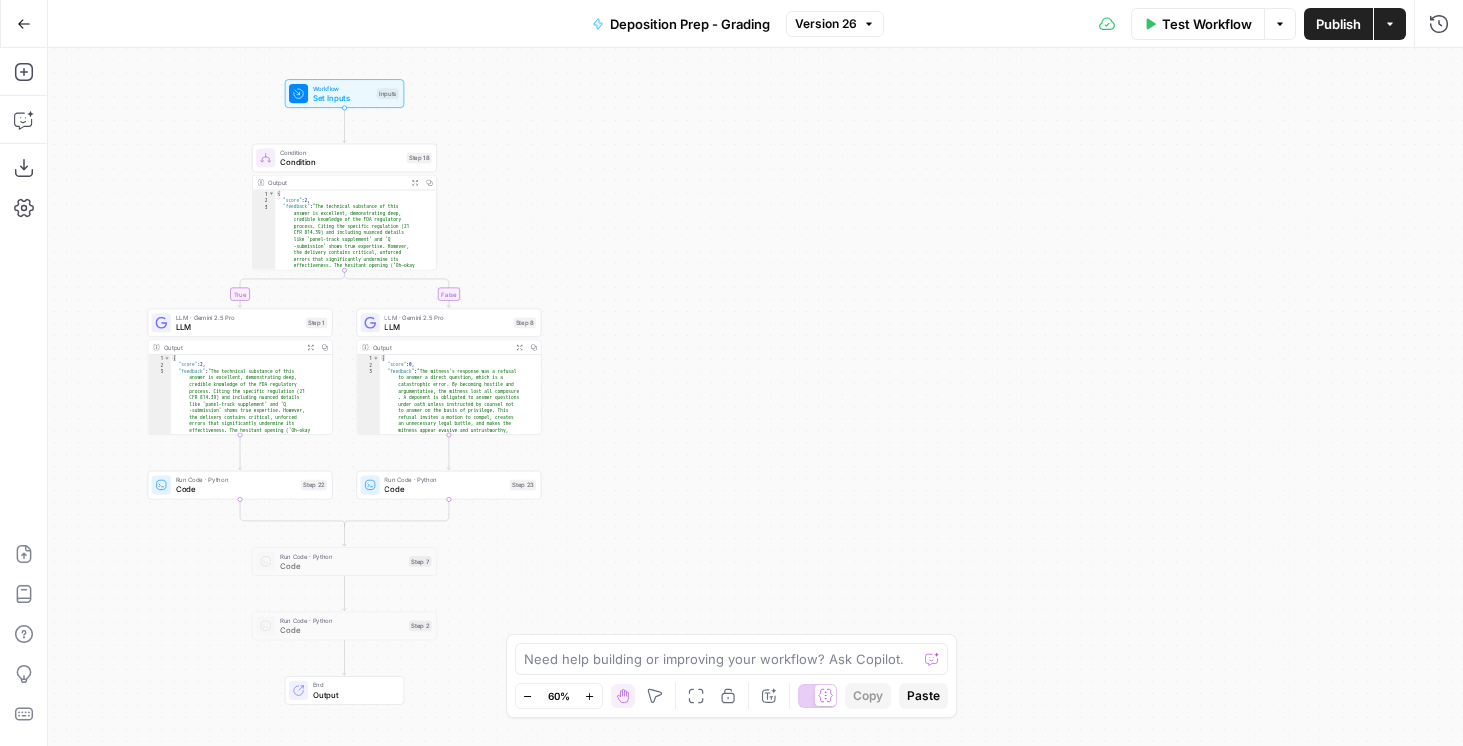 scroll, scrollTop: 0, scrollLeft: 0, axis: both 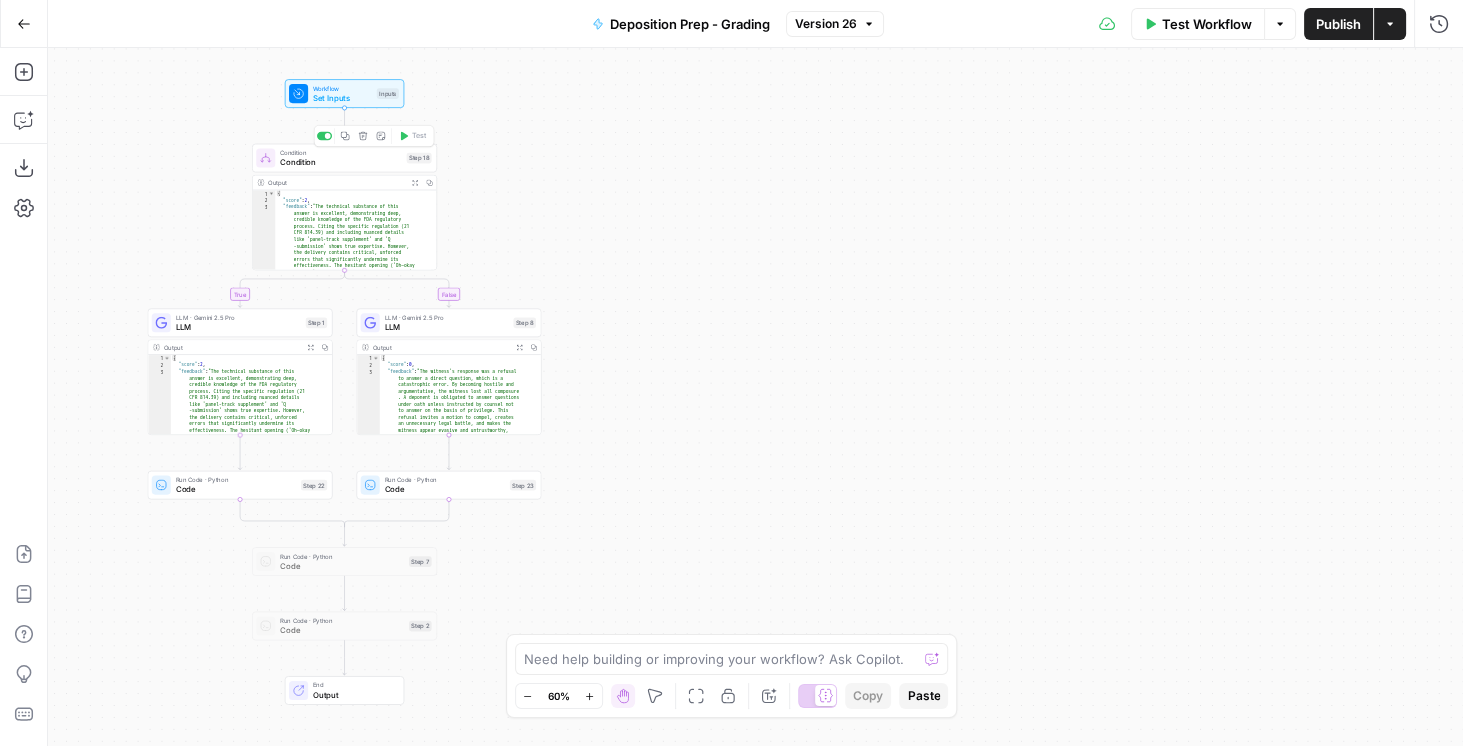 click on "Condition" at bounding box center [341, 162] 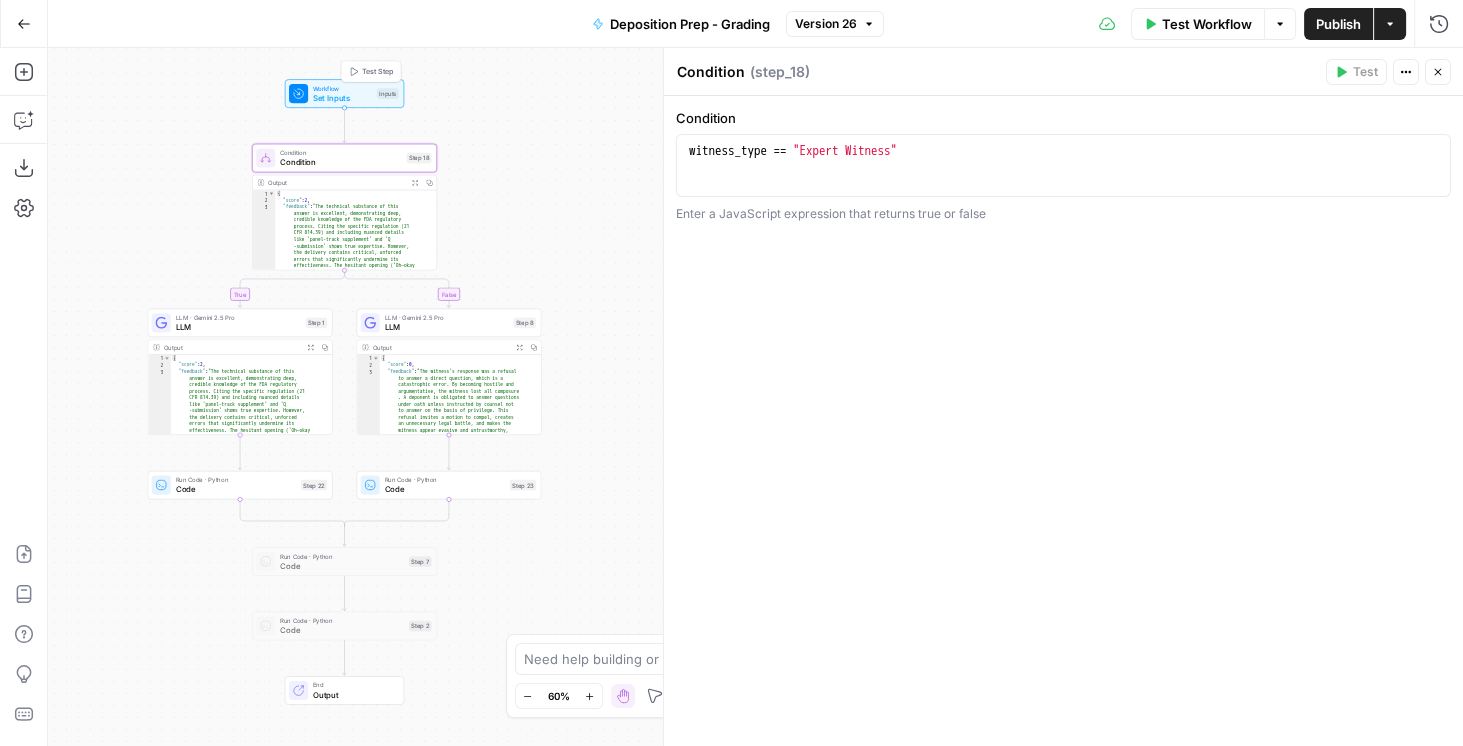 click on "Workflow" at bounding box center [342, 88] 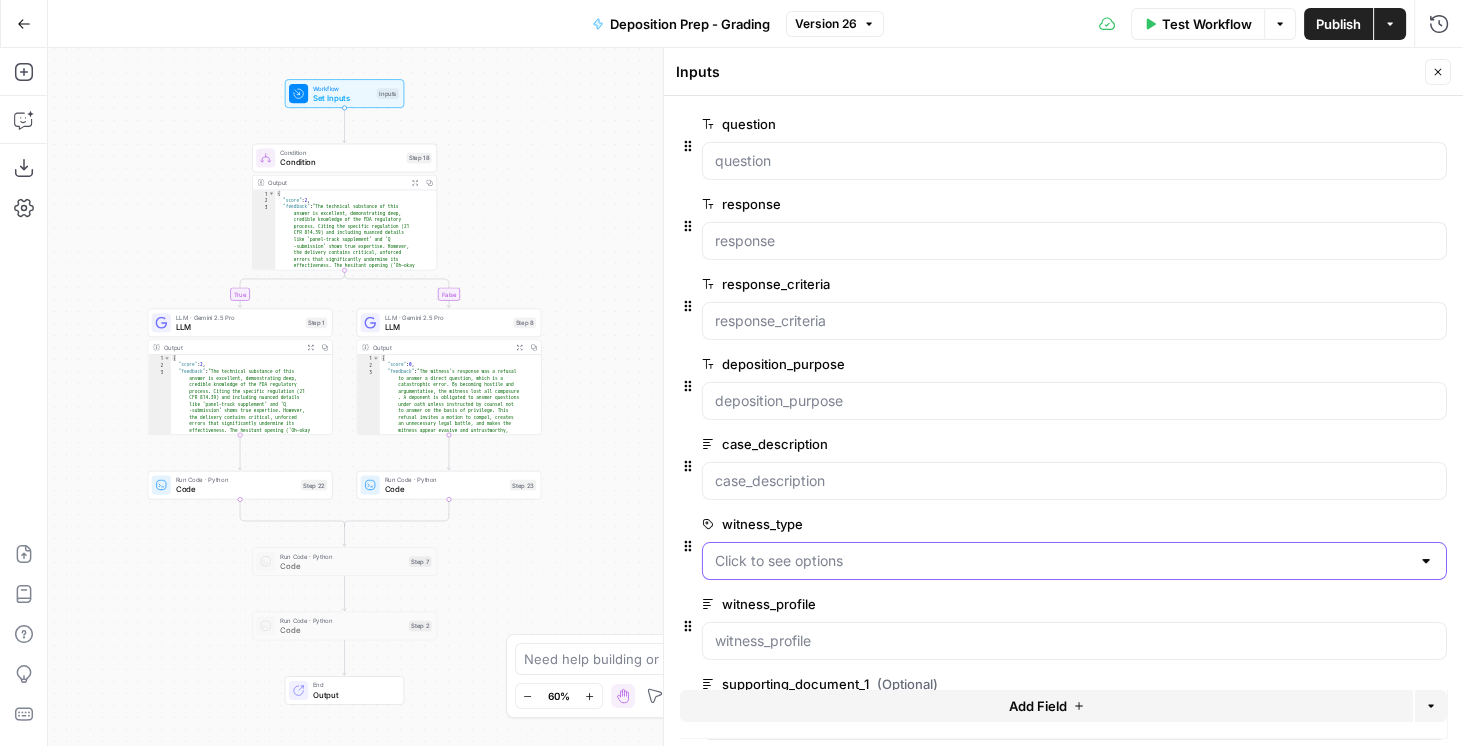 click on "witness_type" at bounding box center [1062, 561] 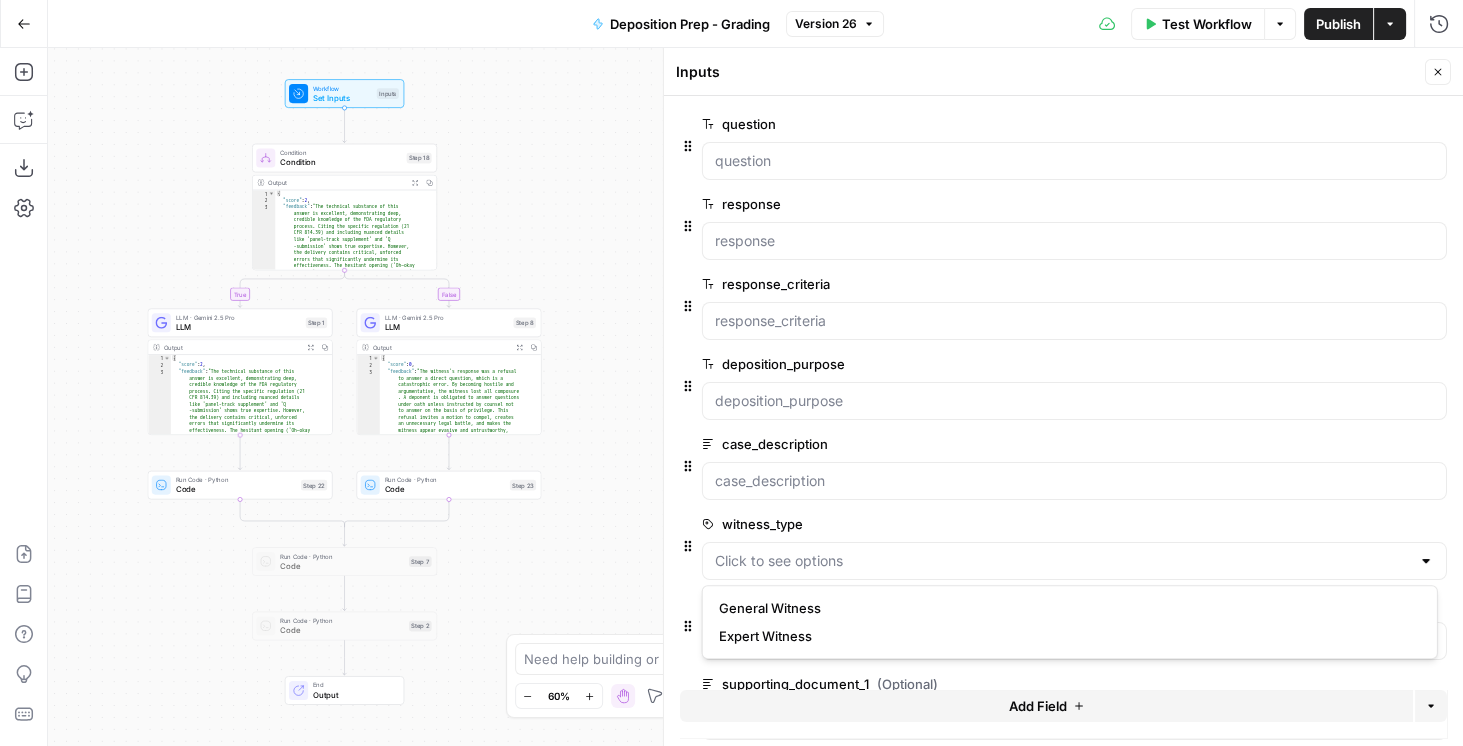 click on "edit field" at bounding box center [1372, 524] 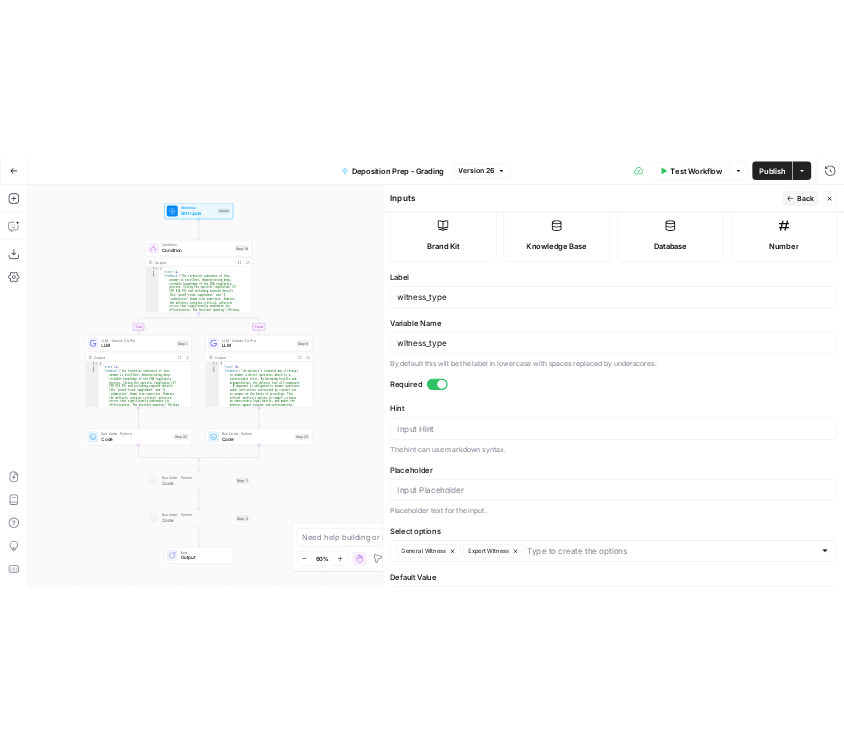scroll, scrollTop: 317, scrollLeft: 0, axis: vertical 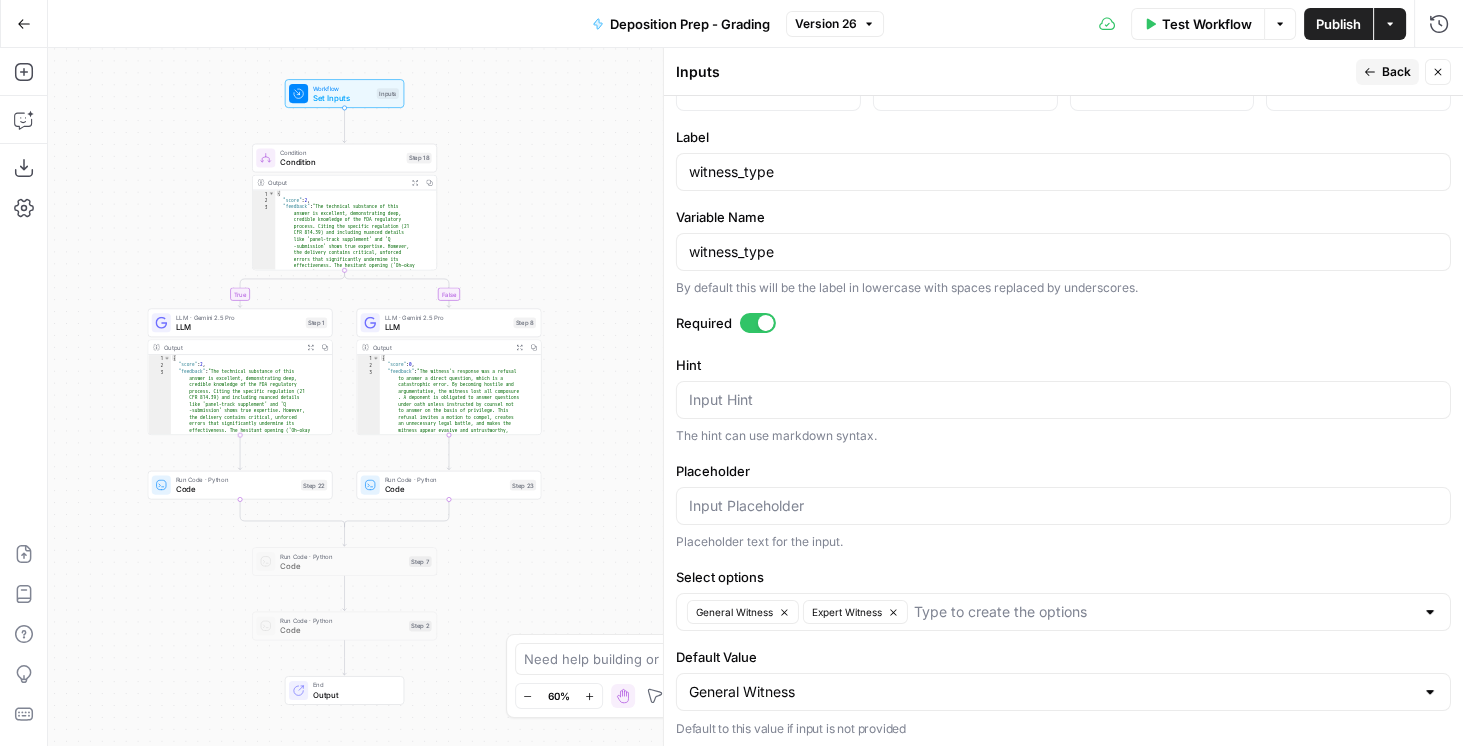 click 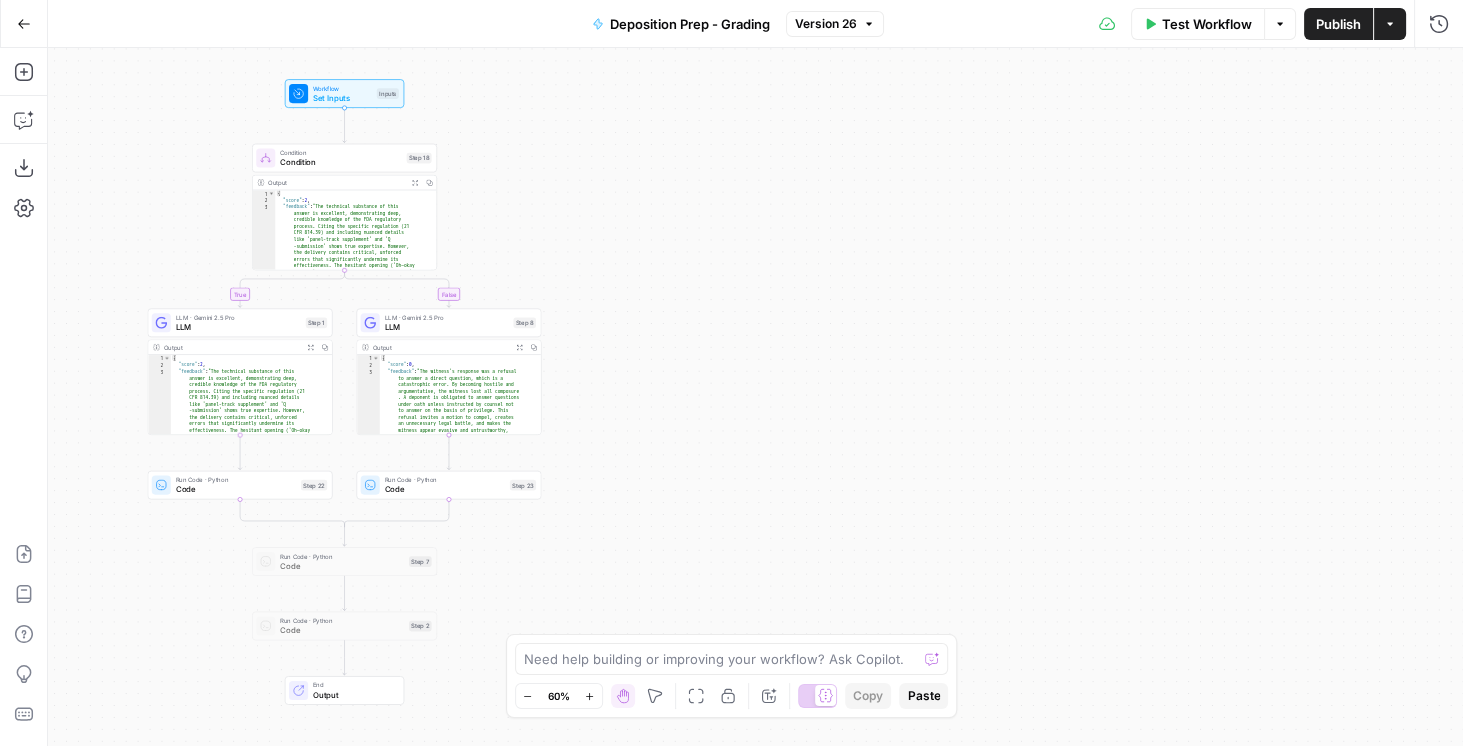 click on "true false Workflow Set Inputs Inputs Condition Condition Step 18 Output Expand Output Copy 1 2 3 {    "score" :  2 ,    "feedback" :  "The technical substance of this         answer is excellent, demonstrating deep,         credible knowledge of the FDA regulatory         process. Citing the specific regulation (21         CFR 814.39) and including nuanced details         like 'panel-track supplement' and 'Q        -submission' shows true expertise. However,         the delivery contains critical, unforced         errors that significantly undermine its         effectiveness. The hesitant opening ('Oh—okay        . Um...'), the explicit admission of being 'a         bit nervous,' and the concluding question         ('Does that cover what you were asking?') all         project a lack of confidence and cede control         to the examiner. An expert's authority is         paramount. Admitting nervousness invites" at bounding box center [755, 397] 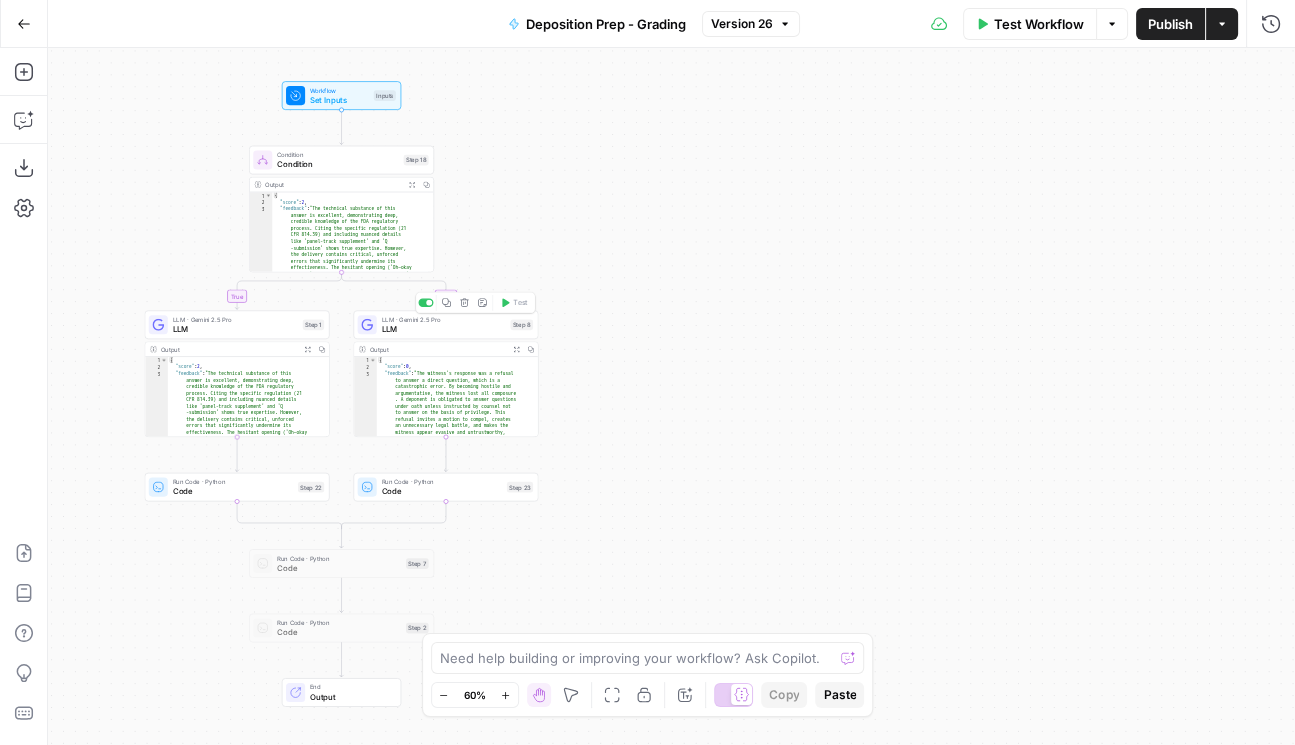 click on "LLM" at bounding box center [443, 329] 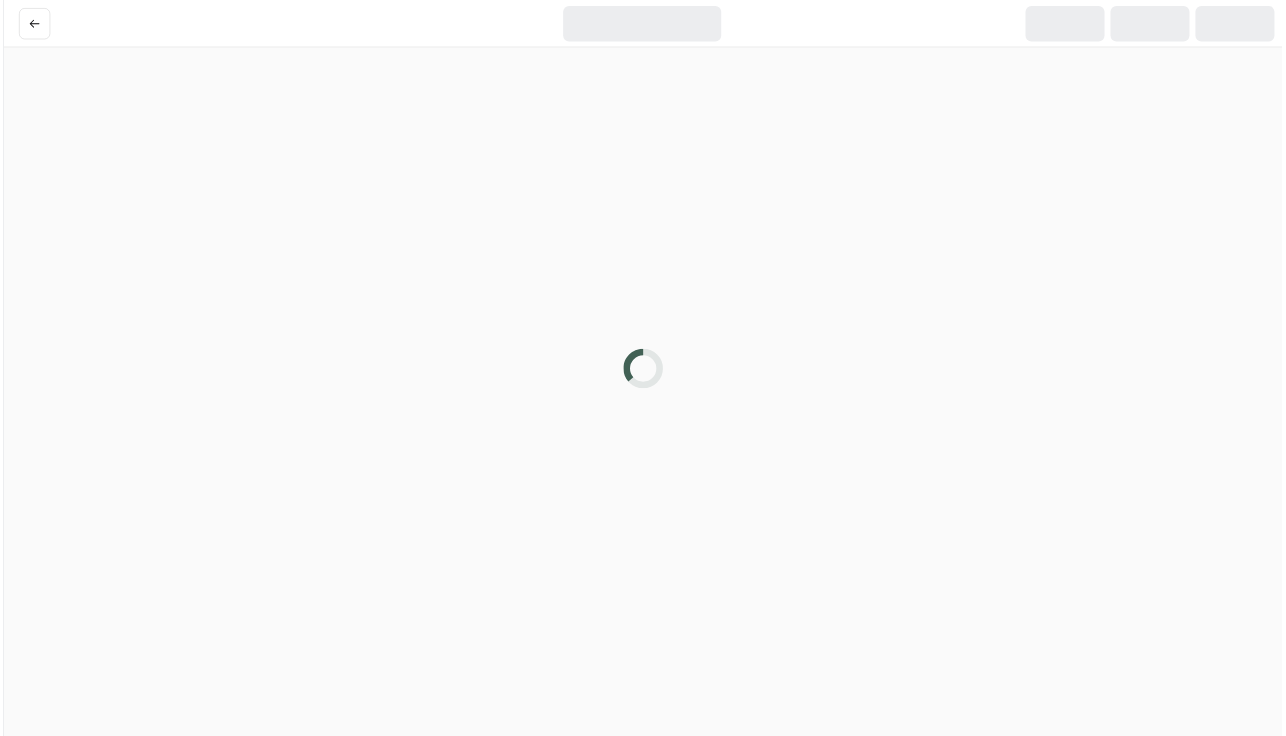scroll, scrollTop: 0, scrollLeft: 0, axis: both 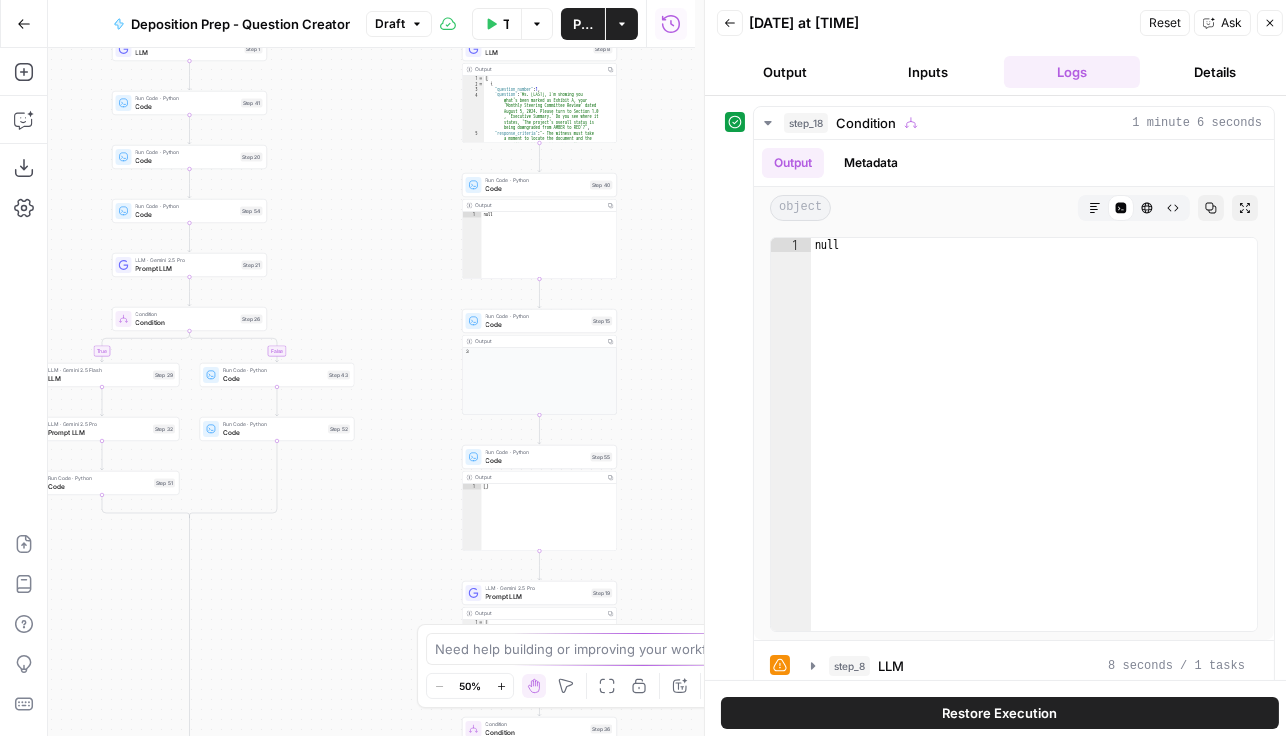 drag, startPoint x: 655, startPoint y: 328, endPoint x: 656, endPoint y: 536, distance: 208.00241 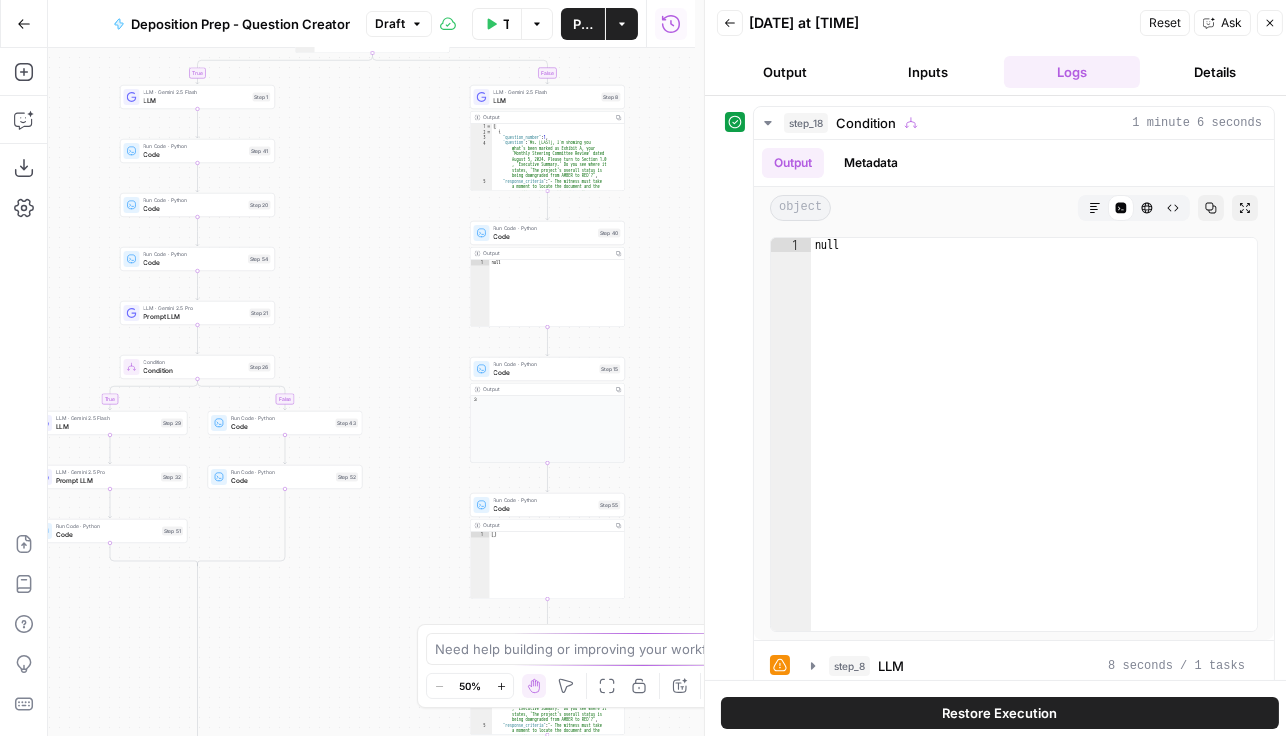 drag, startPoint x: 664, startPoint y: 314, endPoint x: 622, endPoint y: 565, distance: 254.48969 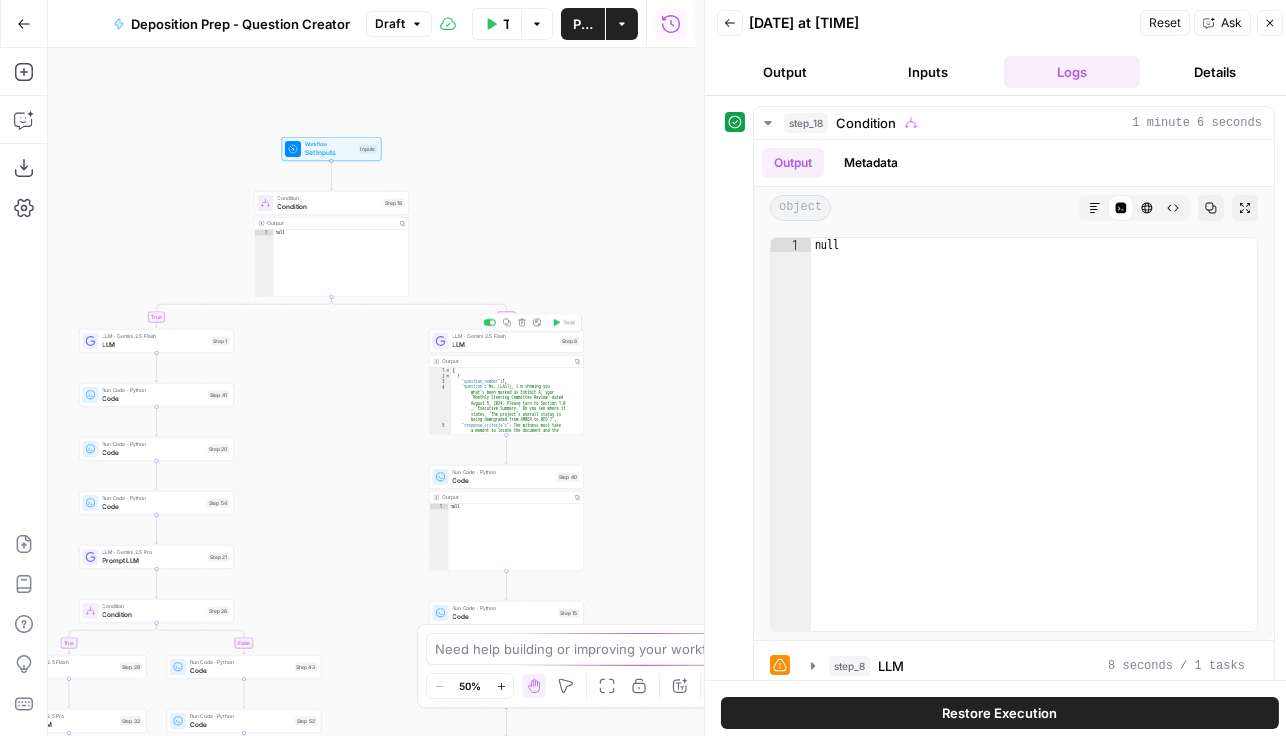 click on "LLM" at bounding box center [505, 345] 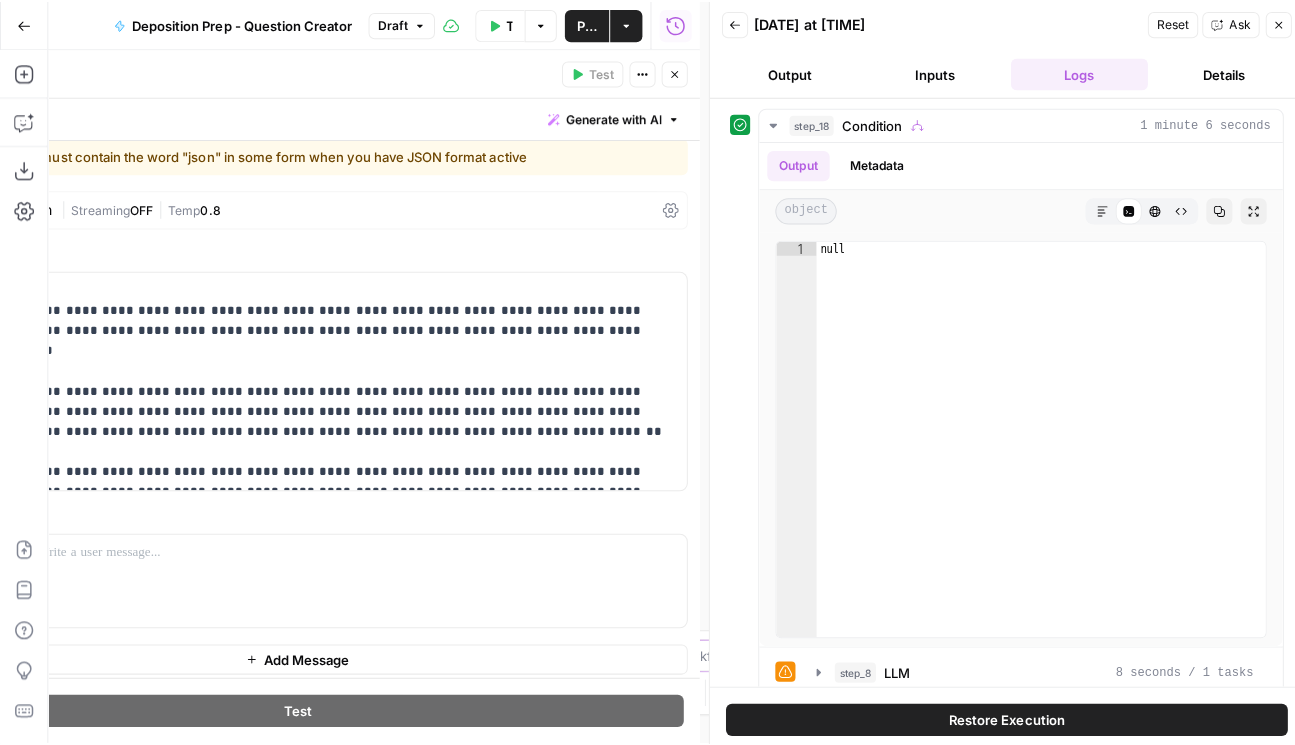 scroll, scrollTop: 52, scrollLeft: 0, axis: vertical 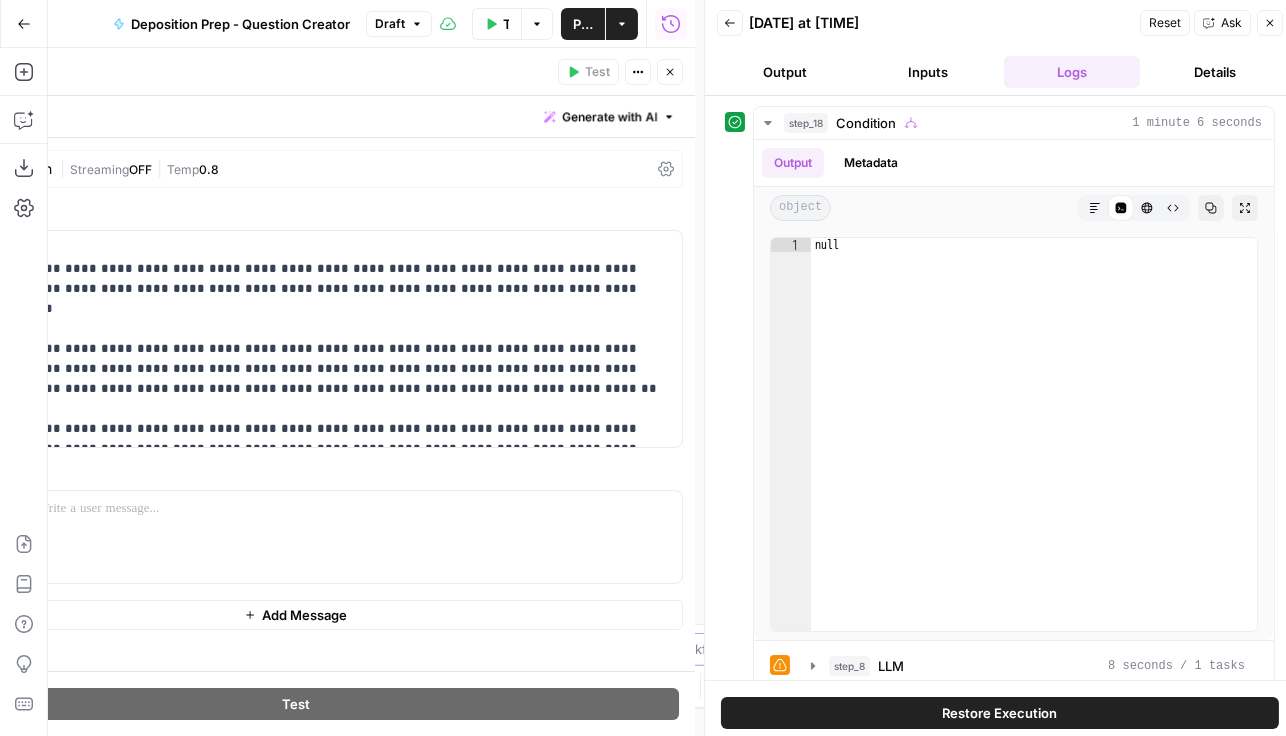 click 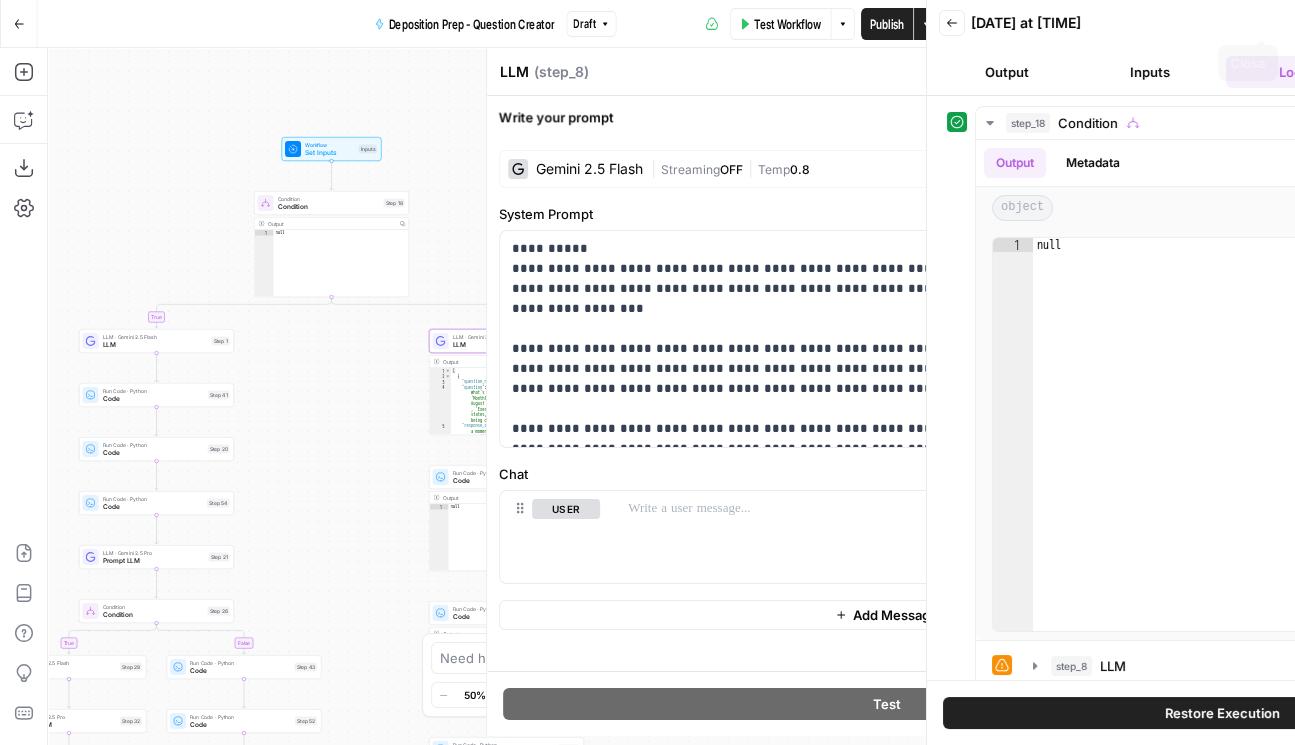 scroll, scrollTop: 44, scrollLeft: 0, axis: vertical 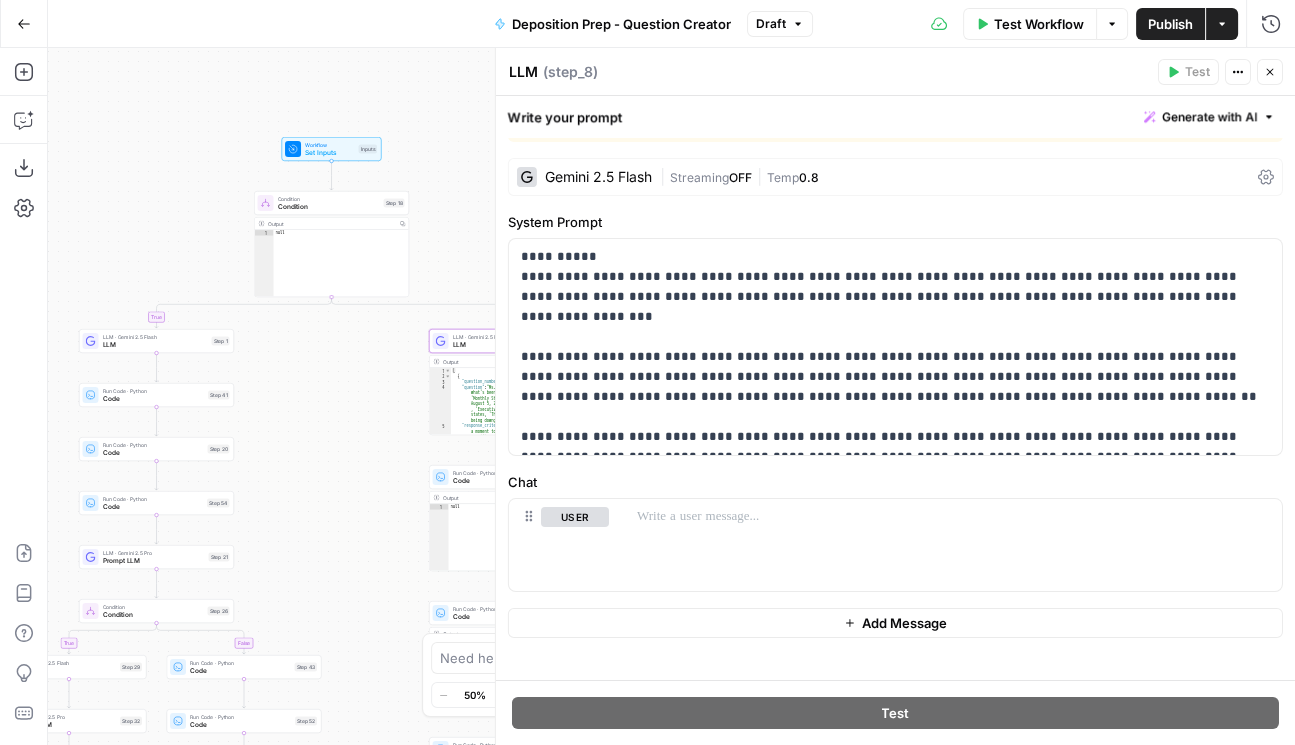 click on "Draft" at bounding box center [780, 24] 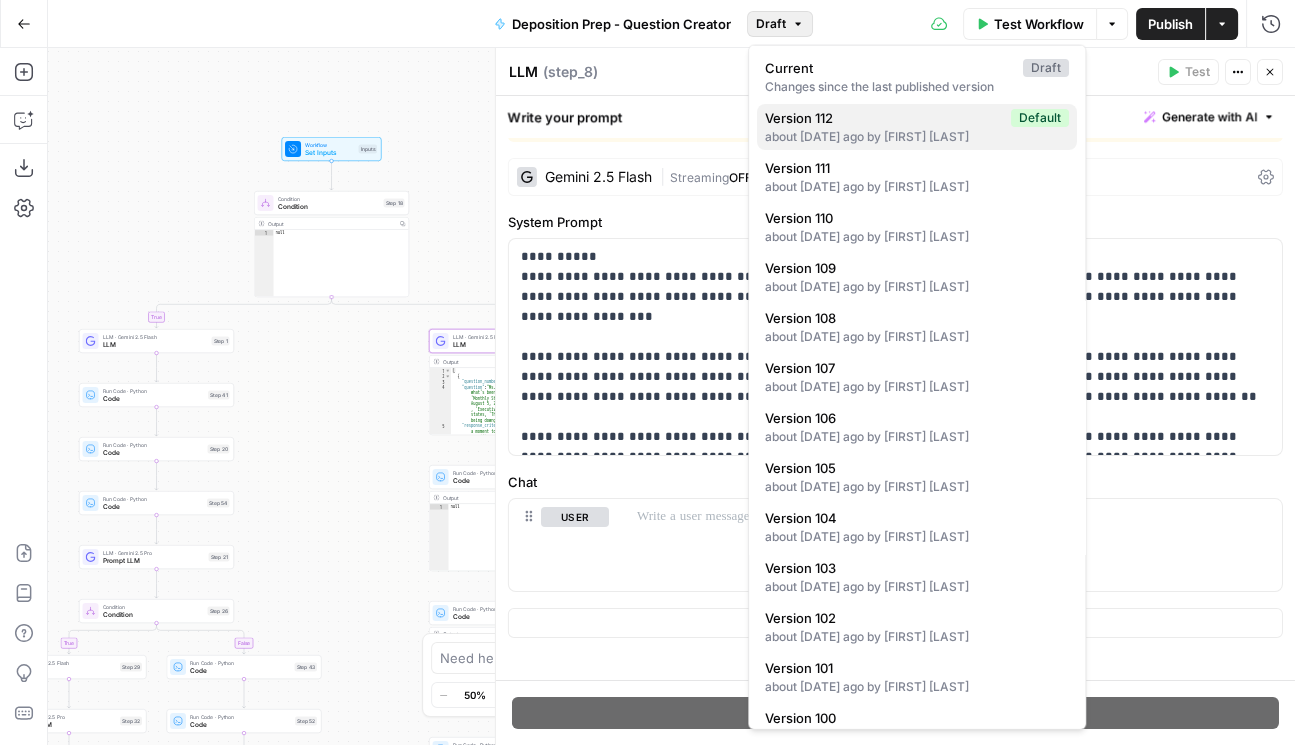 click on "Version 112" at bounding box center (884, 118) 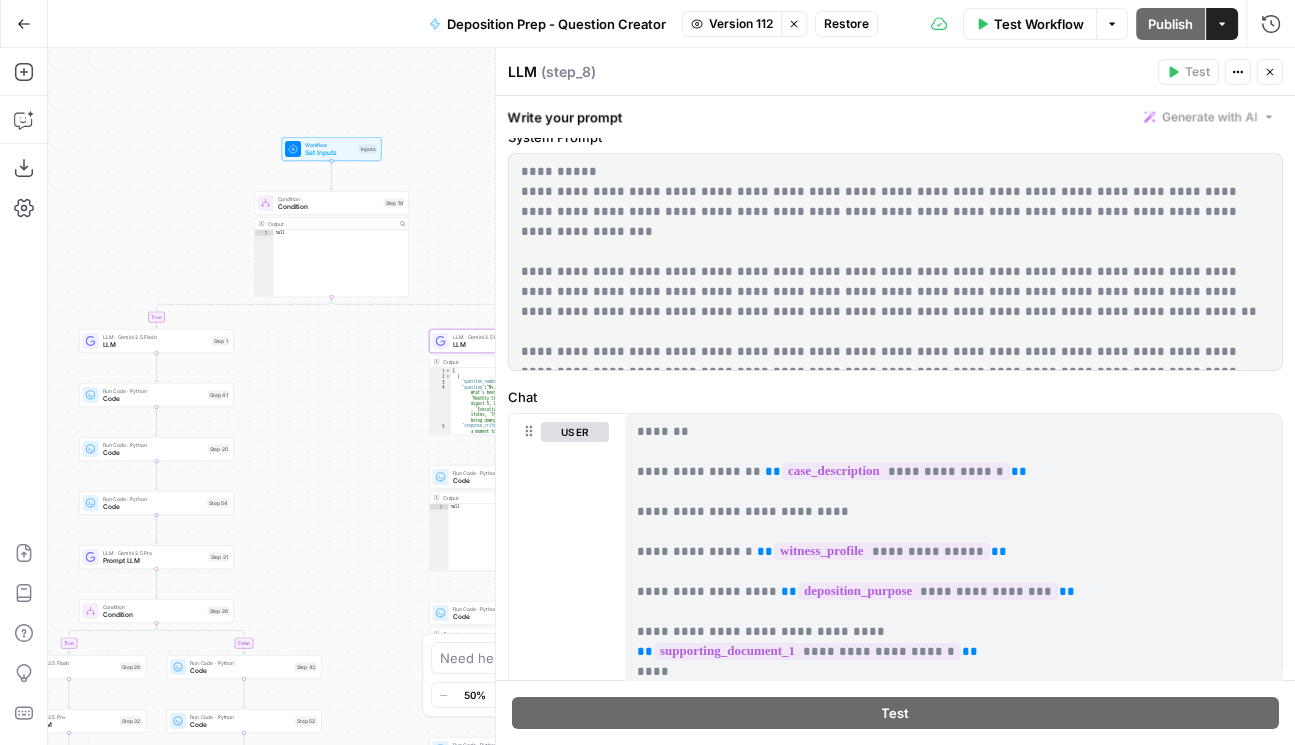 scroll, scrollTop: 171, scrollLeft: 0, axis: vertical 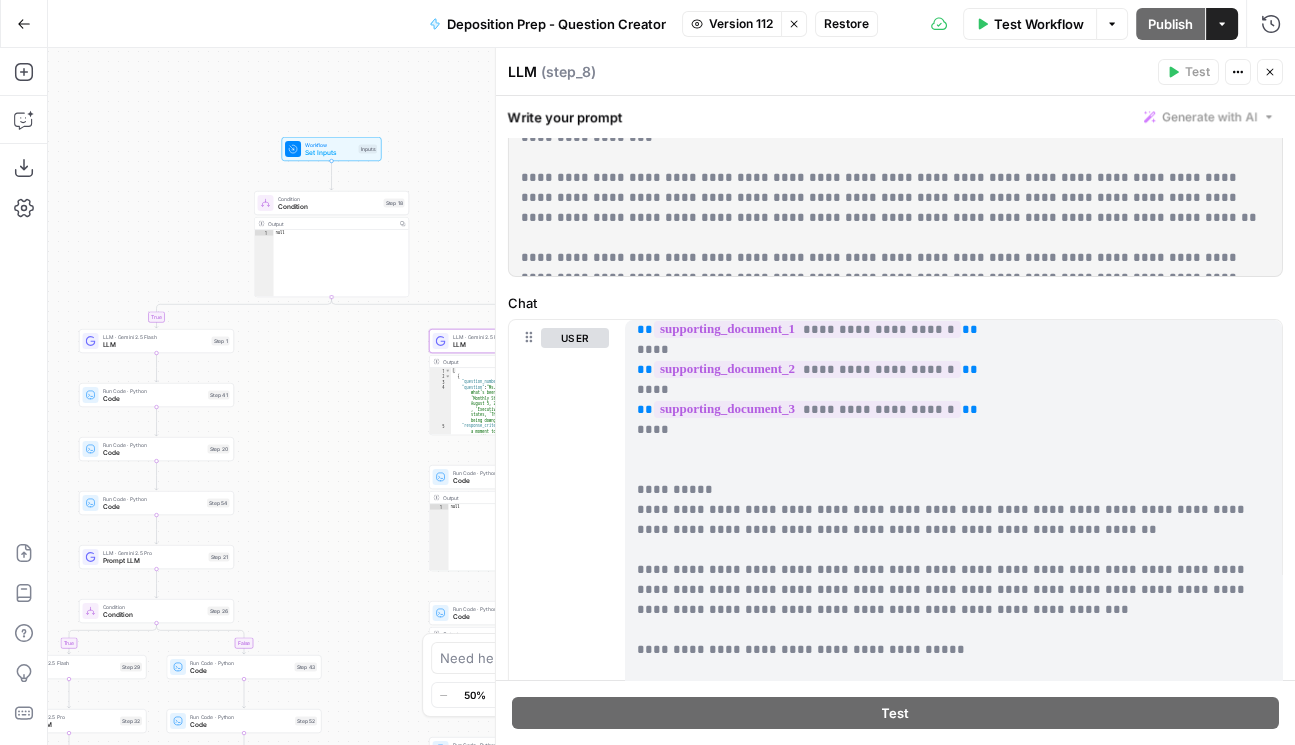 click on "Restore" at bounding box center (846, 24) 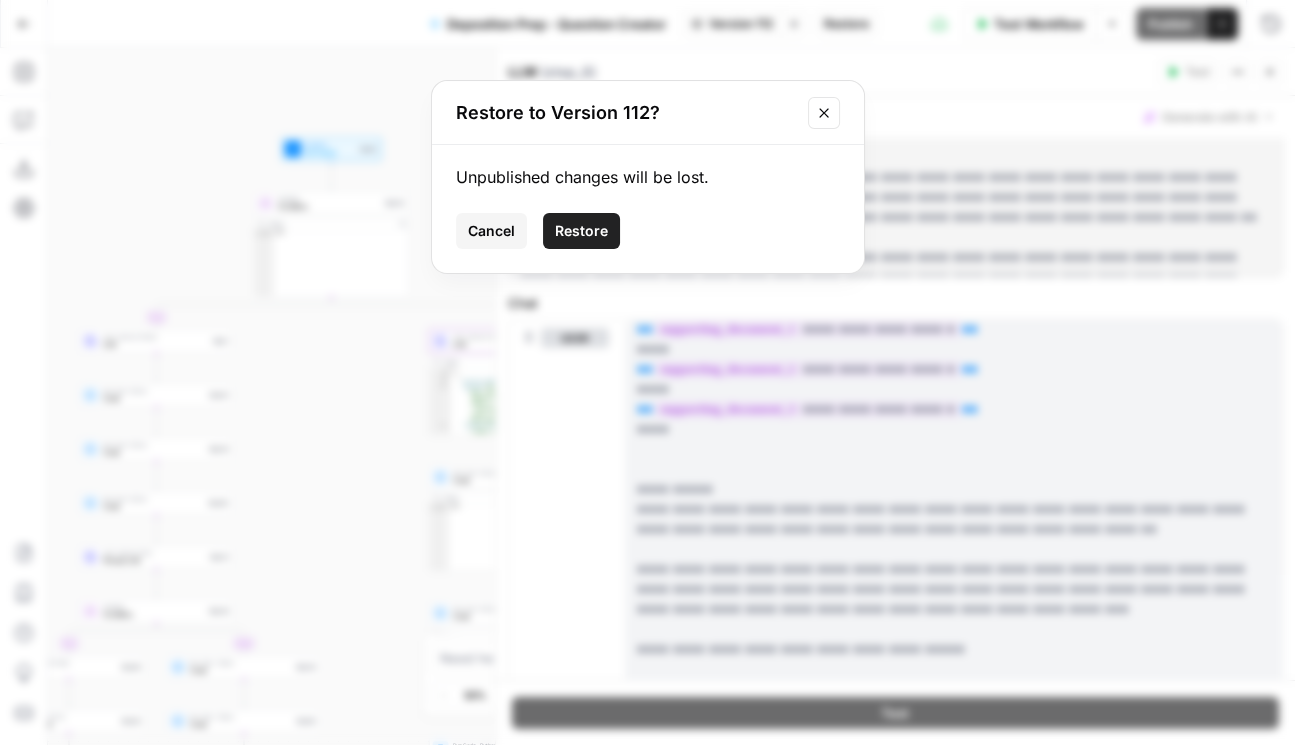 click on "Restore" at bounding box center [581, 231] 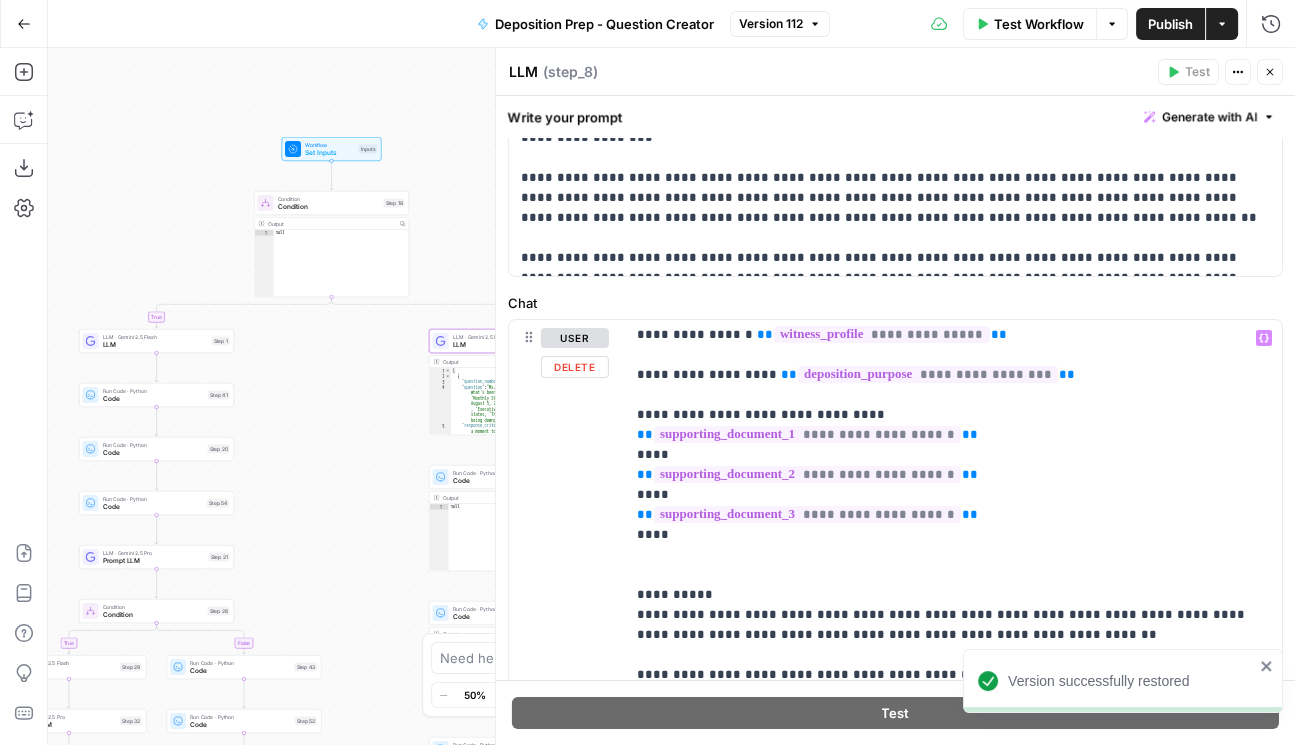 scroll, scrollTop: 114, scrollLeft: 0, axis: vertical 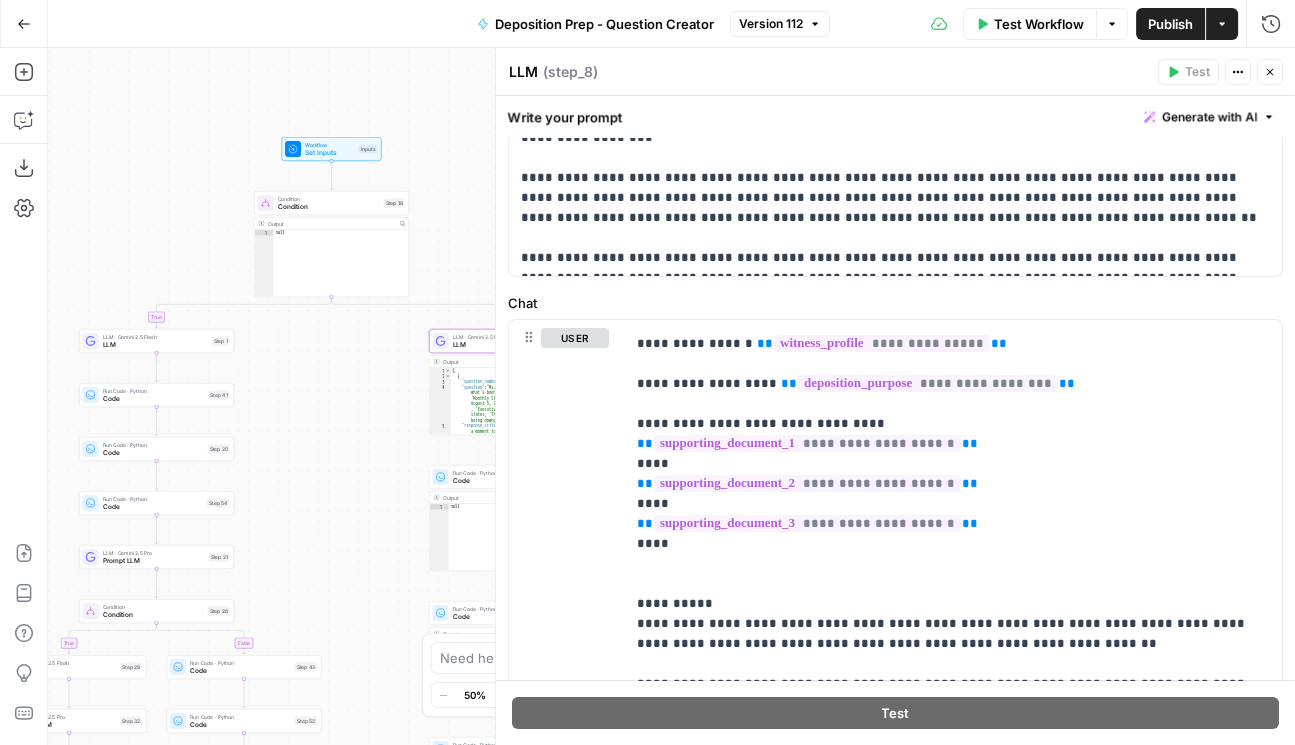 click on "Close" at bounding box center [1270, 72] 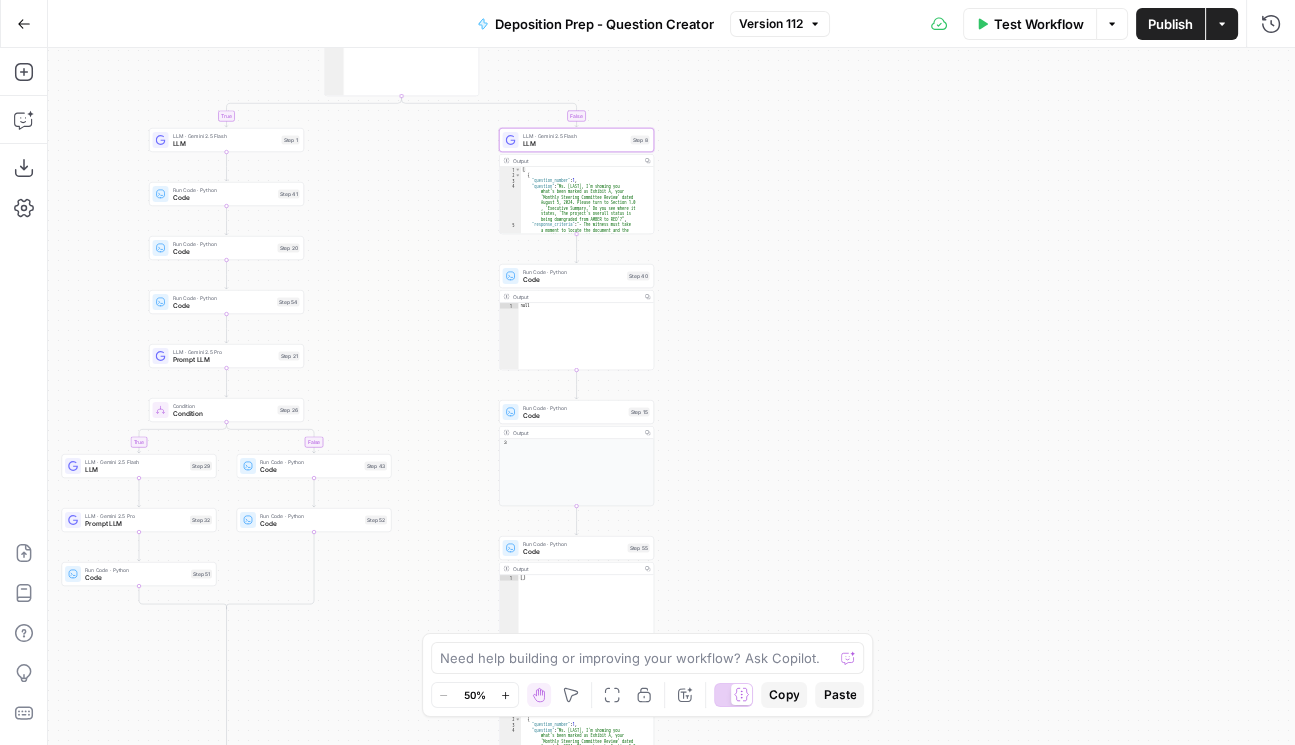 drag, startPoint x: 783, startPoint y: 516, endPoint x: 787, endPoint y: 288, distance: 228.03508 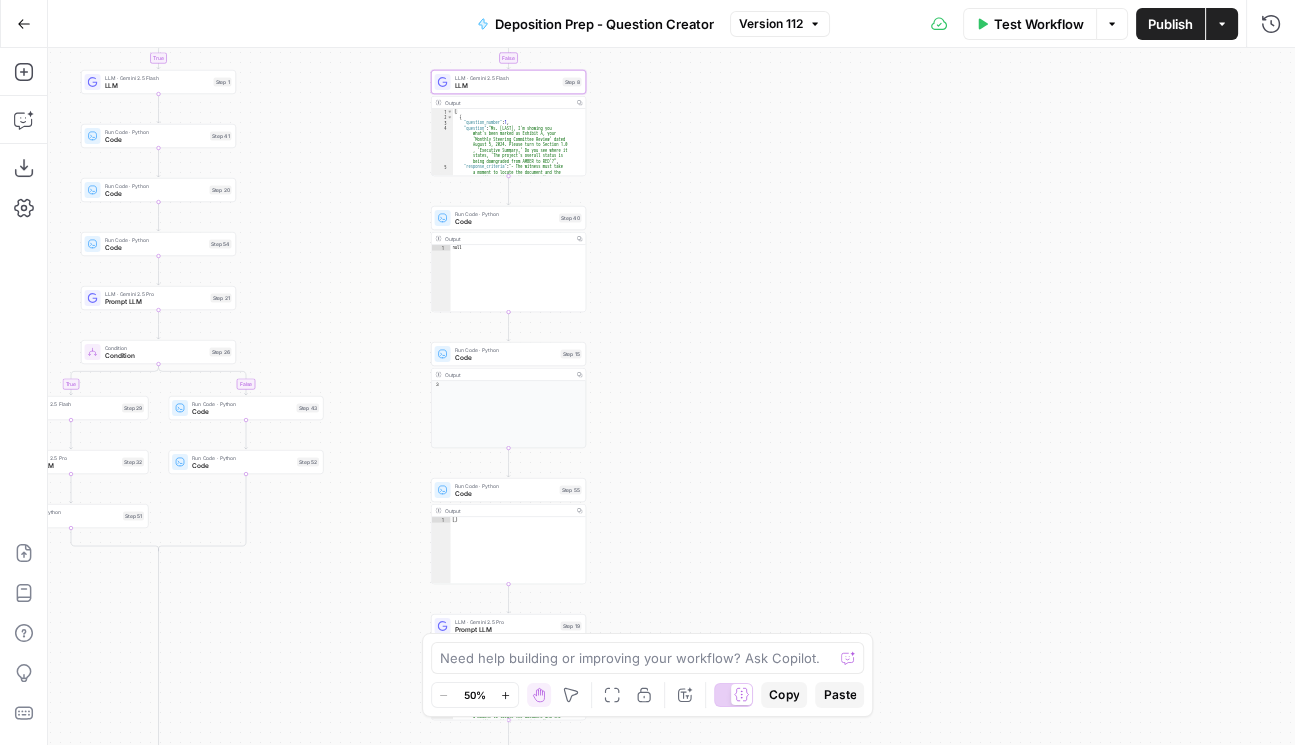 drag, startPoint x: 801, startPoint y: 498, endPoint x: 672, endPoint y: 326, distance: 215 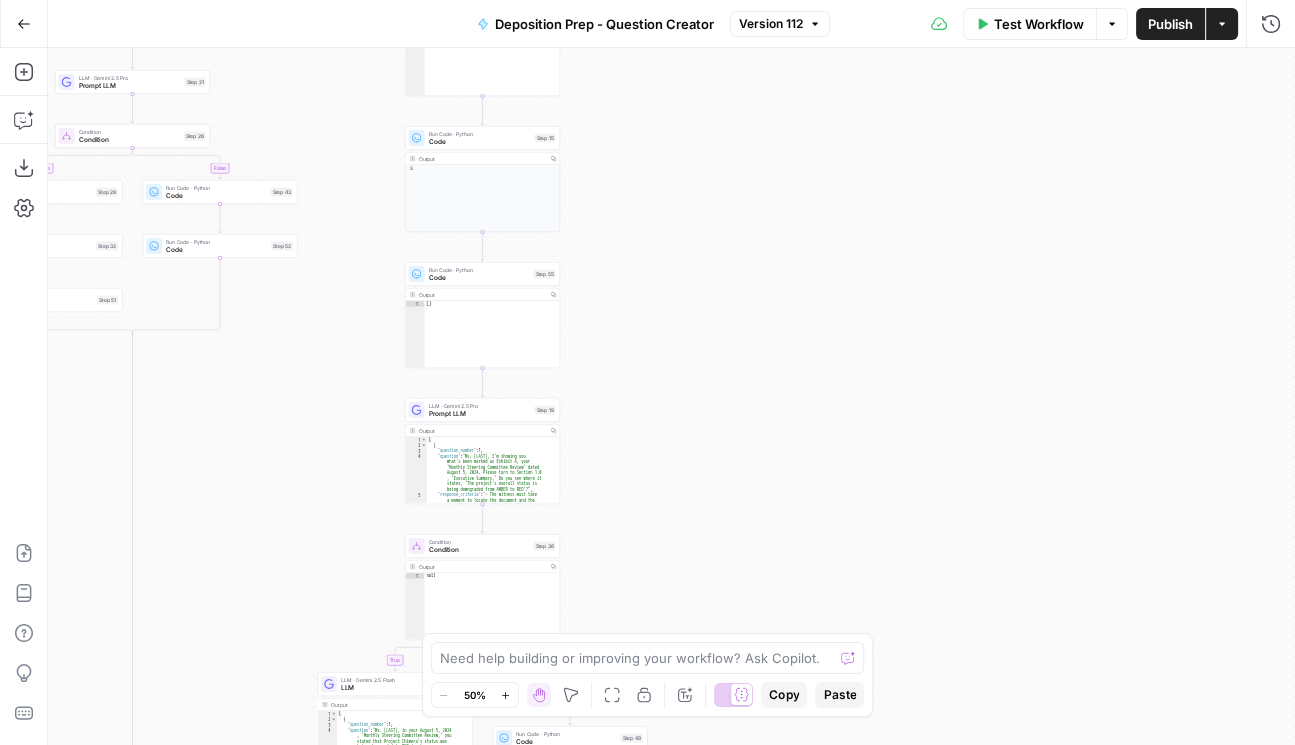 drag, startPoint x: 759, startPoint y: 470, endPoint x: 790, endPoint y: 440, distance: 43.13931 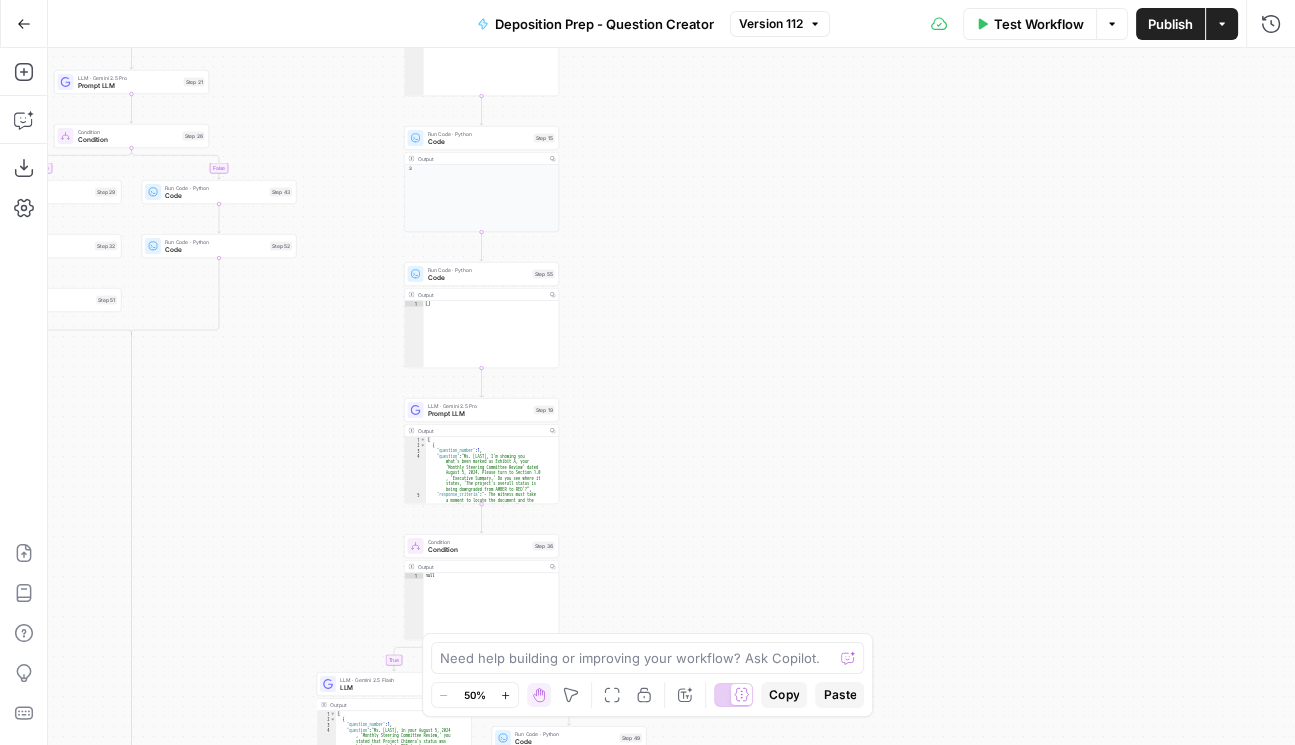 click on "Prompt LLM" at bounding box center (479, 414) 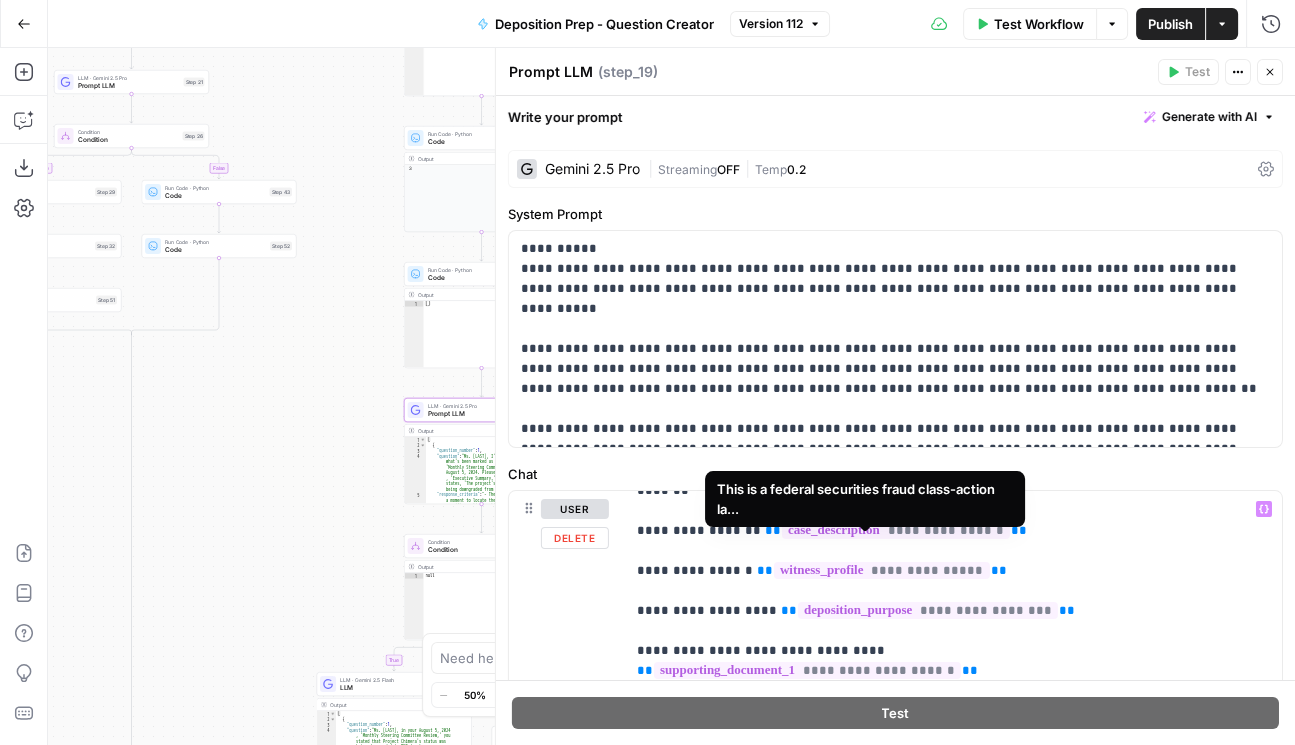 scroll, scrollTop: 114, scrollLeft: 0, axis: vertical 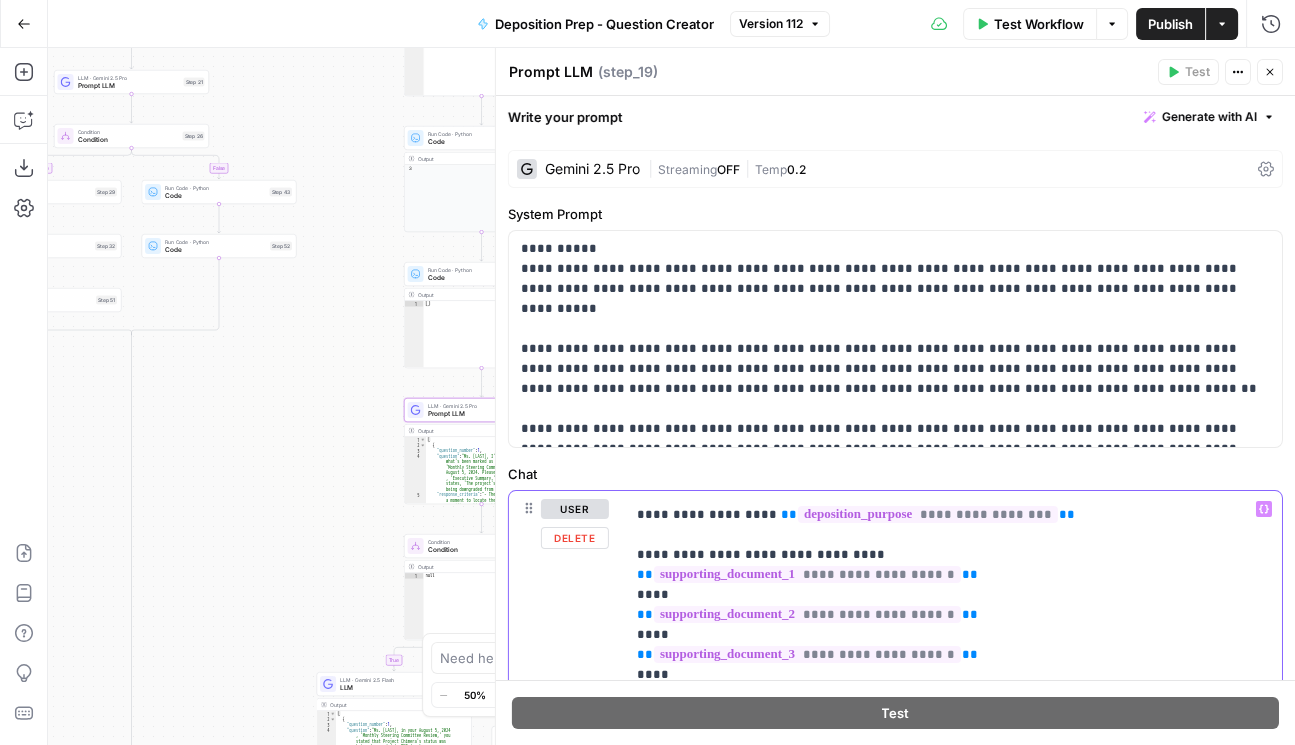 click on "**********" at bounding box center (945, 945) 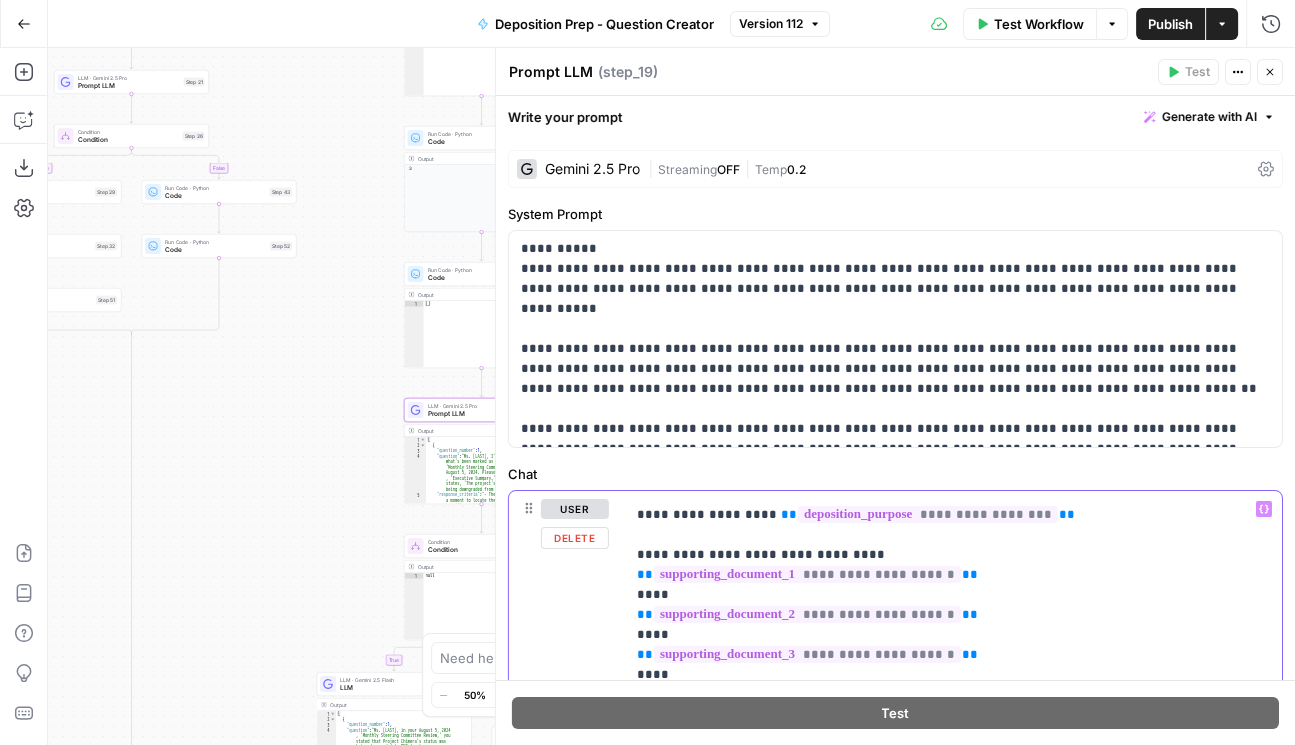 type 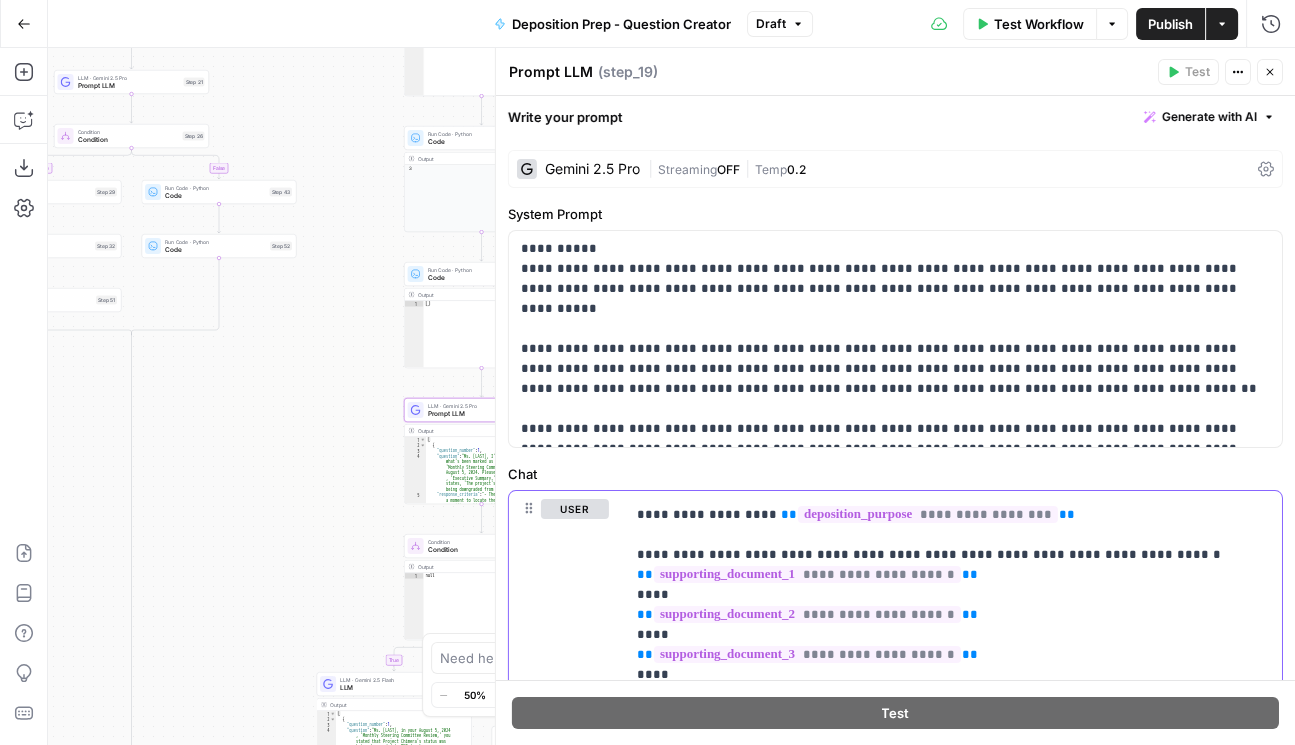click on "**********" at bounding box center (945, 945) 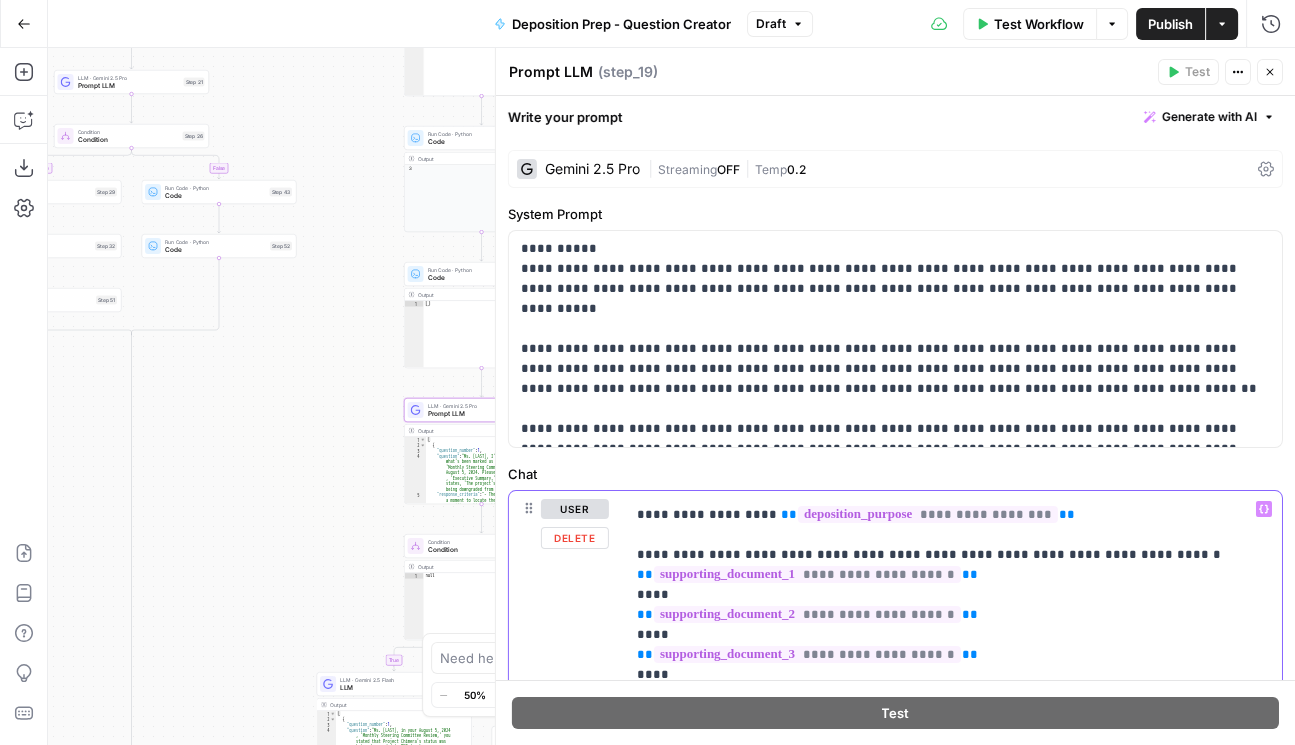 click on "**********" at bounding box center [945, 945] 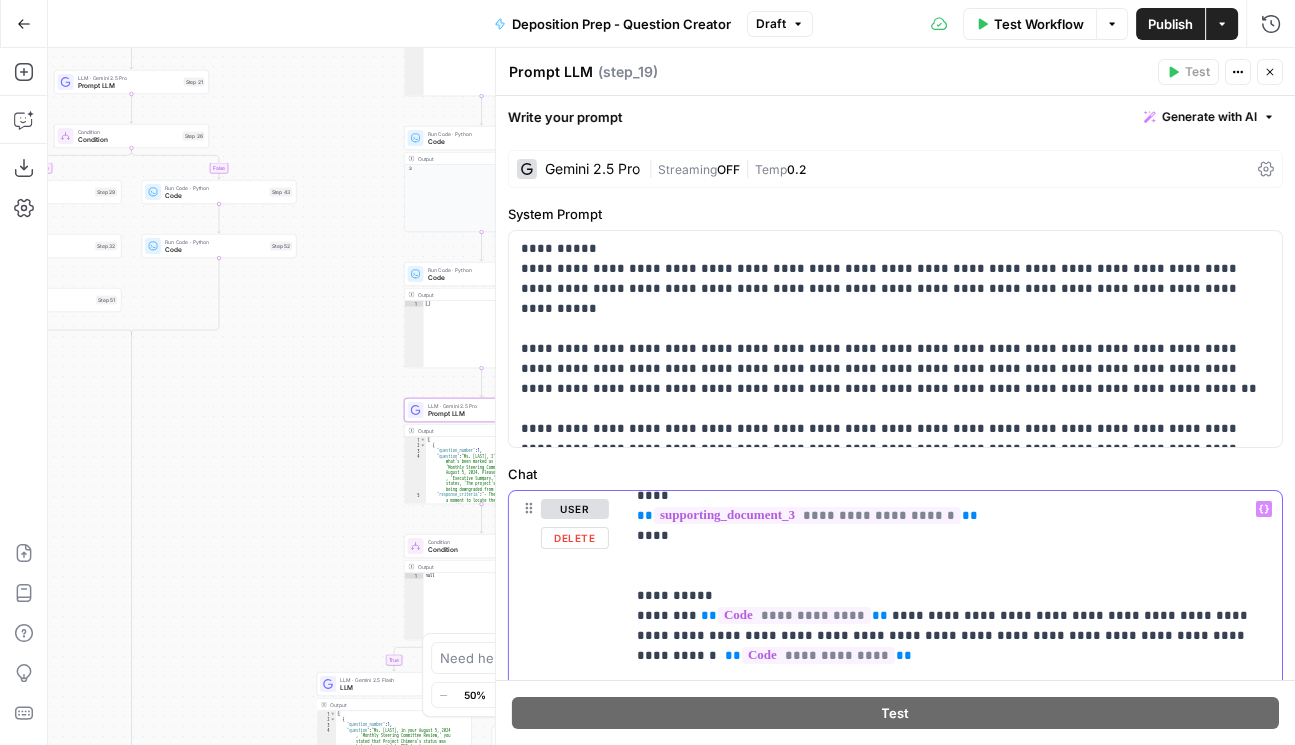 scroll, scrollTop: 341, scrollLeft: 0, axis: vertical 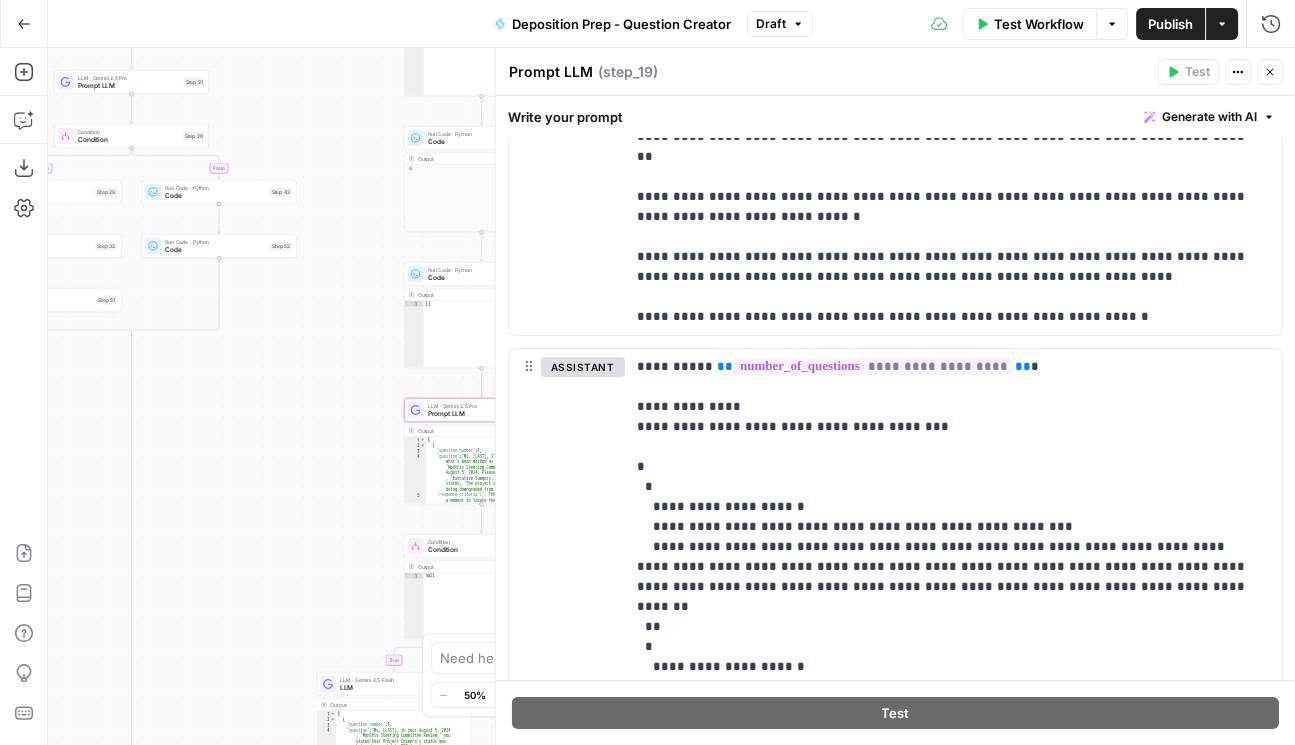 click on "Publish" at bounding box center [1170, 24] 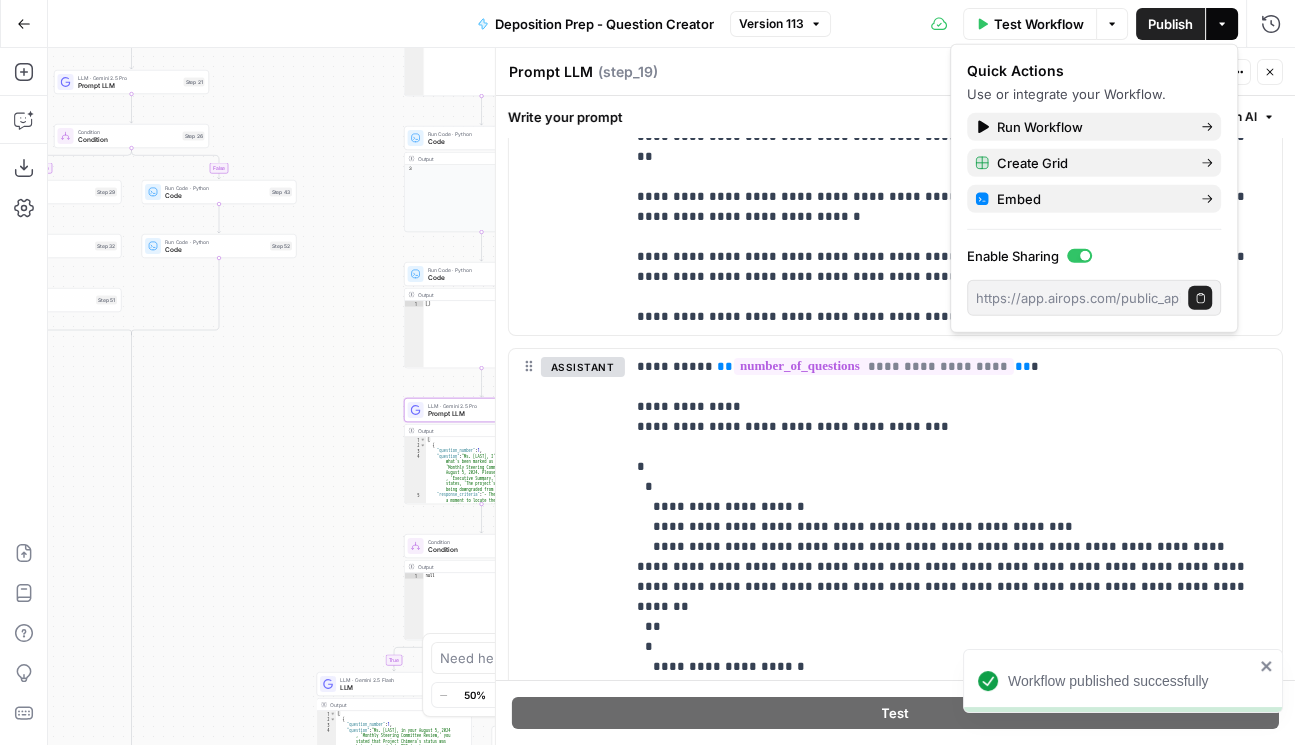 click on "Close" at bounding box center [1270, 72] 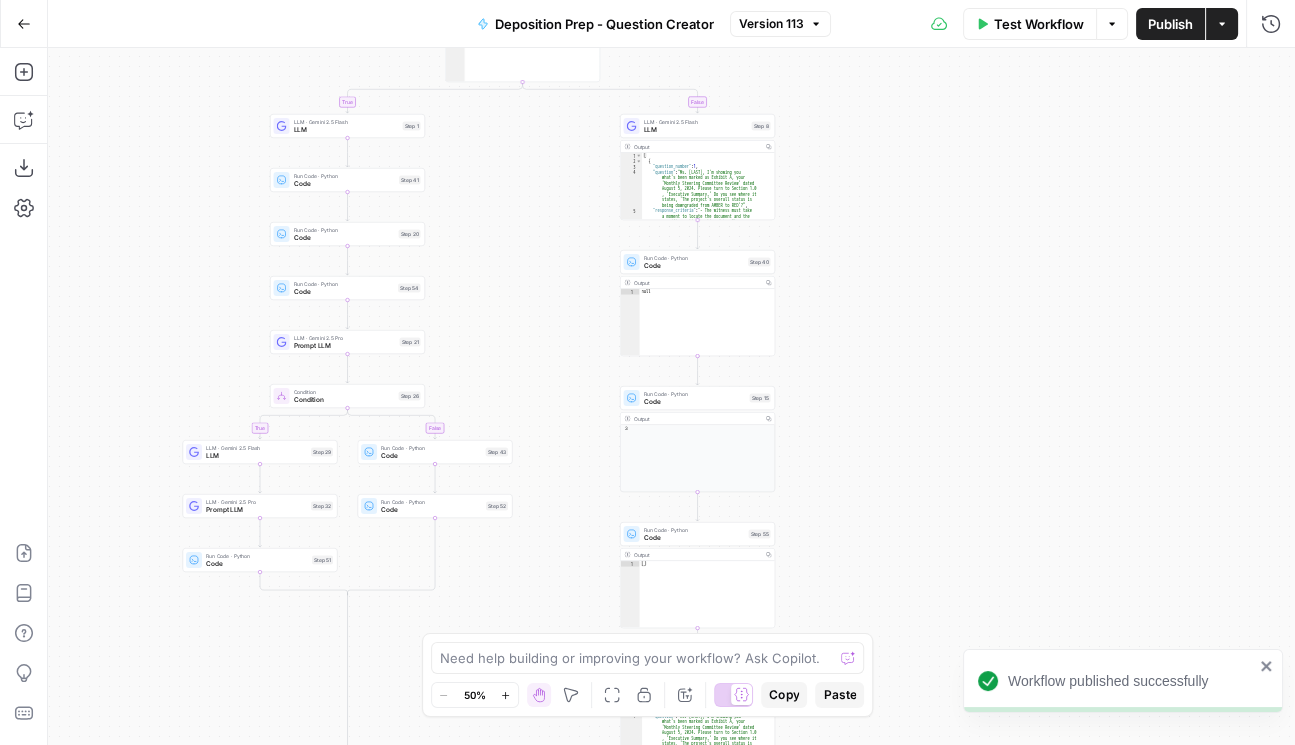drag, startPoint x: 819, startPoint y: 409, endPoint x: 957, endPoint y: 628, distance: 258.85324 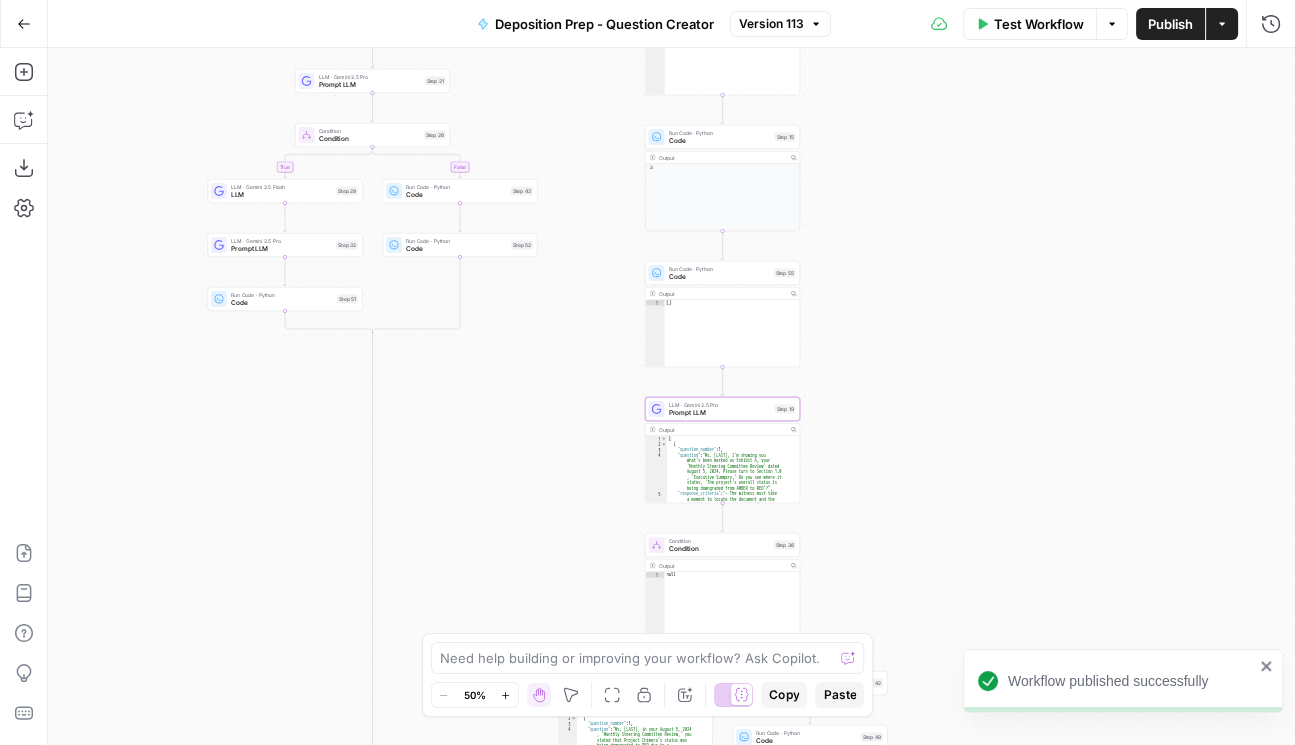 drag, startPoint x: 873, startPoint y: 484, endPoint x: 885, endPoint y: 90, distance: 394.1827 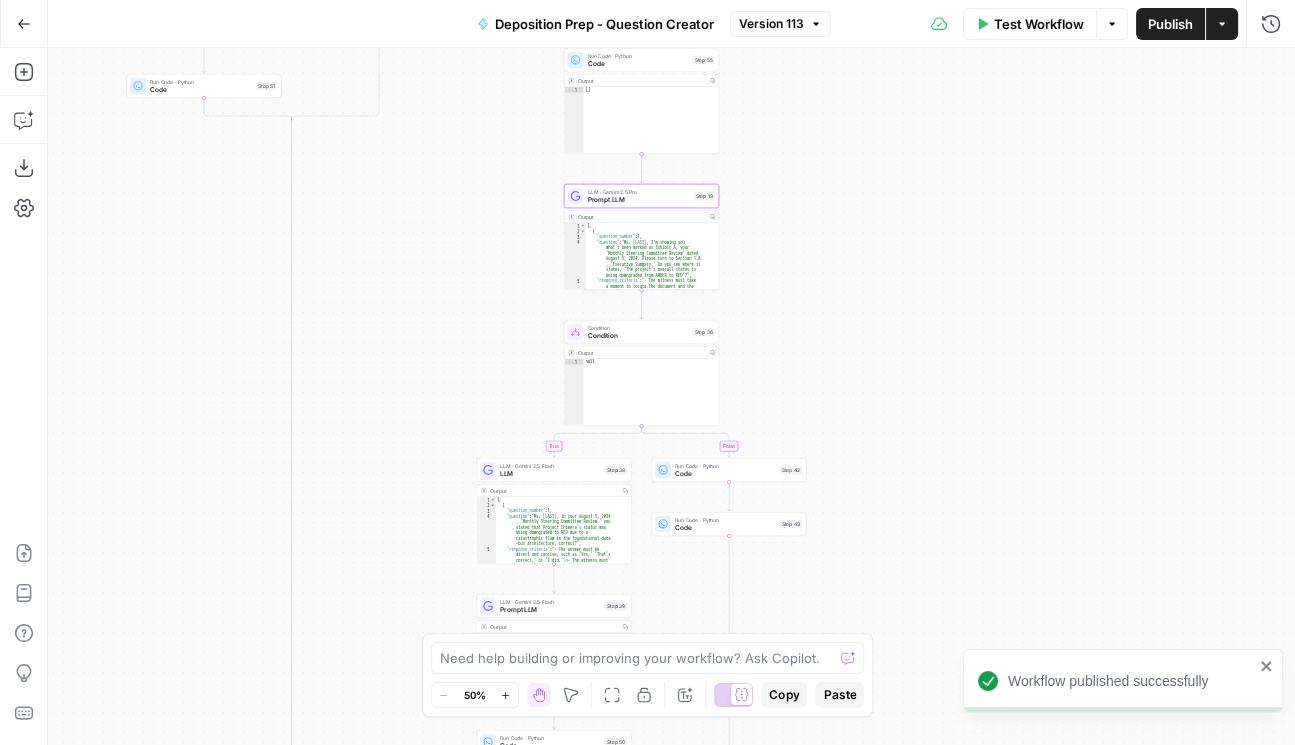 drag, startPoint x: 929, startPoint y: 315, endPoint x: 885, endPoint y: 307, distance: 44.72136 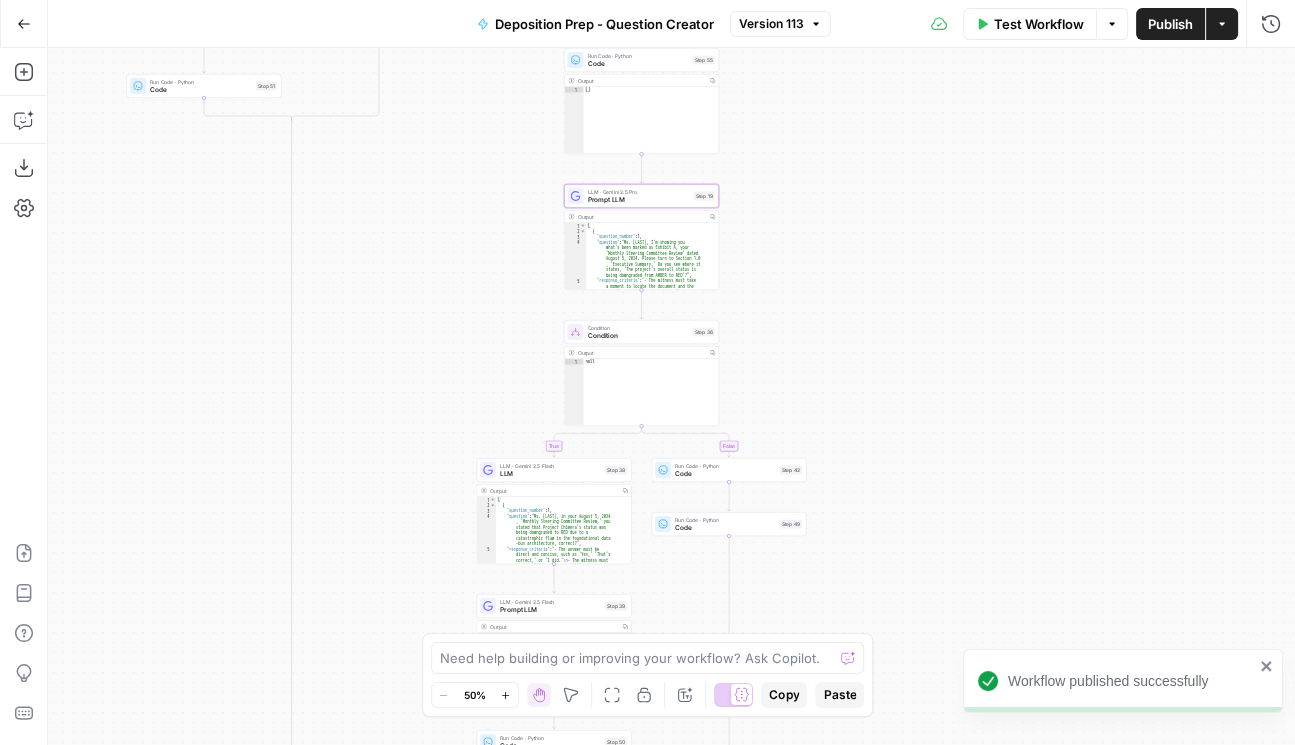 click on "Condition" at bounding box center [638, 336] 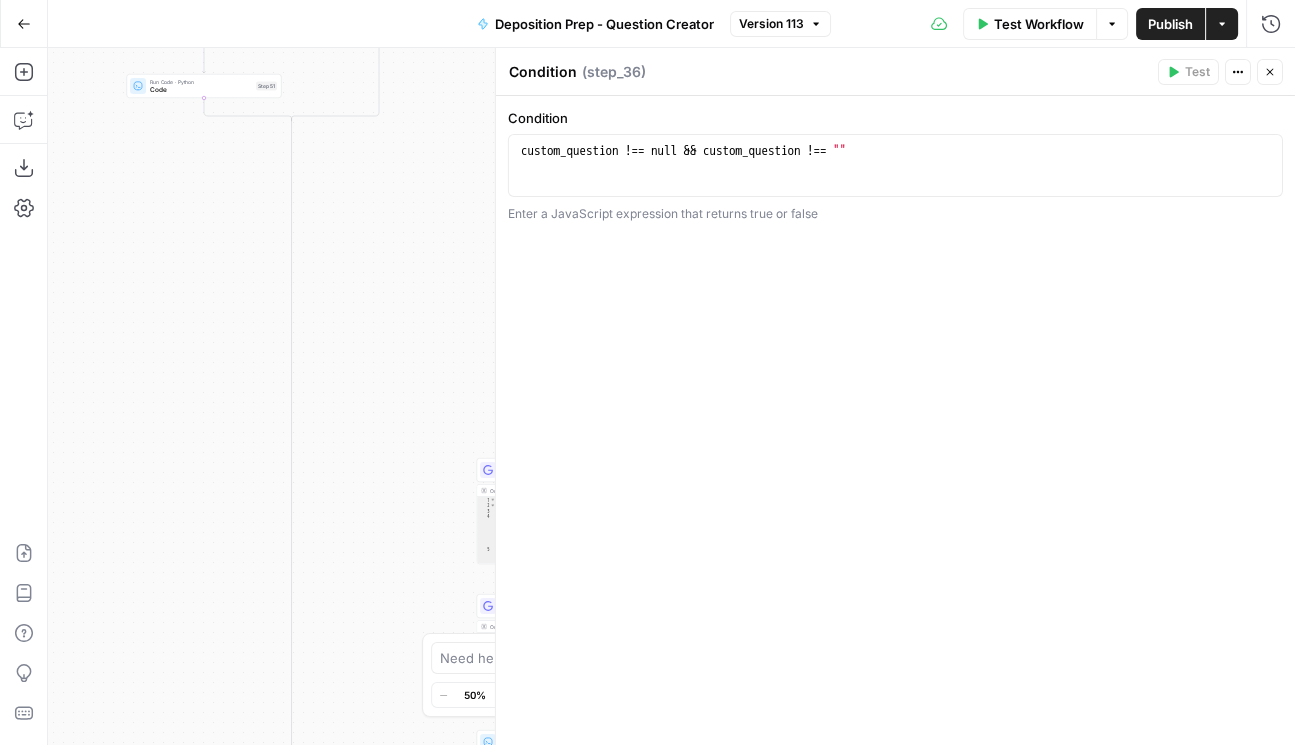 click 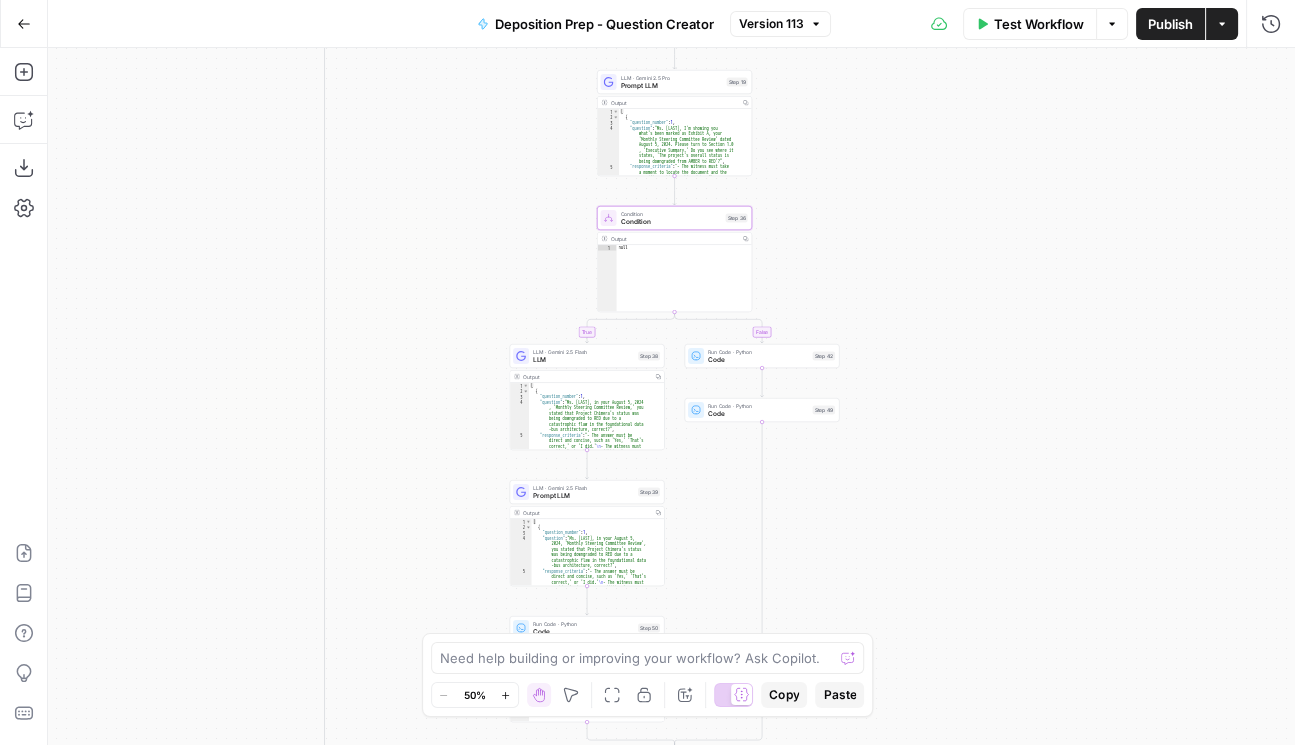 drag, startPoint x: 939, startPoint y: 416, endPoint x: 955, endPoint y: 331, distance: 86.492775 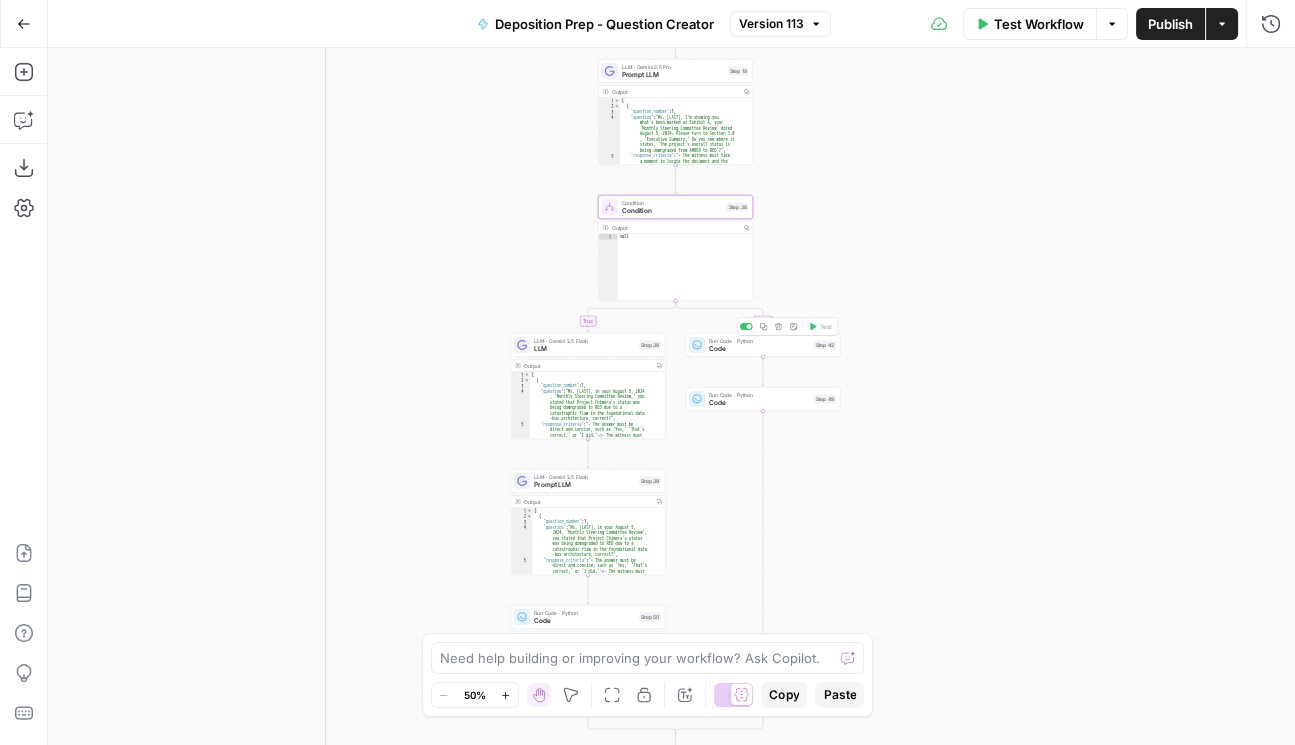 click on "Prompt LLM" at bounding box center (584, 485) 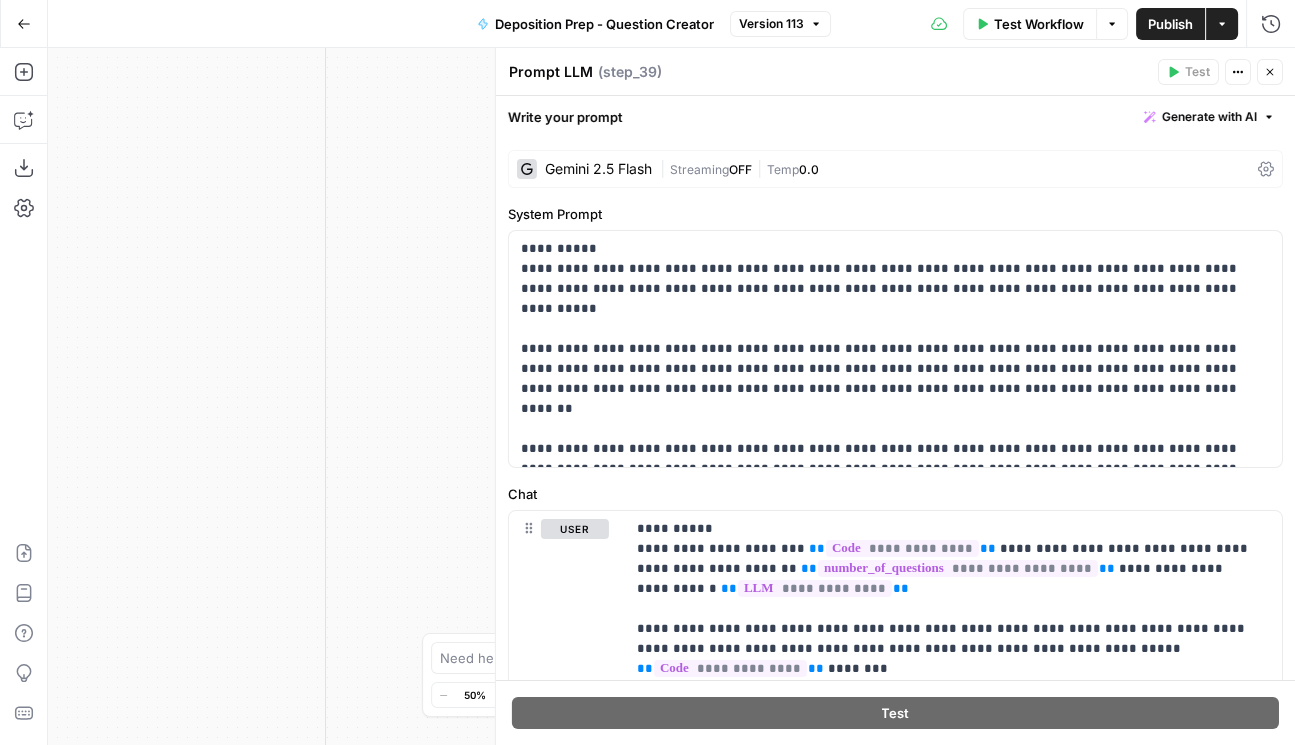 click 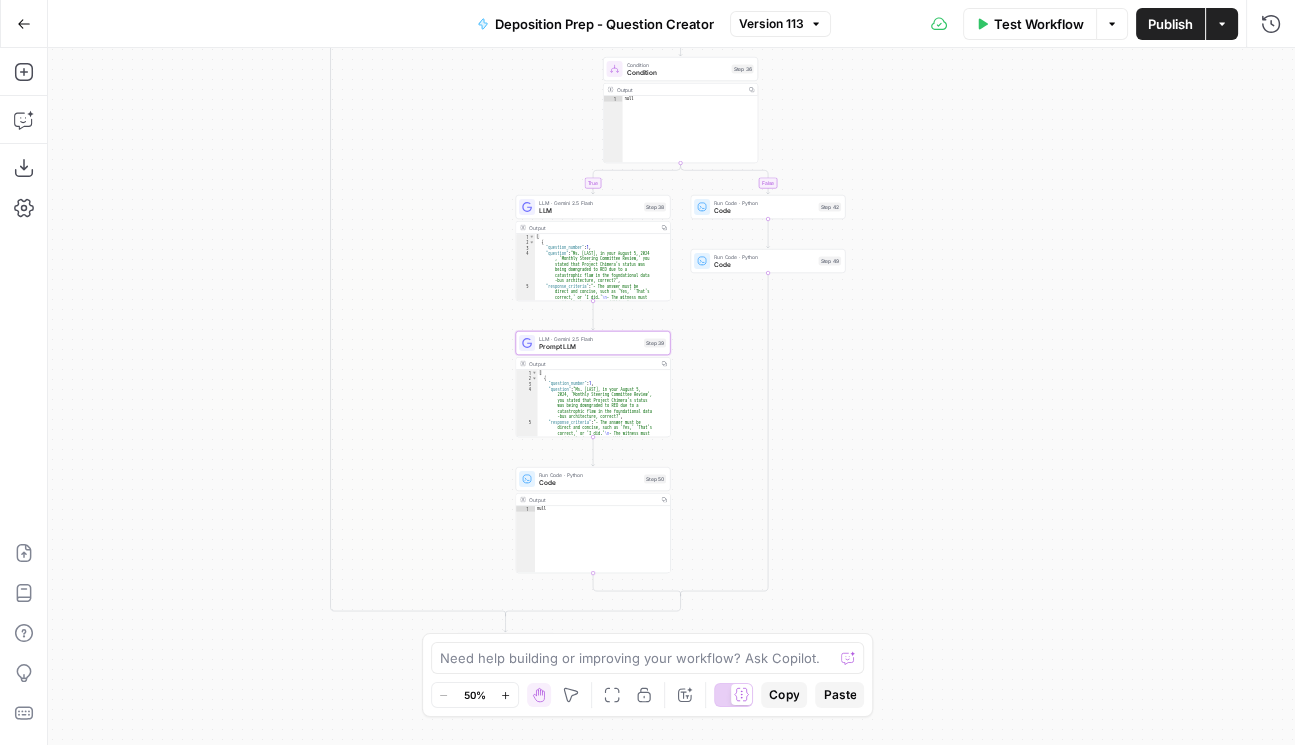 drag, startPoint x: 907, startPoint y: 501, endPoint x: 910, endPoint y: 368, distance: 133.03383 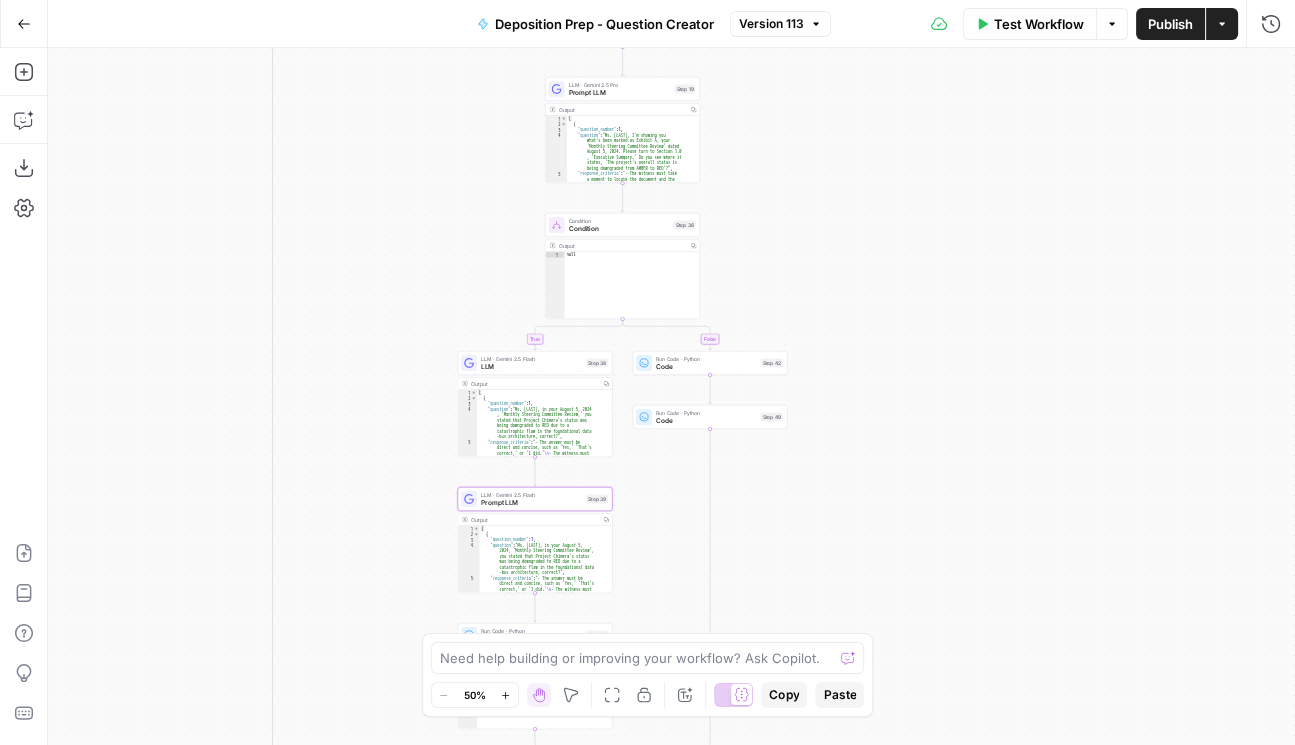 drag, startPoint x: 901, startPoint y: 385, endPoint x: 832, endPoint y: 564, distance: 191.83847 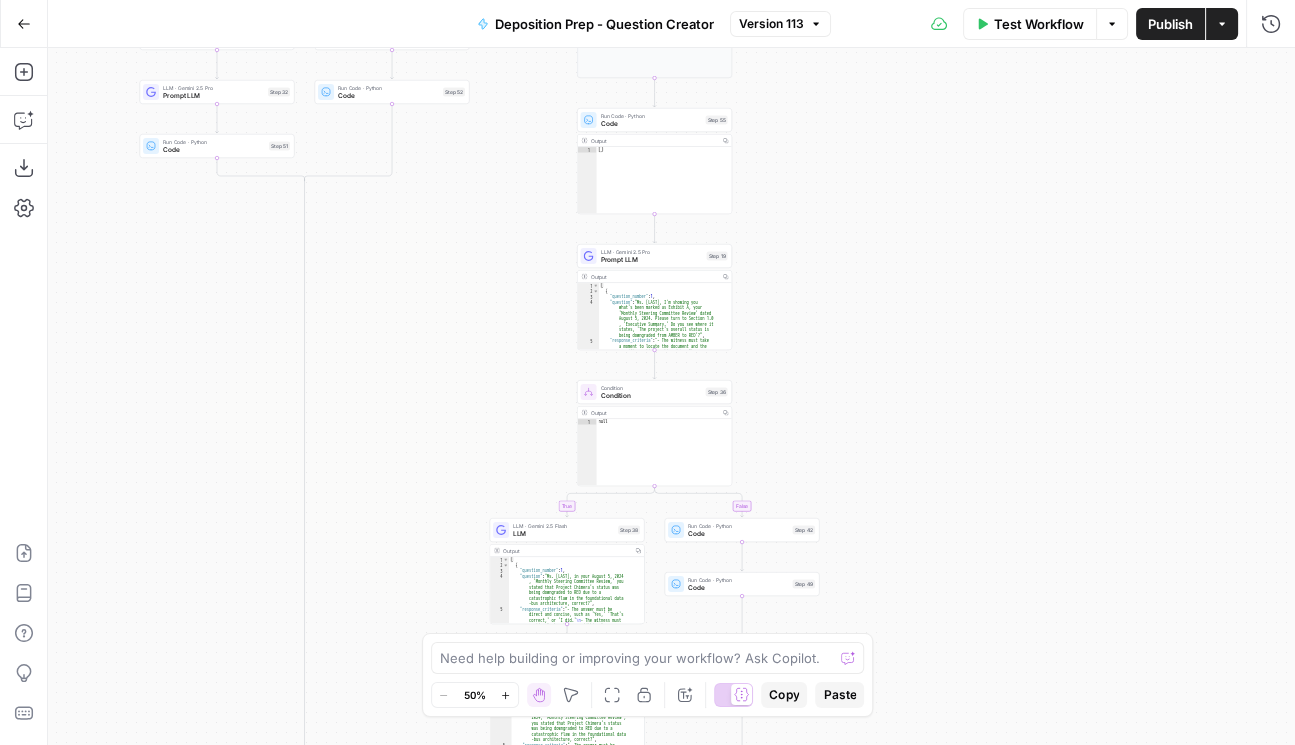 drag, startPoint x: 825, startPoint y: 307, endPoint x: 869, endPoint y: 454, distance: 153.4438 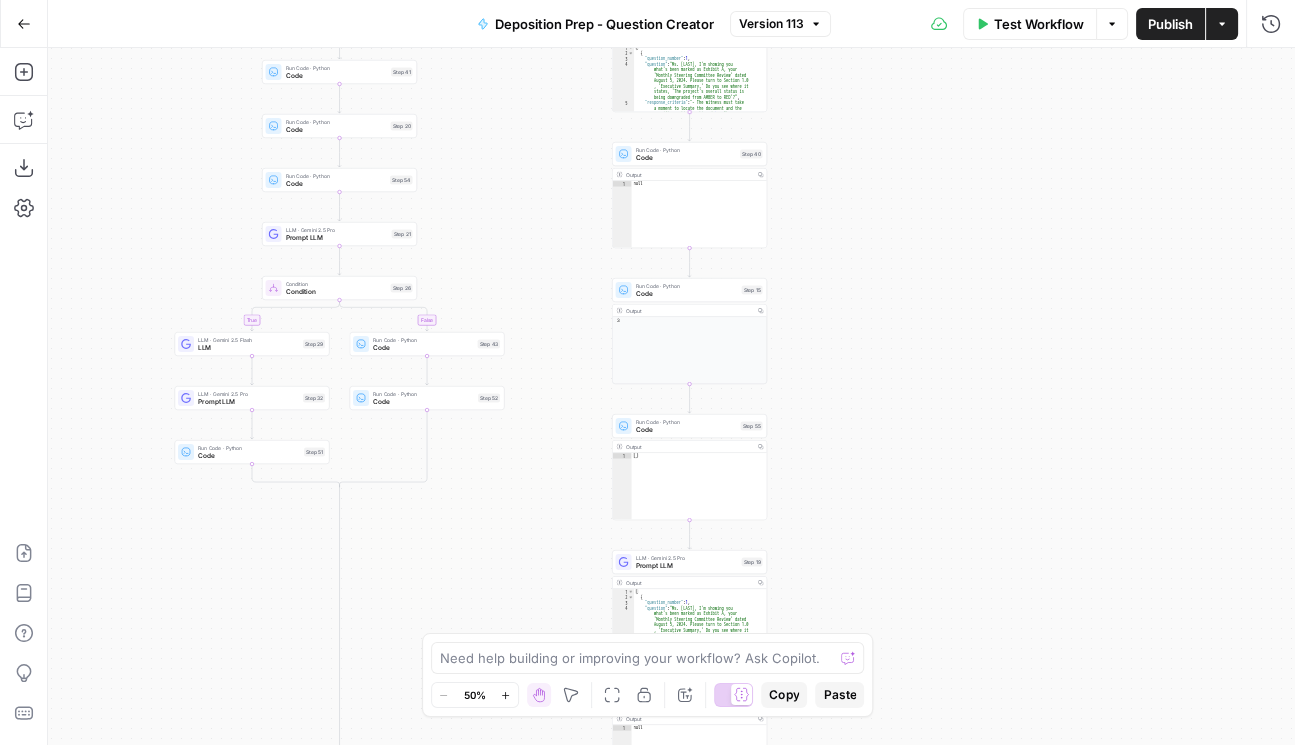 drag, startPoint x: 872, startPoint y: 601, endPoint x: 879, endPoint y: 709, distance: 108.226616 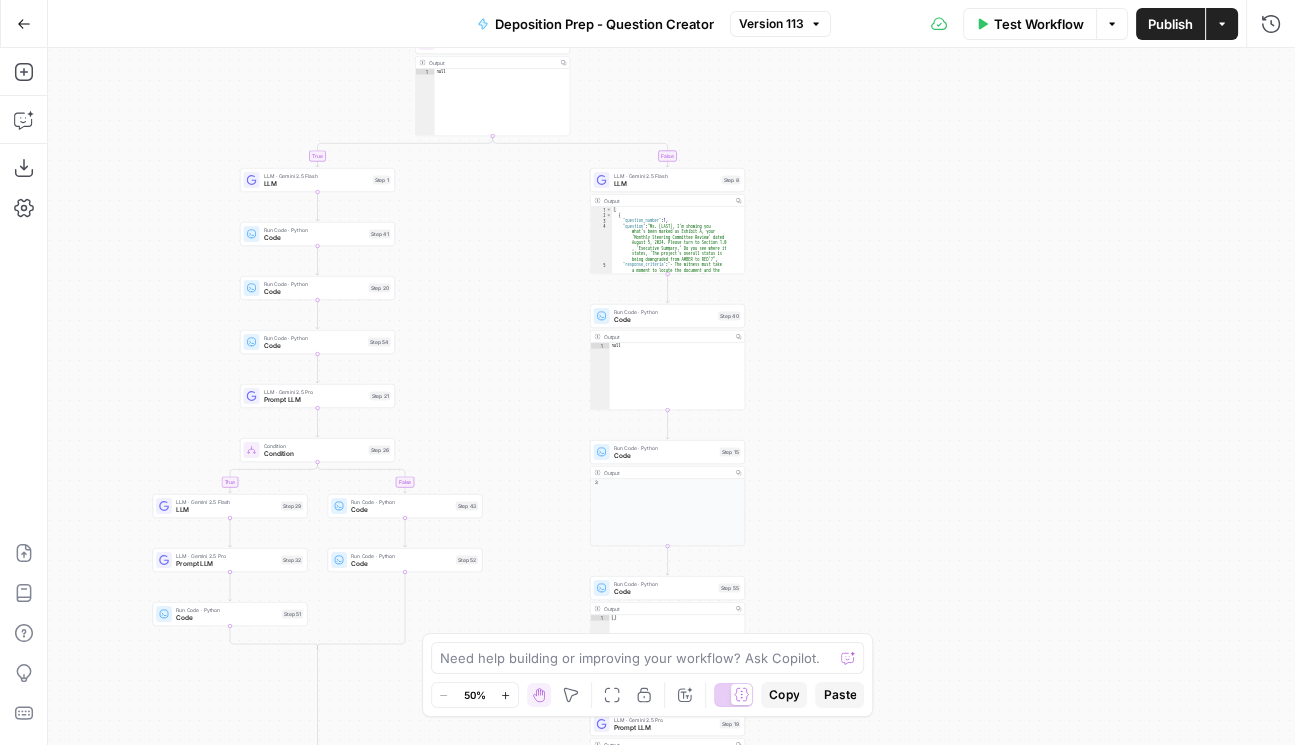 drag, startPoint x: 908, startPoint y: 458, endPoint x: 895, endPoint y: 652, distance: 194.43507 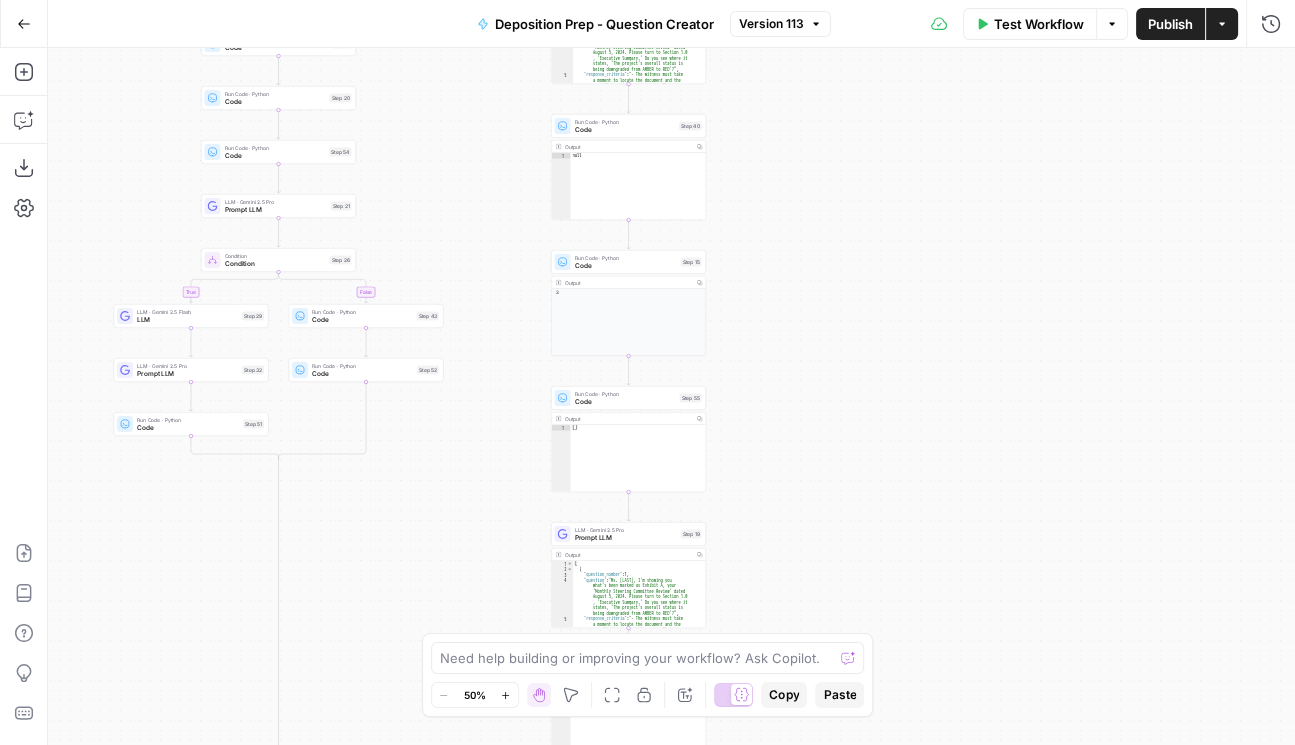 drag, startPoint x: 862, startPoint y: 529, endPoint x: 814, endPoint y: 308, distance: 226.1526 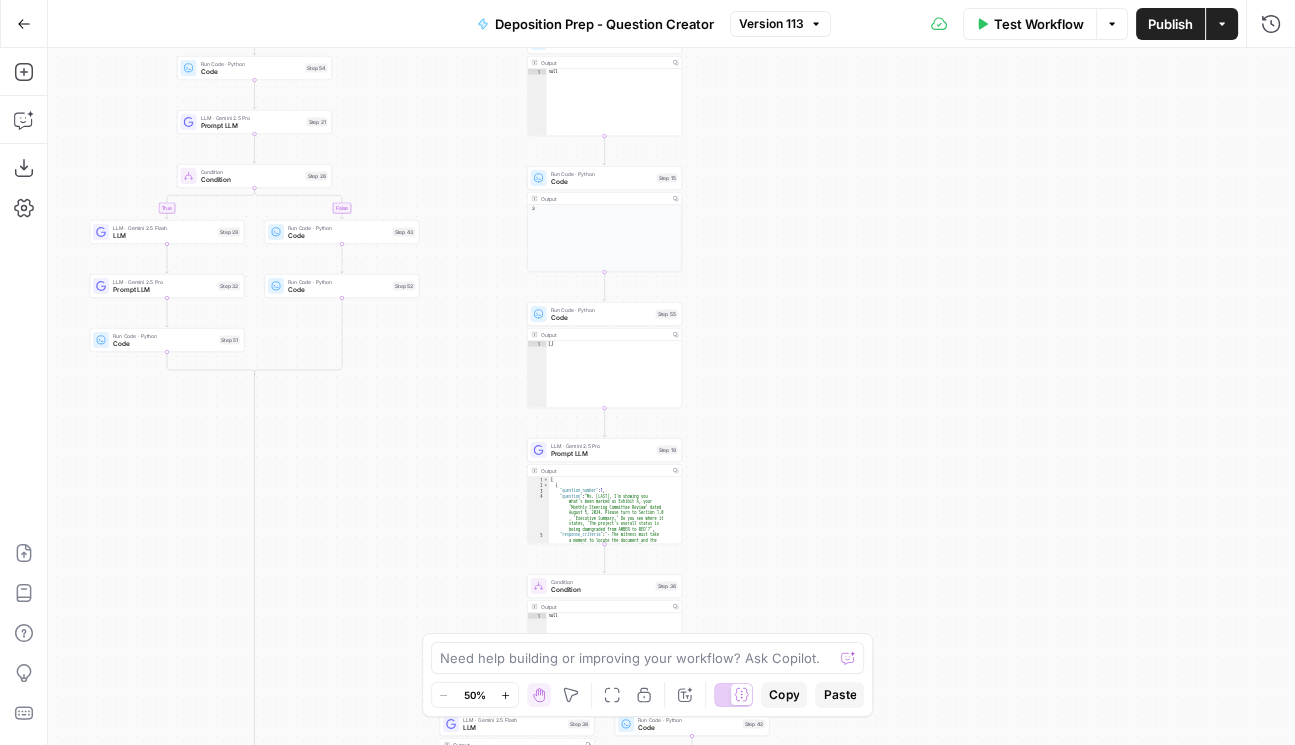 drag, startPoint x: 817, startPoint y: 537, endPoint x: 786, endPoint y: 442, distance: 99.92998 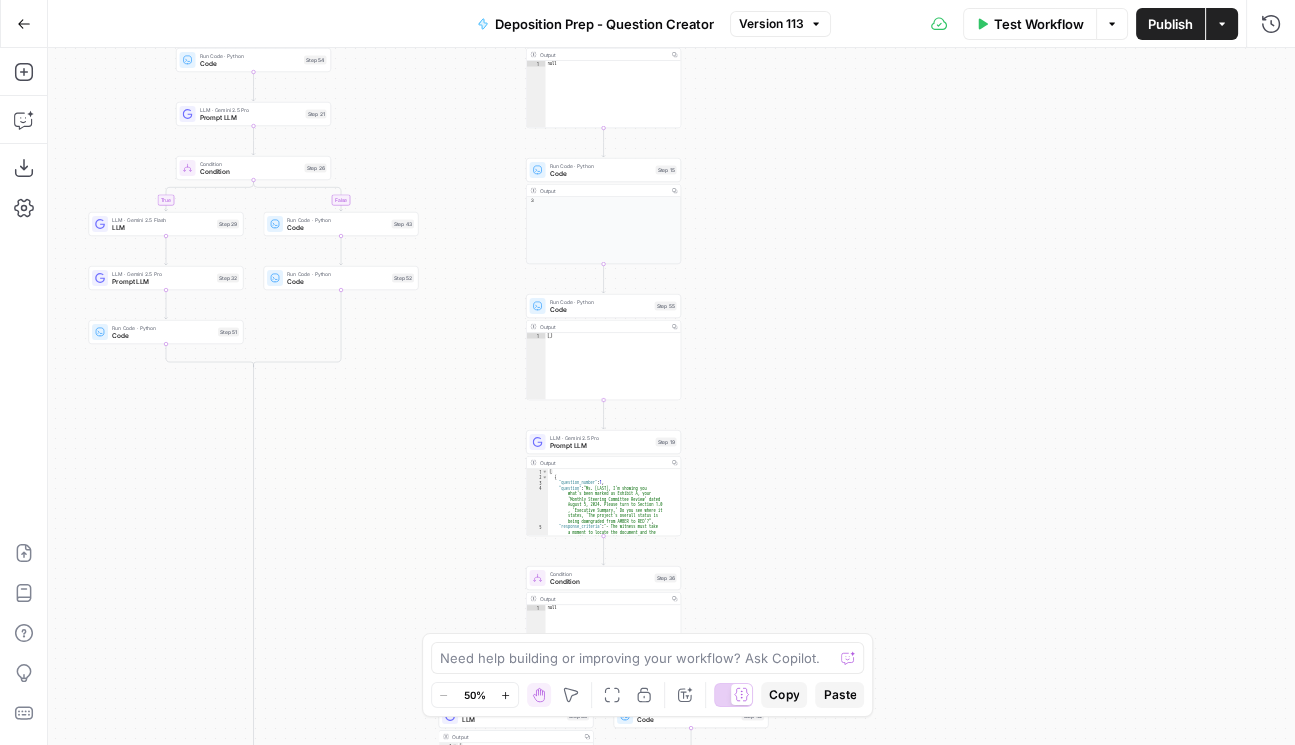 click on "Code" at bounding box center (600, 310) 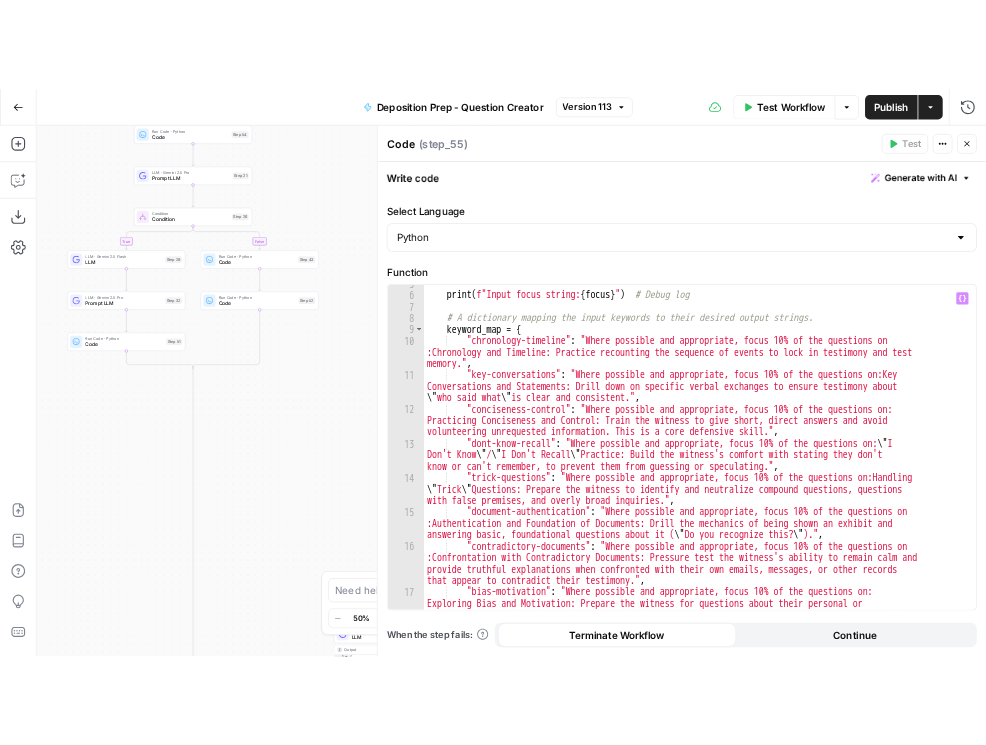 scroll, scrollTop: 68, scrollLeft: 0, axis: vertical 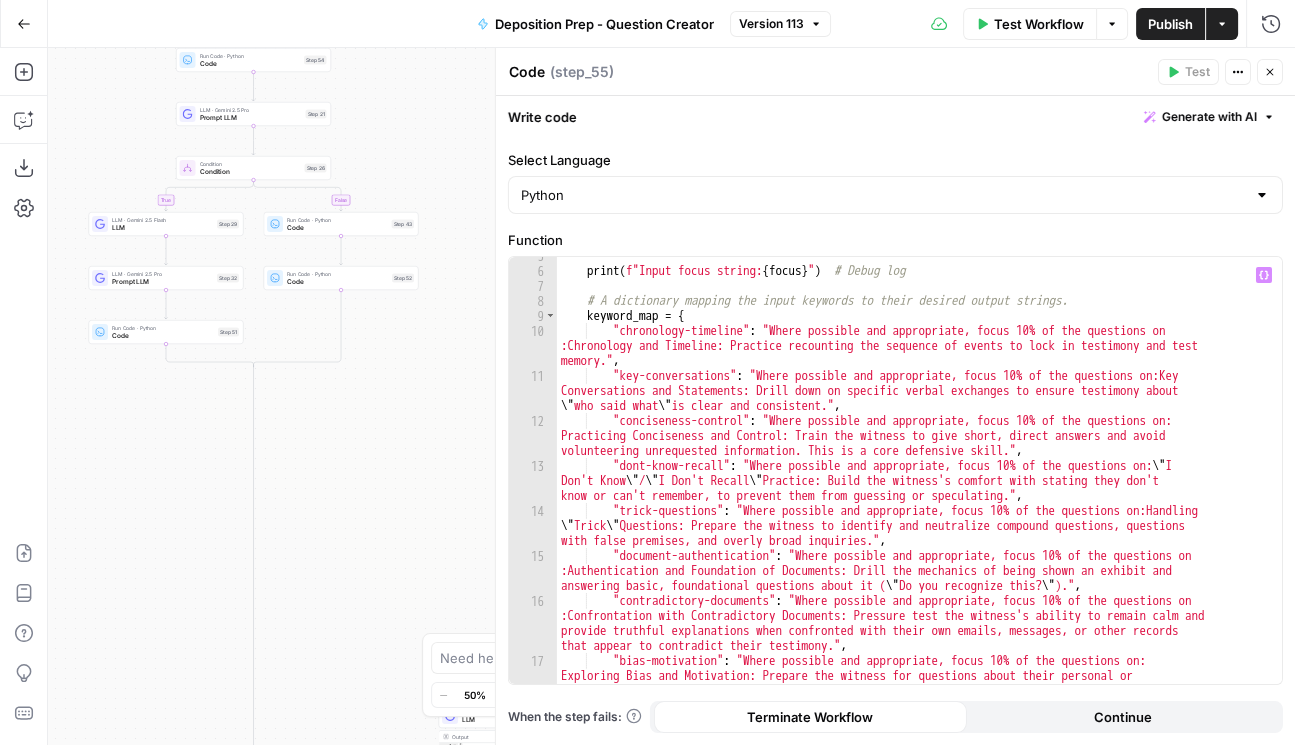 click on "print ( f"Input focus string:  { focus } " )    # Debug log           # A dictionary mapping the input keywords to their desired output strings.      keyword_map   =   {           "chronology-timeline" :   "Where possible and appropriate, focus 10% of the questions on :Chronology and Timeline: Practice recounting the sequence of events to lock in testimony and test  memory." ,           "key-conversations" :   "Where possible and appropriate, focus 10% of the questions on:Key  Conversations and Statements: Drill down on specific verbal exchanges to ensure testimony about  \" who said what \"  is clear and consistent." ,           "conciseness-control" :   "Where possible and appropriate, focus 10% of the questions on:  Practicing Conciseness and Control: Train the witness to give short, direct answers and avoid  volunteering unrequested information. This is a core defensive skill." ,           "dont-know-recall" :   "Where possible and appropriate, focus 10% of the questions on:  \" I  Don't Know \"" at bounding box center (915, 499) 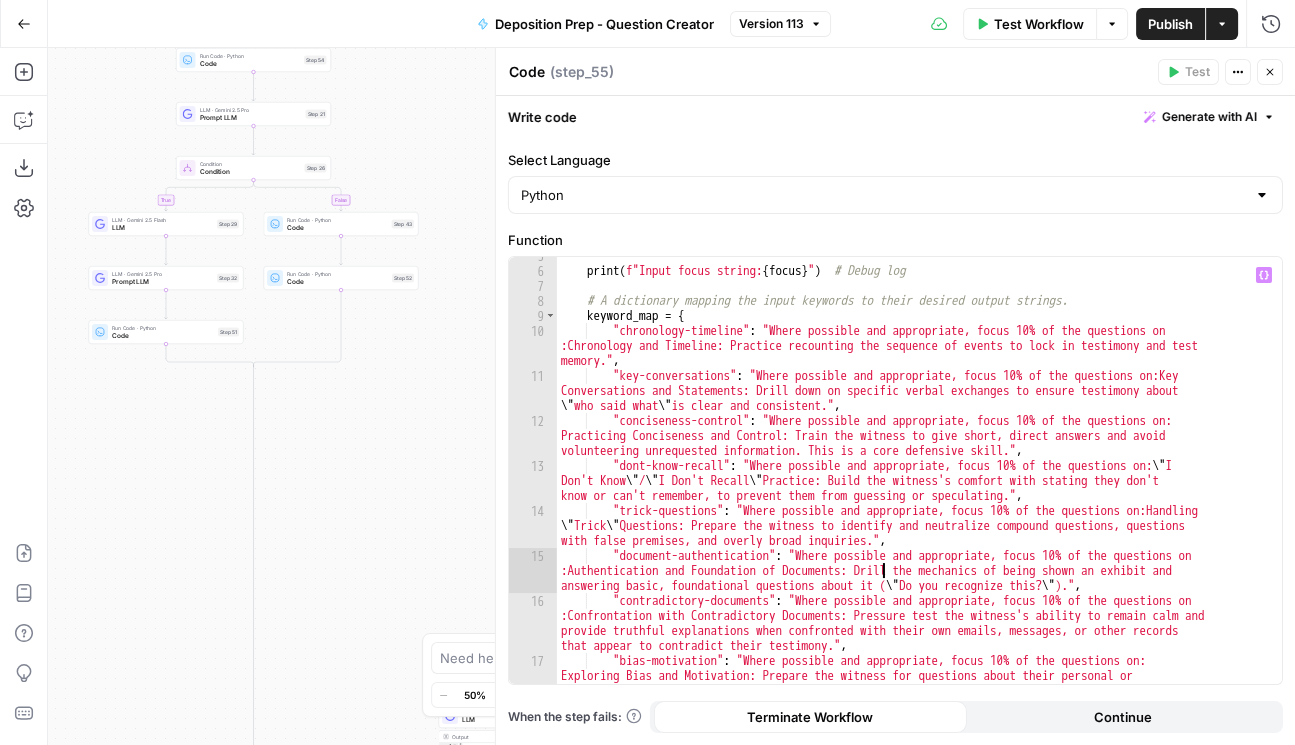 click on "print ( f"Input focus string:  { focus } " )    # Debug log           # A dictionary mapping the input keywords to their desired output strings.      keyword_map   =   {           "chronology-timeline" :   "Where possible and appropriate, focus 10% of the questions on :Chronology and Timeline: Practice recounting the sequence of events to lock in testimony and test  memory." ,           "key-conversations" :   "Where possible and appropriate, focus 10% of the questions on:Key  Conversations and Statements: Drill down on specific verbal exchanges to ensure testimony about  \" who said what \"  is clear and consistent." ,           "conciseness-control" :   "Where possible and appropriate, focus 10% of the questions on:  Practicing Conciseness and Control: Train the witness to give short, direct answers and avoid  volunteering unrequested information. This is a core defensive skill." ,           "dont-know-recall" :   "Where possible and appropriate, focus 10% of the questions on:  \" I  Don't Know \"" at bounding box center (915, 499) 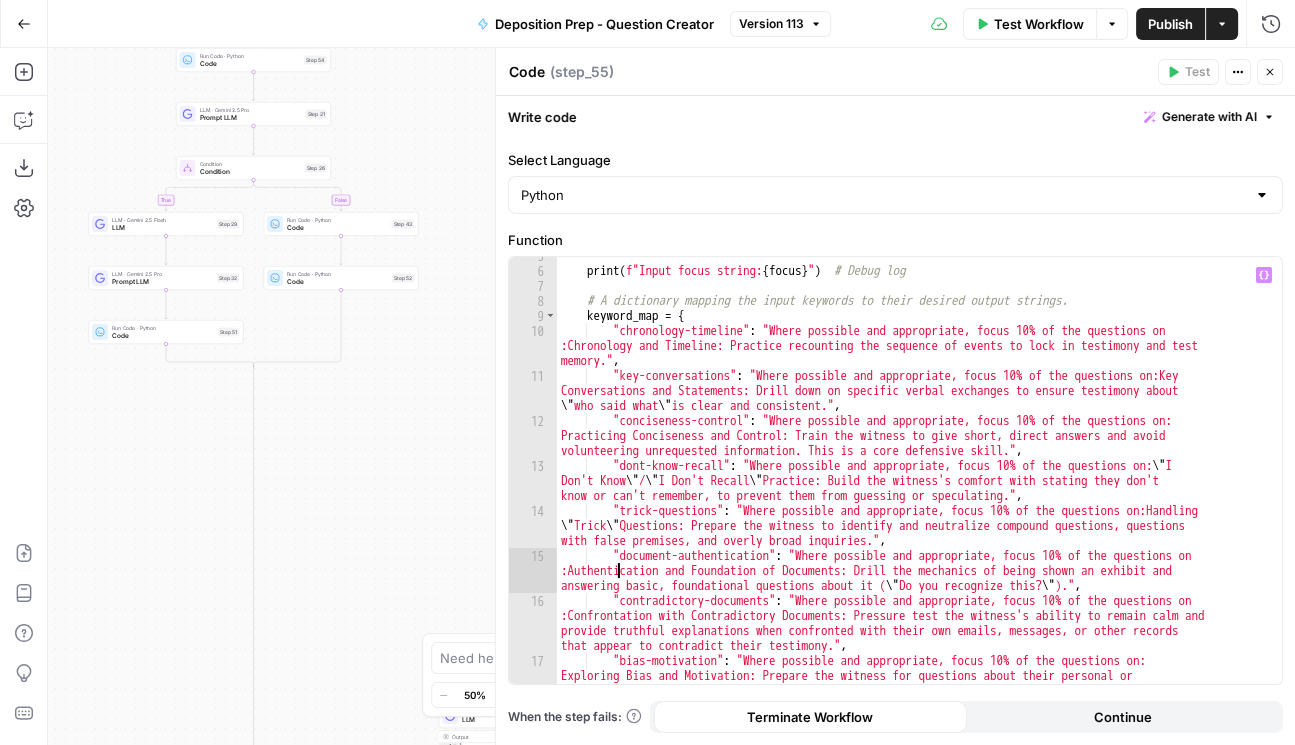 click on "print ( f"Input focus string:  { focus } " )    # Debug log           # A dictionary mapping the input keywords to their desired output strings.      keyword_map   =   {           "chronology-timeline" :   "Where possible and appropriate, focus 10% of the questions on :Chronology and Timeline: Practice recounting the sequence of events to lock in testimony and test  memory." ,           "key-conversations" :   "Where possible and appropriate, focus 10% of the questions on:Key  Conversations and Statements: Drill down on specific verbal exchanges to ensure testimony about  \" who said what \"  is clear and consistent." ,           "conciseness-control" :   "Where possible and appropriate, focus 10% of the questions on:  Practicing Conciseness and Control: Train the witness to give short, direct answers and avoid  volunteering unrequested information. This is a core defensive skill." ,           "dont-know-recall" :   "Where possible and appropriate, focus 10% of the questions on:  \" I  Don't Know \"" at bounding box center (915, 499) 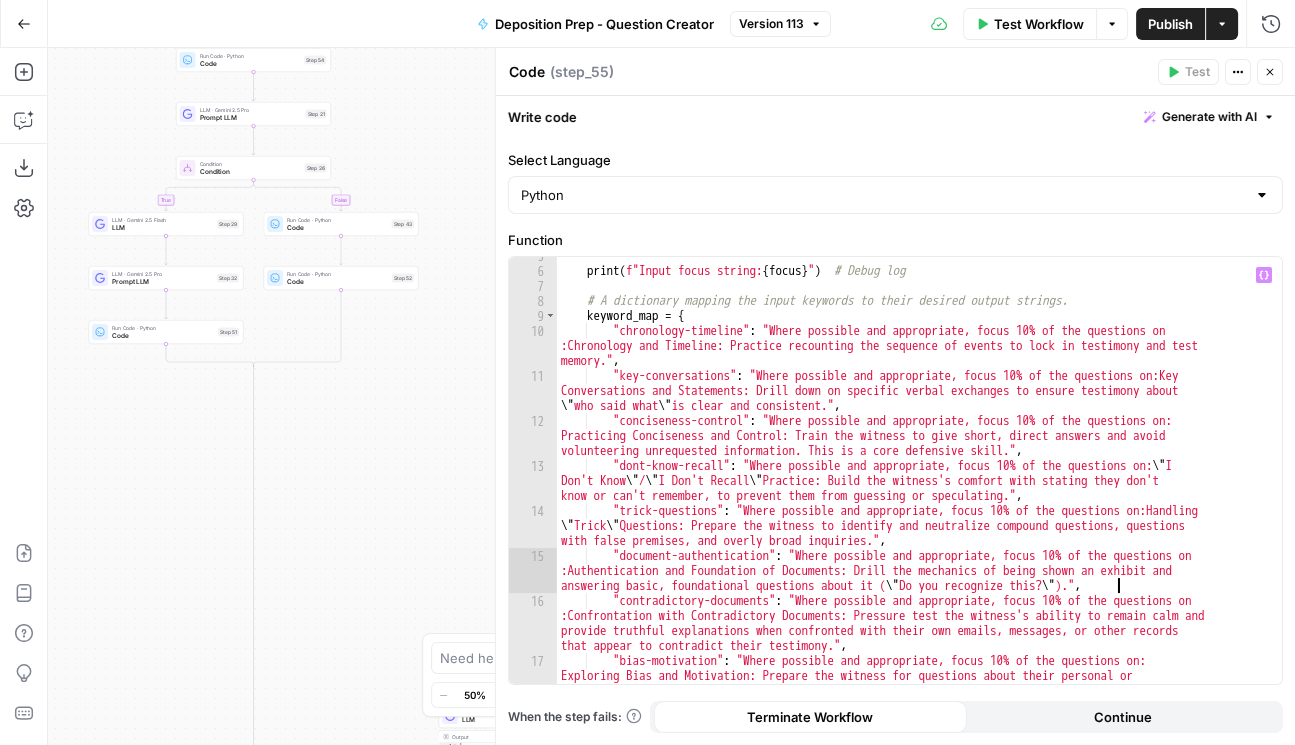 click on "print ( f"Input focus string:  { focus } " )    # Debug log           # A dictionary mapping the input keywords to their desired output strings.      keyword_map   =   {           "chronology-timeline" :   "Where possible and appropriate, focus 10% of the questions on :Chronology and Timeline: Practice recounting the sequence of events to lock in testimony and test  memory." ,           "key-conversations" :   "Where possible and appropriate, focus 10% of the questions on:Key  Conversations and Statements: Drill down on specific verbal exchanges to ensure testimony about  \" who said what \"  is clear and consistent." ,           "conciseness-control" :   "Where possible and appropriate, focus 10% of the questions on:  Practicing Conciseness and Control: Train the witness to give short, direct answers and avoid  volunteering unrequested information. This is a core defensive skill." ,           "dont-know-recall" :   "Where possible and appropriate, focus 10% of the questions on:  \" I  Don't Know \"" at bounding box center [915, 499] 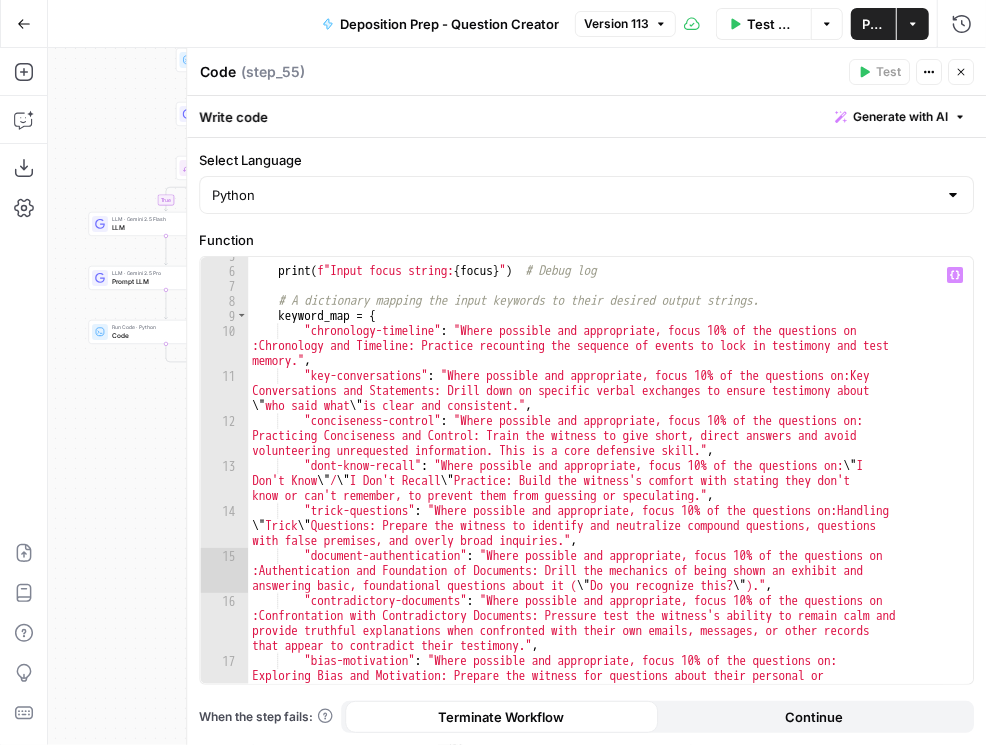 scroll, scrollTop: 102, scrollLeft: 0, axis: vertical 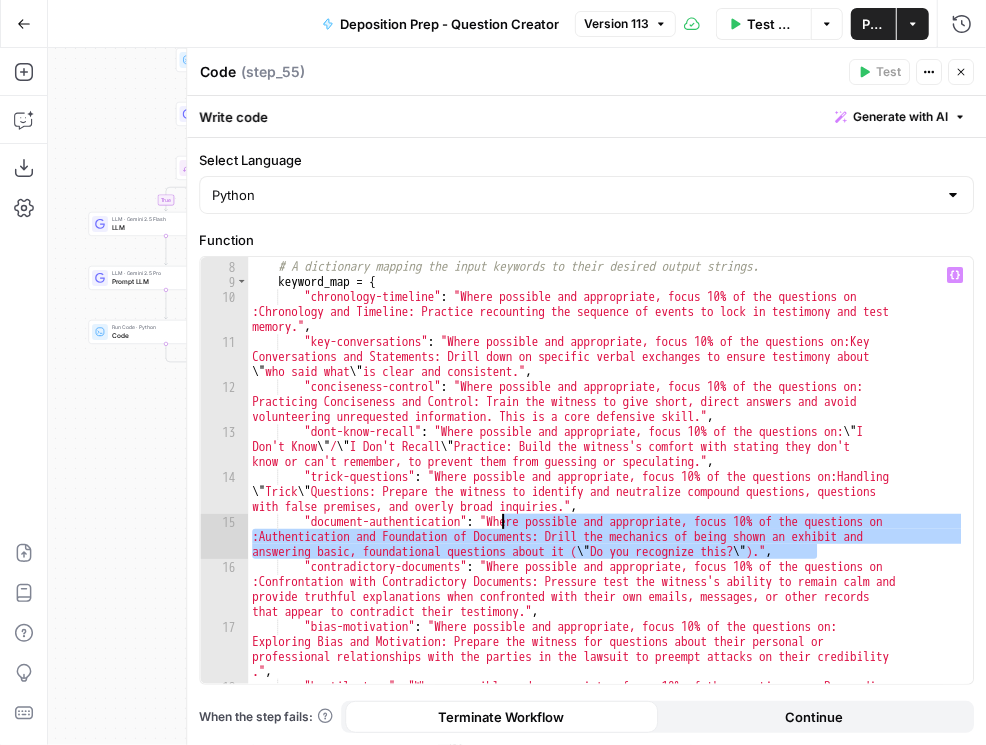 drag, startPoint x: 818, startPoint y: 551, endPoint x: 504, endPoint y: 522, distance: 315.33633 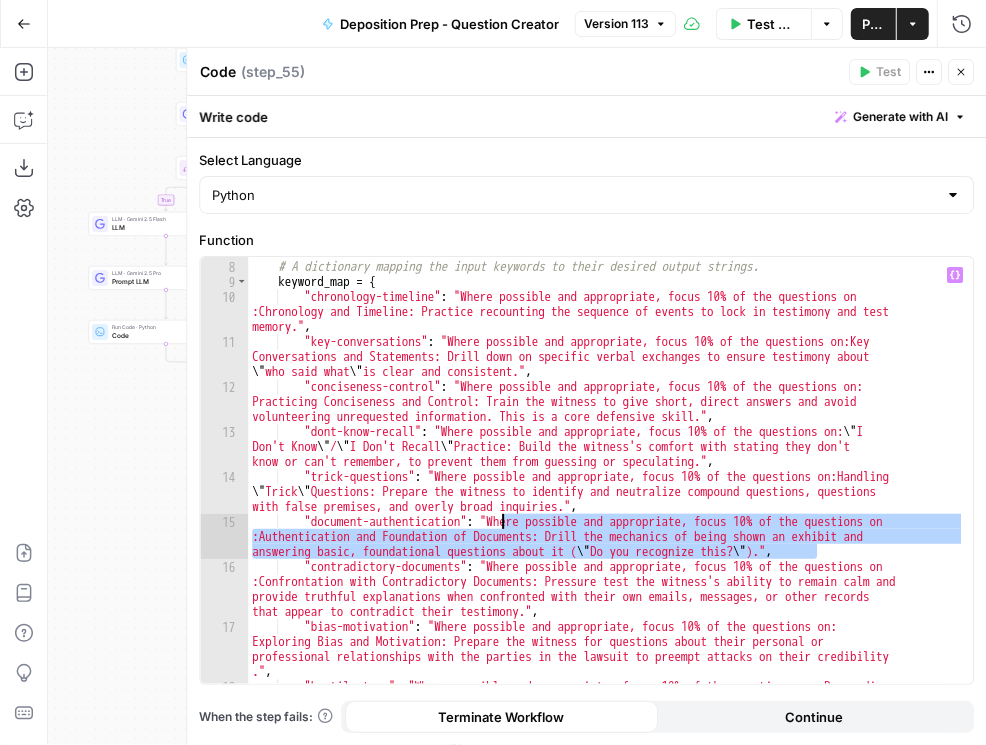 click on "# A dictionary mapping the input keywords to their desired output strings.      keyword_map   =   {           "chronology-timeline" :   "Where possible and appropriate, focus 10% of the questions on :Chronology and Timeline: Practice recounting the sequence of events to lock in testimony and test  memory." ,           "key-conversations" :   "Where possible and appropriate, focus 10% of the questions on:Key  Conversations and Statements: Drill down on specific verbal exchanges to ensure testimony about  \" who said what \"  is clear and consistent." ,           "conciseness-control" :   "Where possible and appropriate, focus 10% of the questions on:  Practicing Conciseness and Control: Train the witness to give short, direct answers and avoid  volunteering unrequested information. This is a core defensive skill." ,           "dont-know-recall" :   "Where possible and appropriate, focus 10% of the questions on:  \" I  Don't Know \"  /  \" I Don't Recall \" ,           "trick-questions" :   \" Trick ," at bounding box center (606, 488) 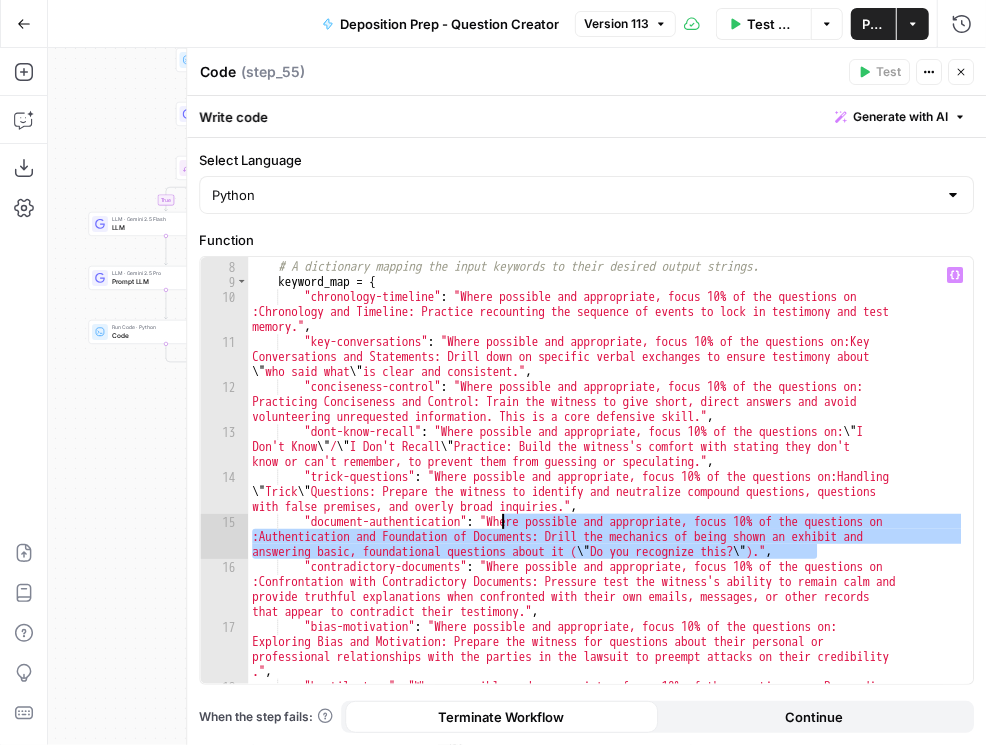 click on "# A dictionary mapping the input keywords to their desired output strings.      keyword_map   =   {           "chronology-timeline" :   "Where possible and appropriate, focus 10% of the questions on :Chronology and Timeline: Practice recounting the sequence of events to lock in testimony and test  memory." ,           "key-conversations" :   "Where possible and appropriate, focus 10% of the questions on:Key  Conversations and Statements: Drill down on specific verbal exchanges to ensure testimony about  \" who said what \"  is clear and consistent." ,           "conciseness-control" :   "Where possible and appropriate, focus 10% of the questions on:  Practicing Conciseness and Control: Train the witness to give short, direct answers and avoid  volunteering unrequested information. This is a core defensive skill." ,           "dont-know-recall" :   "Where possible and appropriate, focus 10% of the questions on:  \" I  Don't Know \"  /  \" I Don't Recall \" ,           "trick-questions" :   \" Trick ," at bounding box center (606, 470) 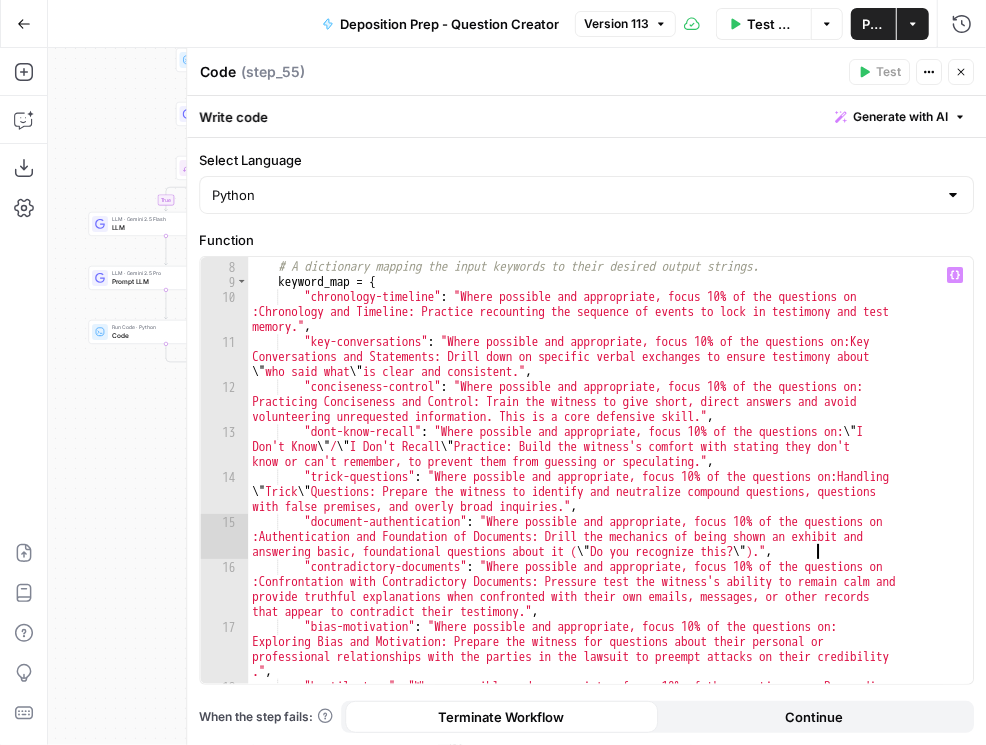 click on "# A dictionary mapping the input keywords to their desired output strings.      keyword_map   =   {           "chronology-timeline" :   "Where possible and appropriate, focus 10% of the questions on :Chronology and Timeline: Practice recounting the sequence of events to lock in testimony and test  memory." ,           "key-conversations" :   "Where possible and appropriate, focus 10% of the questions on:Key  Conversations and Statements: Drill down on specific verbal exchanges to ensure testimony about  \" who said what \"  is clear and consistent." ,           "conciseness-control" :   "Where possible and appropriate, focus 10% of the questions on:  Practicing Conciseness and Control: Train the witness to give short, direct answers and avoid  volunteering unrequested information. This is a core defensive skill." ,           "dont-know-recall" :   "Where possible and appropriate, focus 10% of the questions on:  \" I  Don't Know \"  /  \" I Don't Recall \" ,           "trick-questions" :   \" Trick ," at bounding box center (606, 488) 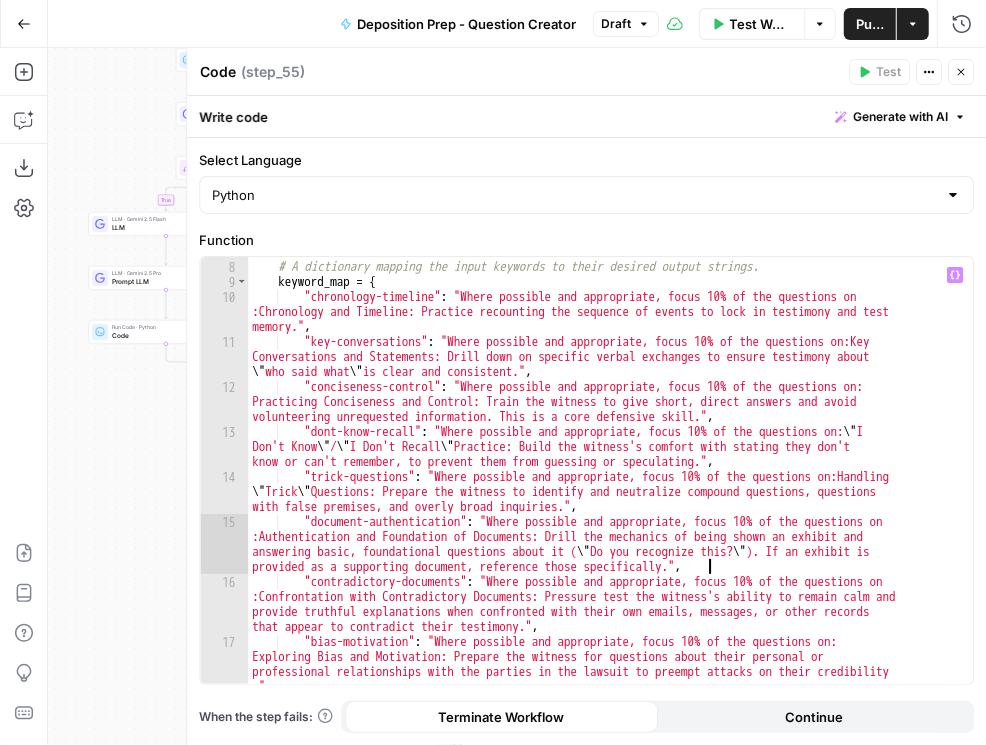 scroll, scrollTop: 0, scrollLeft: 193, axis: horizontal 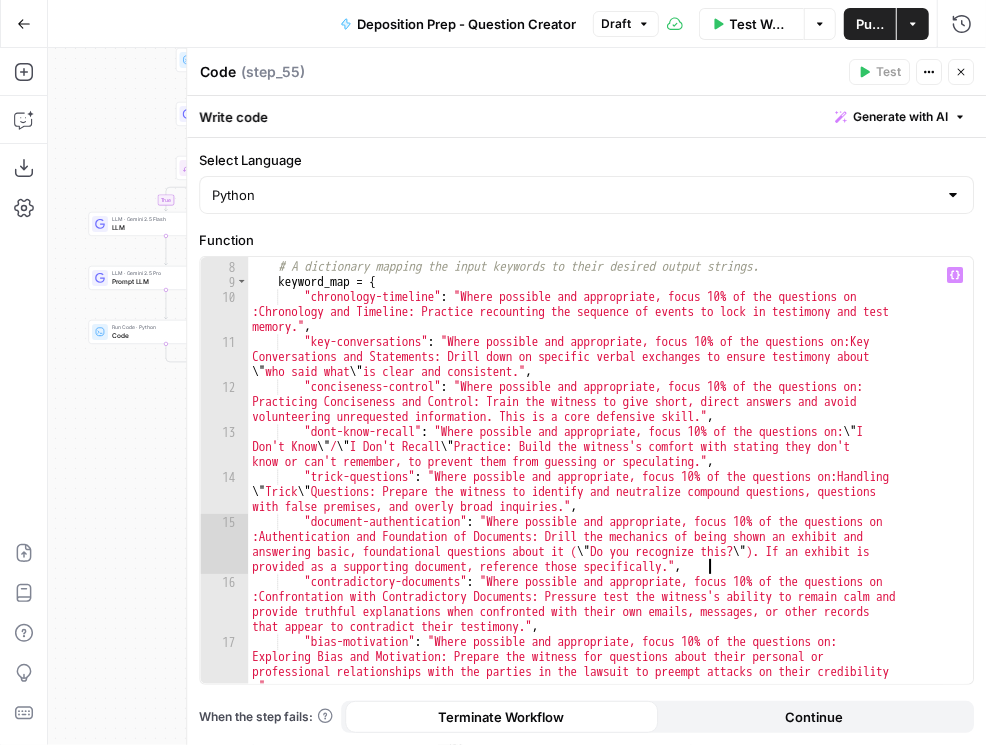 type on "**********" 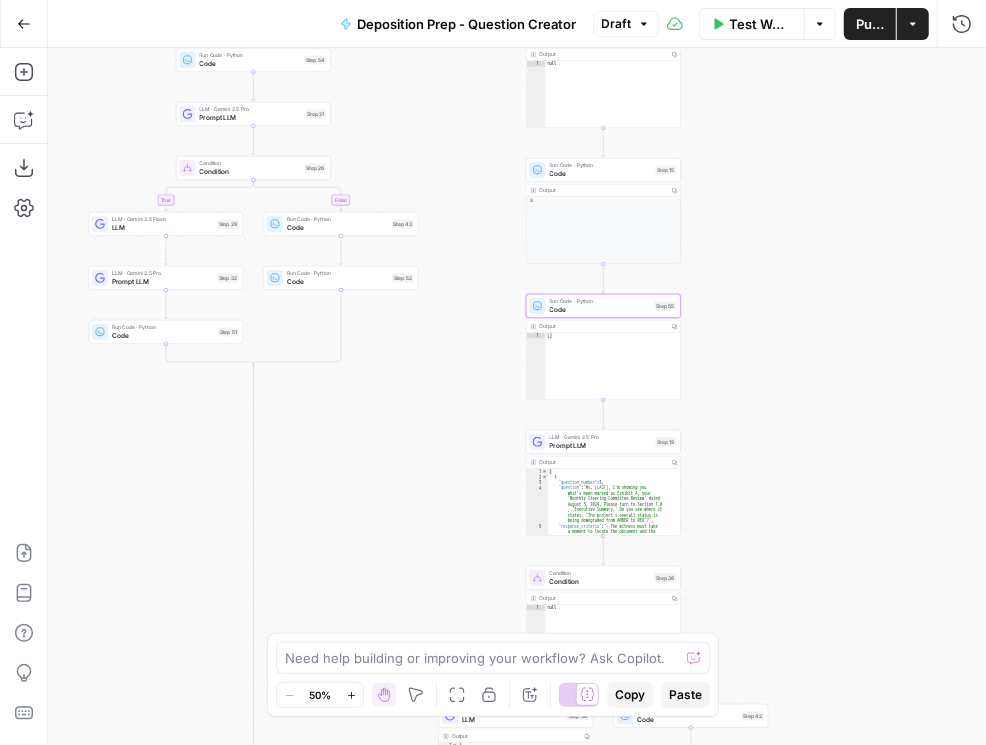 click on "Prompt LLM" at bounding box center (601, 446) 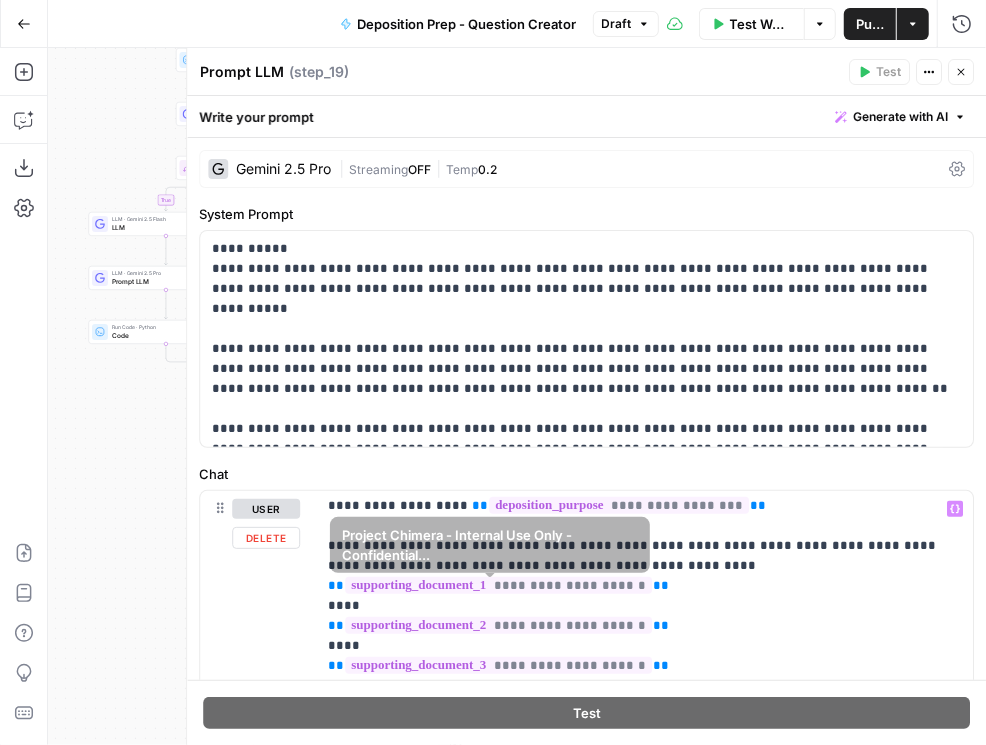 scroll, scrollTop: 114, scrollLeft: 0, axis: vertical 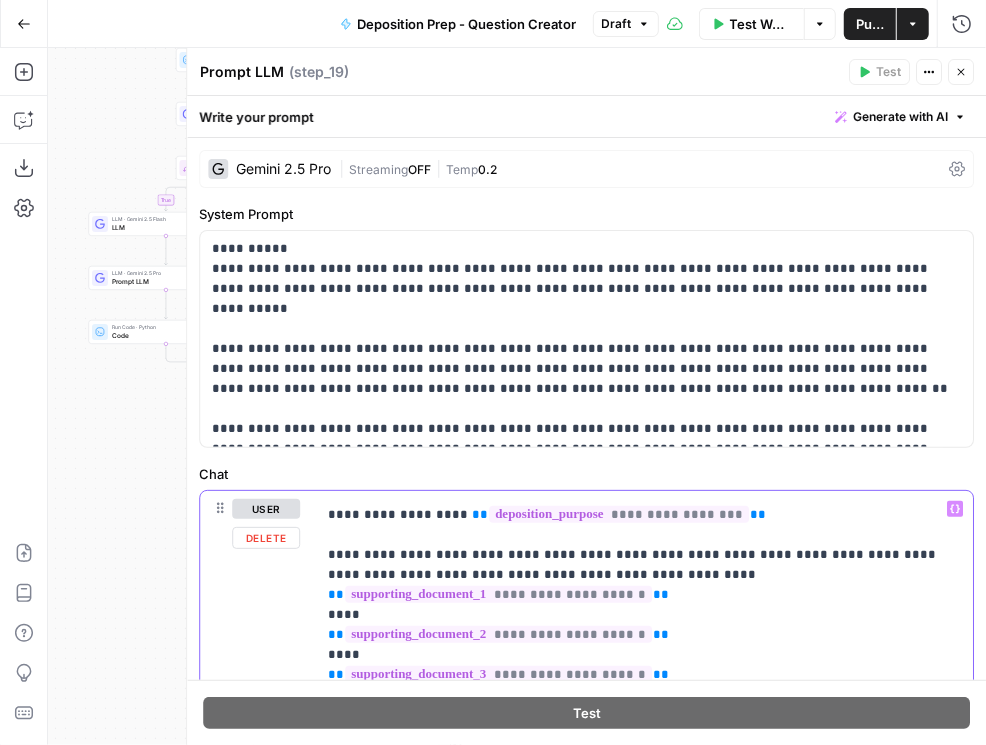 drag, startPoint x: 349, startPoint y: 554, endPoint x: 445, endPoint y: 556, distance: 96.02083 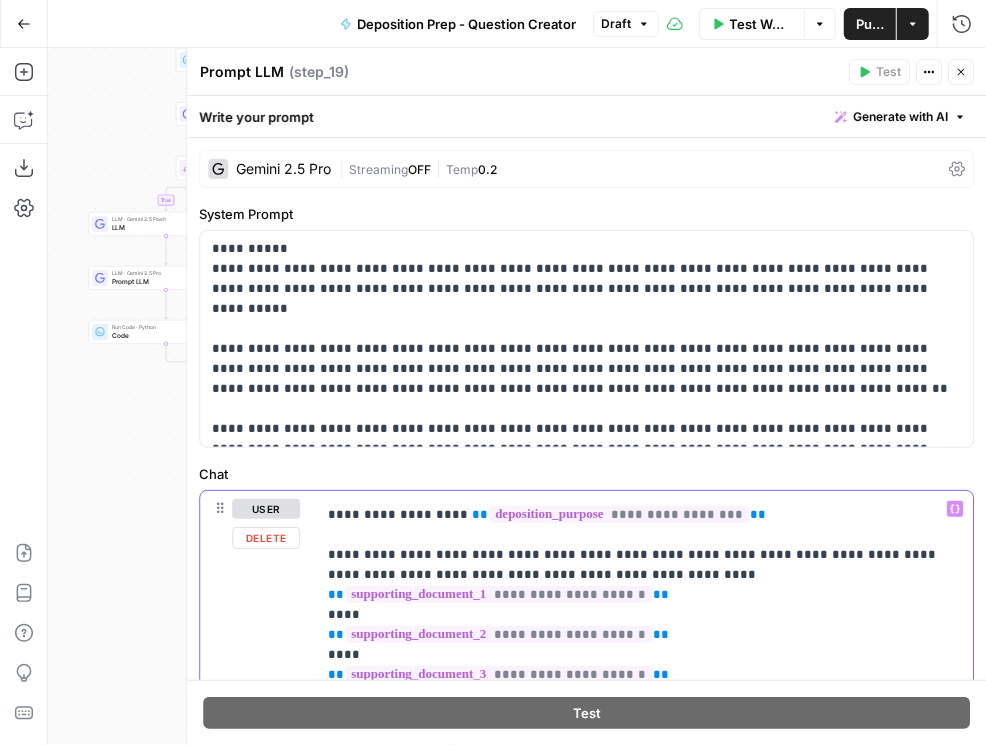 click on "**********" at bounding box center (640, 898) 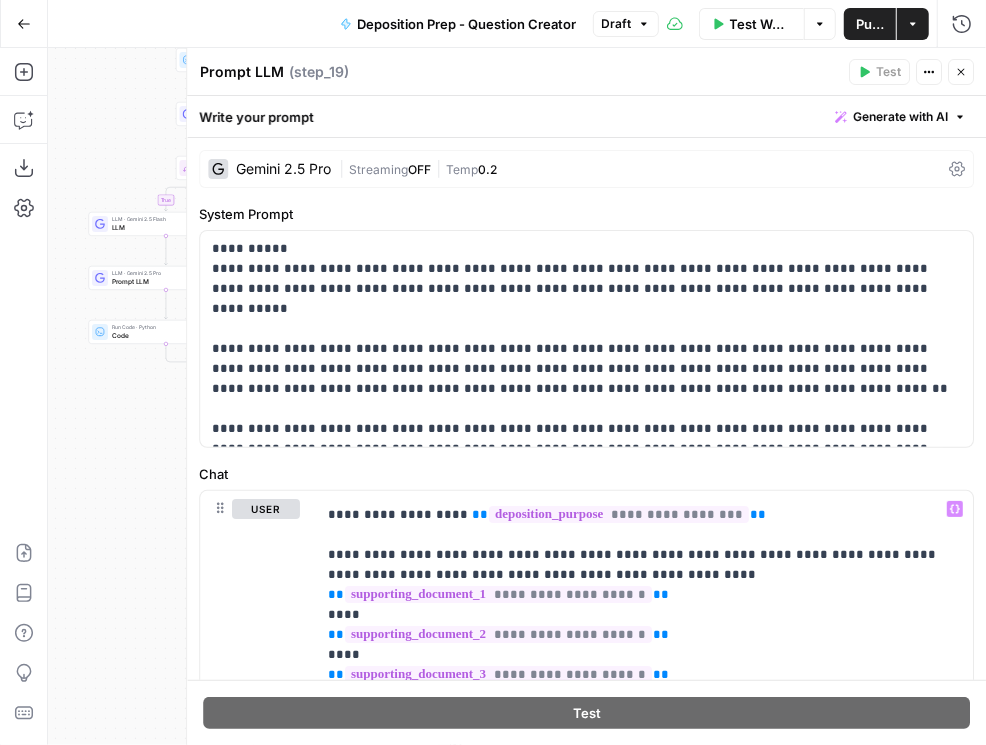 click on "Close" at bounding box center (961, 72) 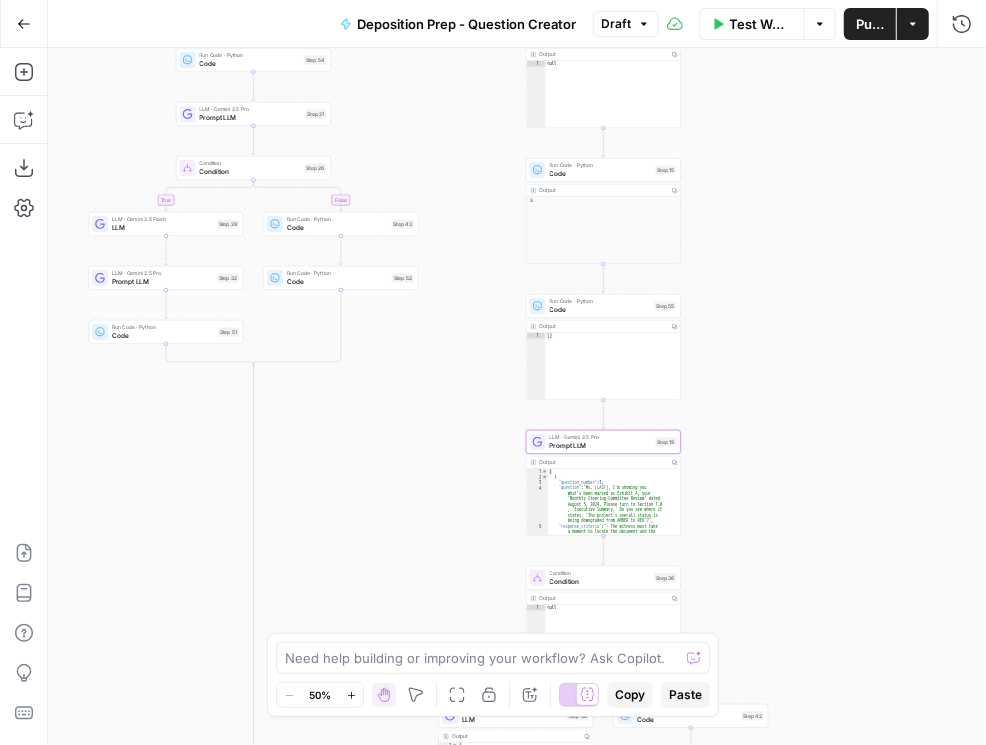 click on "Code" at bounding box center (600, 310) 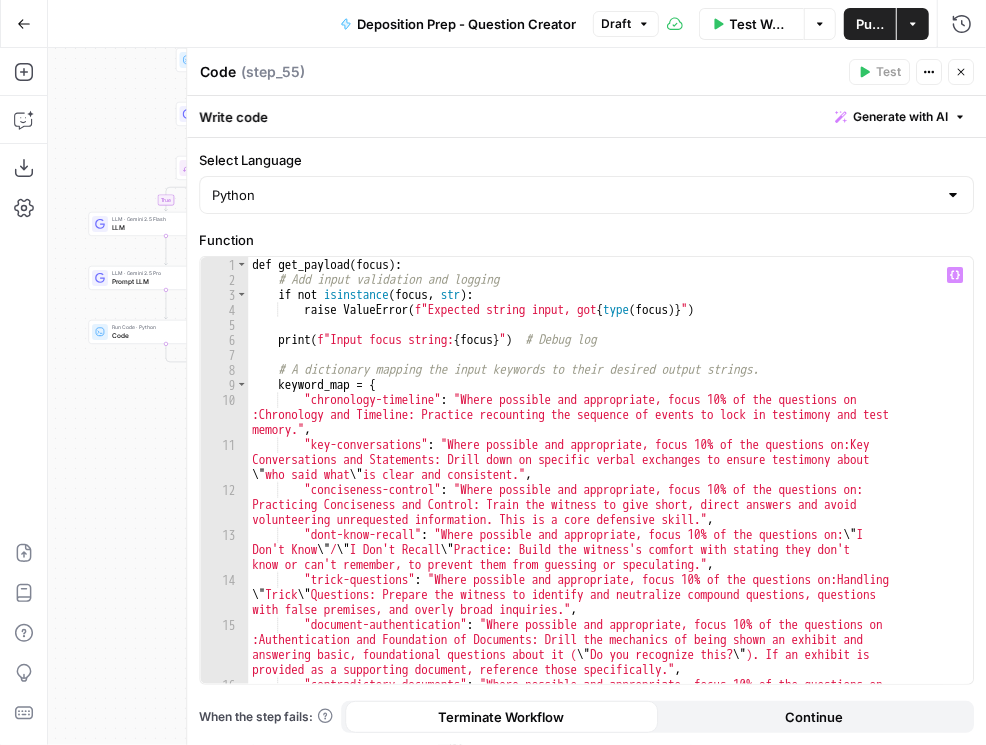 scroll, scrollTop: 34, scrollLeft: 0, axis: vertical 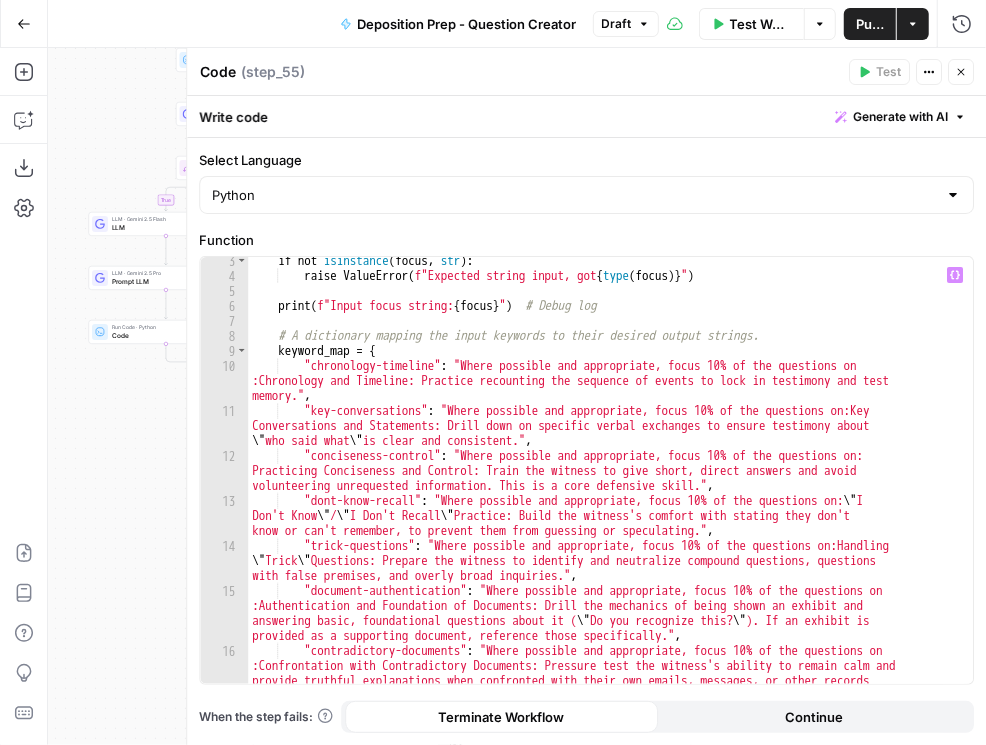 click on "if   not   isinstance ( focus ,   str ) :           raise   ValueError ( f"Expected string input, got  { type ( focus )} " )           print ( f"Input focus string:  { focus } " )    # Debug log           # A dictionary mapping the input keywords to their desired output strings.      keyword_map   =   {           "chronology-timeline" :   "Where possible and appropriate, focus 10% of the questions on :Chronology and Timeline: Practice recounting the sequence of events to lock in testimony and test  memory." ,           "key-conversations" :   "Where possible and appropriate, focus 10% of the questions on:Key  Conversations and Statements: Drill down on specific verbal exchanges to ensure testimony about  \" who said what \"  is clear and consistent." ,           "conciseness-control" :   "Where possible and appropriate, focus 10% of the questions on:  Practicing Conciseness and Control: Train the witness to give short, direct answers and avoid  ,           "dont-know-recall" :   \" I  Don't Know \"  /  ," at bounding box center (606, 504) 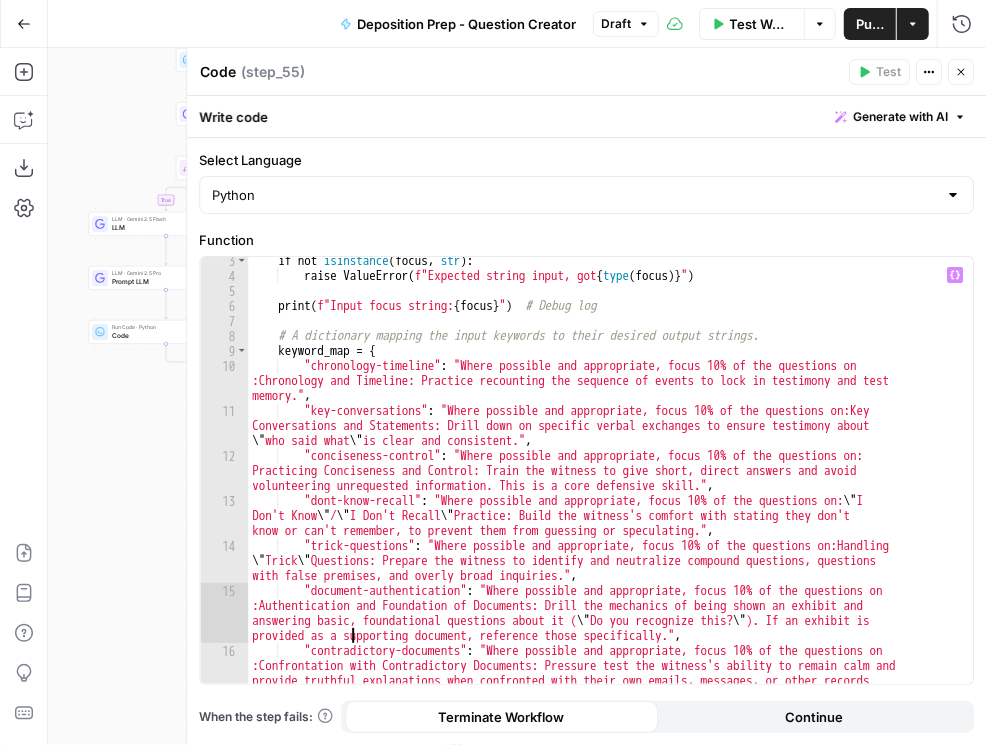 paste on "**********" 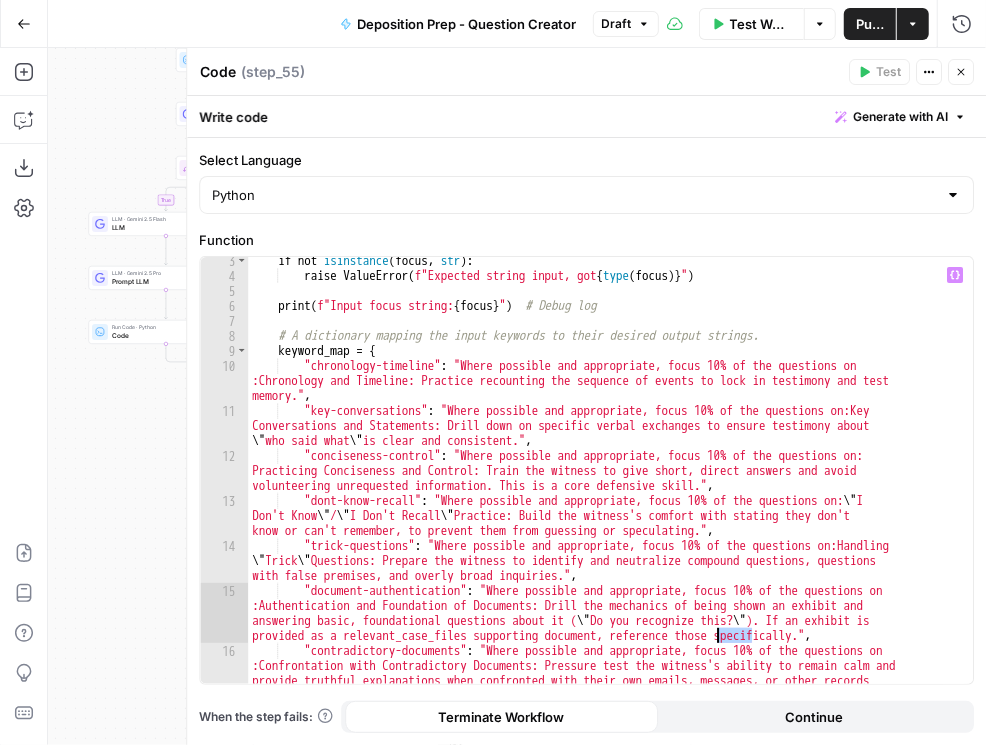 drag, startPoint x: 752, startPoint y: 635, endPoint x: 720, endPoint y: 631, distance: 32.24903 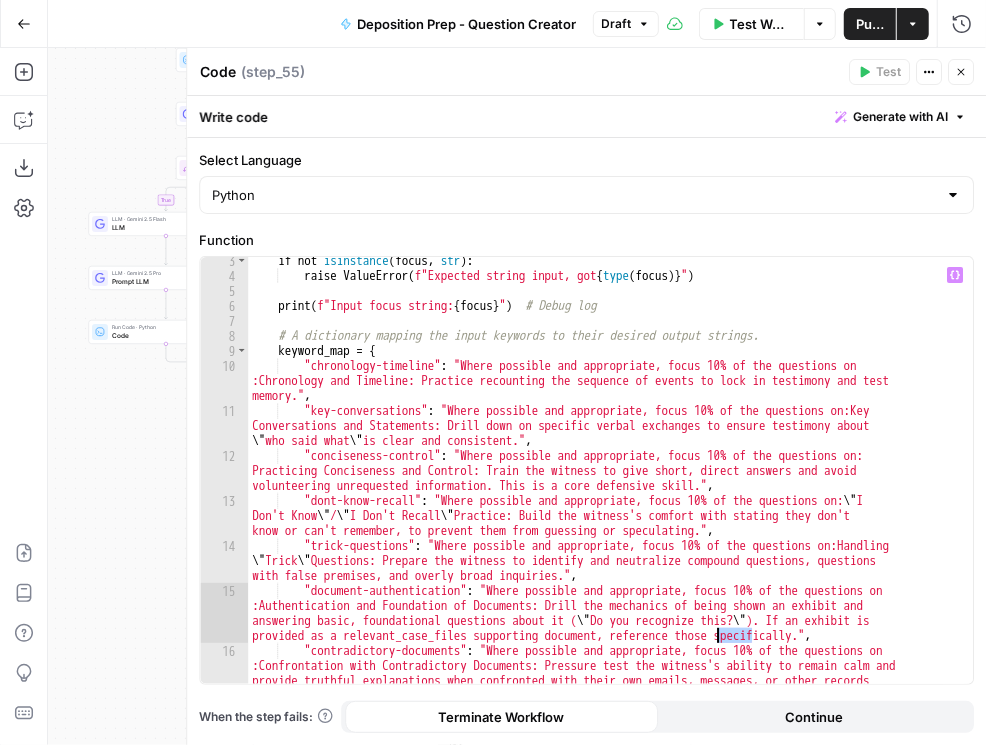 click on "if   not   isinstance ( focus ,   str ) :           raise   ValueError ( f"Expected string input, got  { type ( focus )} " )           print ( f"Input focus string:  { focus } " )    # Debug log           # A dictionary mapping the input keywords to their desired output strings.      keyword_map   =   {           "chronology-timeline" :   "Where possible and appropriate, focus 10% of the questions on :Chronology and Timeline: Practice recounting the sequence of events to lock in testimony and test  memory." ,           "key-conversations" :   "Where possible and appropriate, focus 10% of the questions on:Key  Conversations and Statements: Drill down on specific verbal exchanges to ensure testimony about  \" who said what \"  is clear and consistent." ,           "conciseness-control" :   "Where possible and appropriate, focus 10% of the questions on:  Practicing Conciseness and Control: Train the witness to give short, direct answers and avoid  ,           "dont-know-recall" :   \" I  Don't Know \"  /  ," at bounding box center [606, 504] 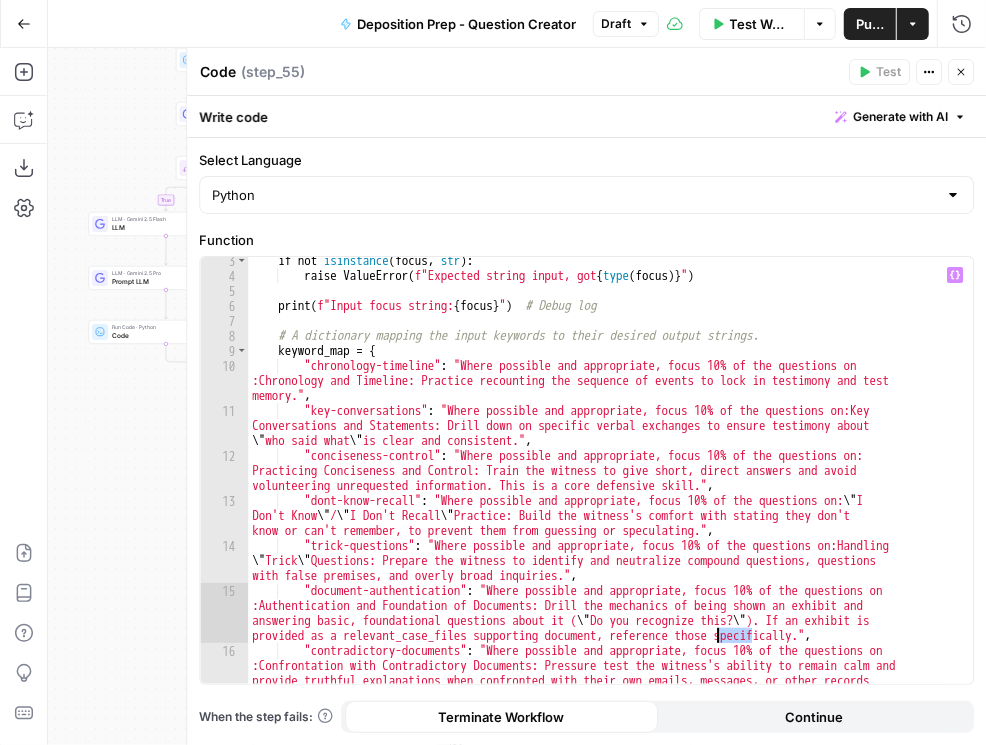 scroll, scrollTop: 0, scrollLeft: 194, axis: horizontal 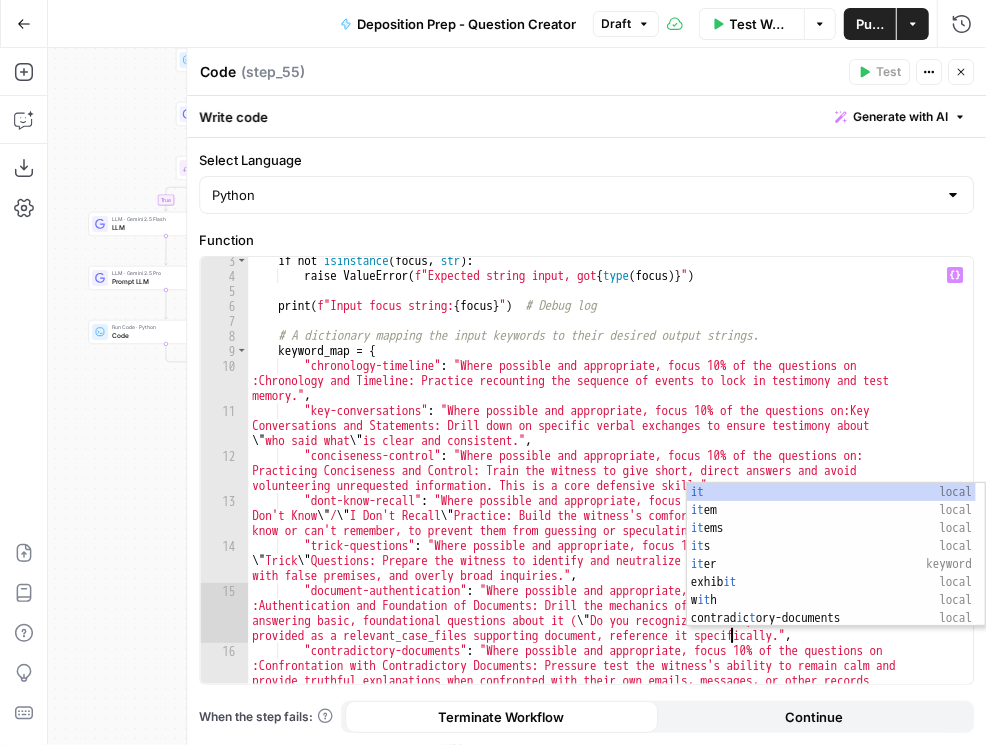 click on "if   not   isinstance ( focus ,   str ) :           raise   ValueError ( f"Expected string input, got  { type ( focus )} " )           print ( f"Input focus string:  { focus } " )    # Debug log           # A dictionary mapping the input keywords to their desired output strings.      keyword_map   =   {           "chronology-timeline" :   "Where possible and appropriate, focus 10% of the questions on :Chronology and Timeline: Practice recounting the sequence of events to lock in testimony and test  memory." ,           "key-conversations" :   "Where possible and appropriate, focus 10% of the questions on:Key  Conversations and Statements: Drill down on specific verbal exchanges to ensure testimony about  \" who said what \"  is clear and consistent." ,           "conciseness-control" :   "Where possible and appropriate, focus 10% of the questions on:  Practicing Conciseness and Control: Train the witness to give short, direct answers and avoid  ,           "dont-know-recall" :   \" I  Don't Know \"  /  ," at bounding box center (606, 504) 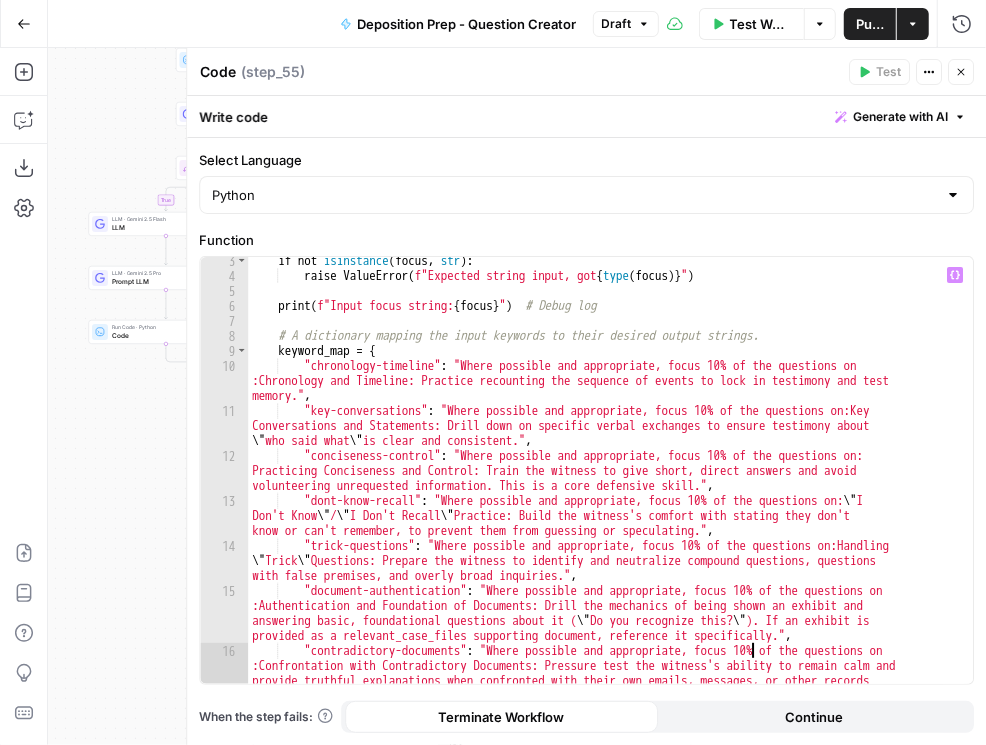 click on "if   not   isinstance ( focus ,   str ) :           raise   ValueError ( f"Expected string input, got  { type ( focus )} " )           print ( f"Input focus string:  { focus } " )    # Debug log           # A dictionary mapping the input keywords to their desired output strings.      keyword_map   =   {           "chronology-timeline" :   "Where possible and appropriate, focus 10% of the questions on :Chronology and Timeline: Practice recounting the sequence of events to lock in testimony and test  memory." ,           "key-conversations" :   "Where possible and appropriate, focus 10% of the questions on:Key  Conversations and Statements: Drill down on specific verbal exchanges to ensure testimony about  \" who said what \"  is clear and consistent." ,           "conciseness-control" :   "Where possible and appropriate, focus 10% of the questions on:  Practicing Conciseness and Control: Train the witness to give short, direct answers and avoid  ,           "dont-know-recall" :   \" I  Don't Know \"  /  ," at bounding box center (606, 504) 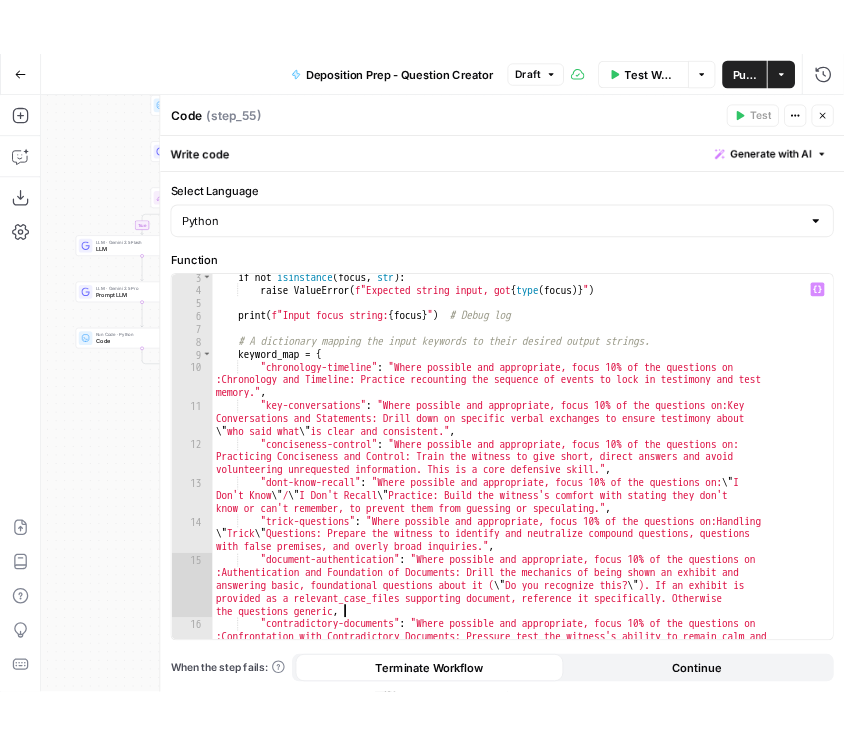 scroll, scrollTop: 0, scrollLeft: 223, axis: horizontal 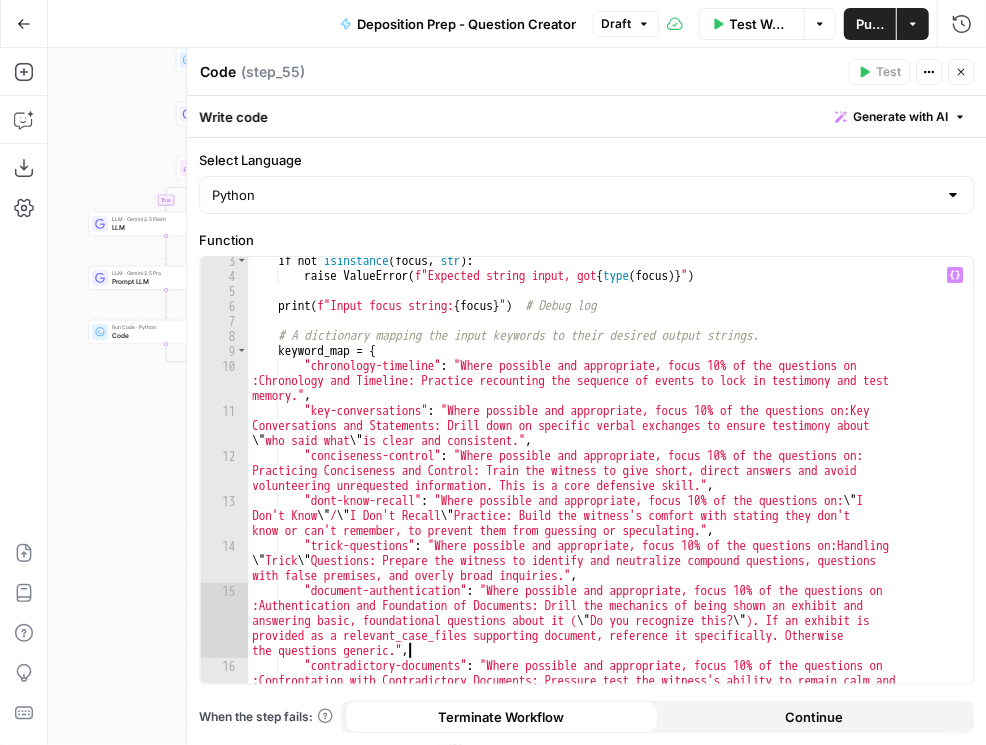 type on "**********" 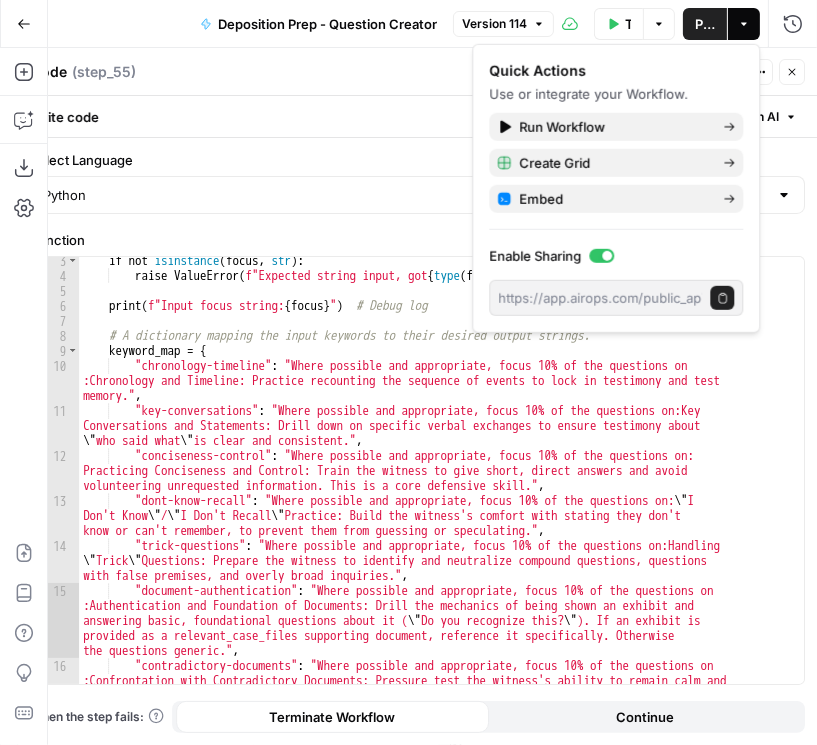 click on "Select Language" at bounding box center (417, 160) 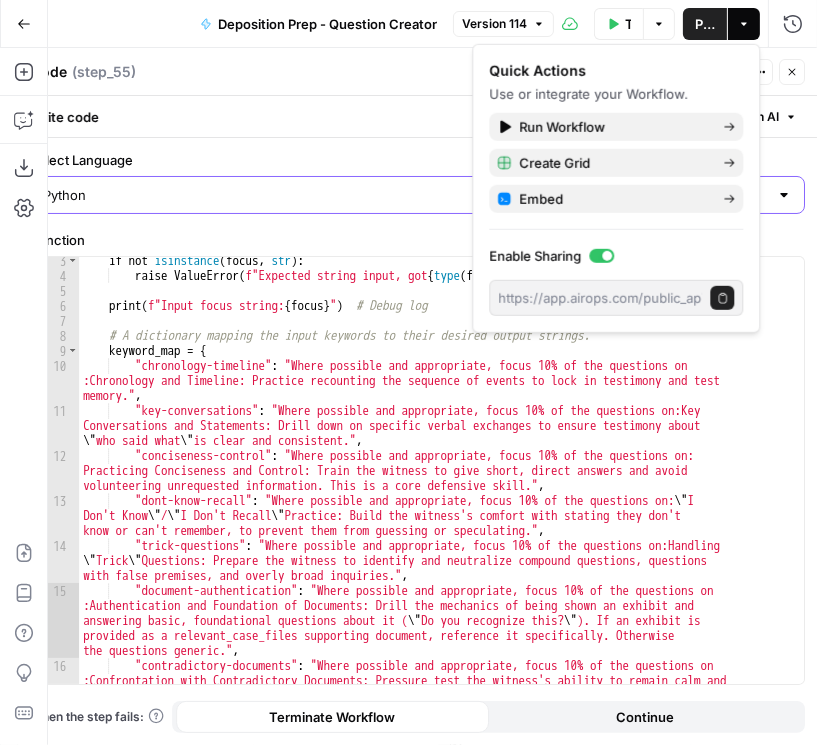 click on "Python" at bounding box center [405, 195] 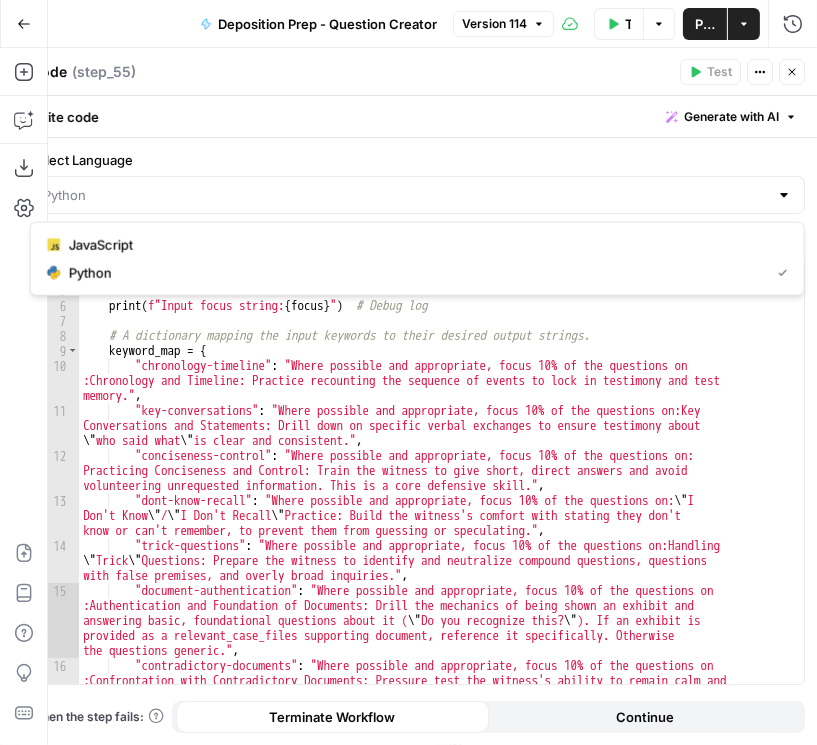 type on "Python" 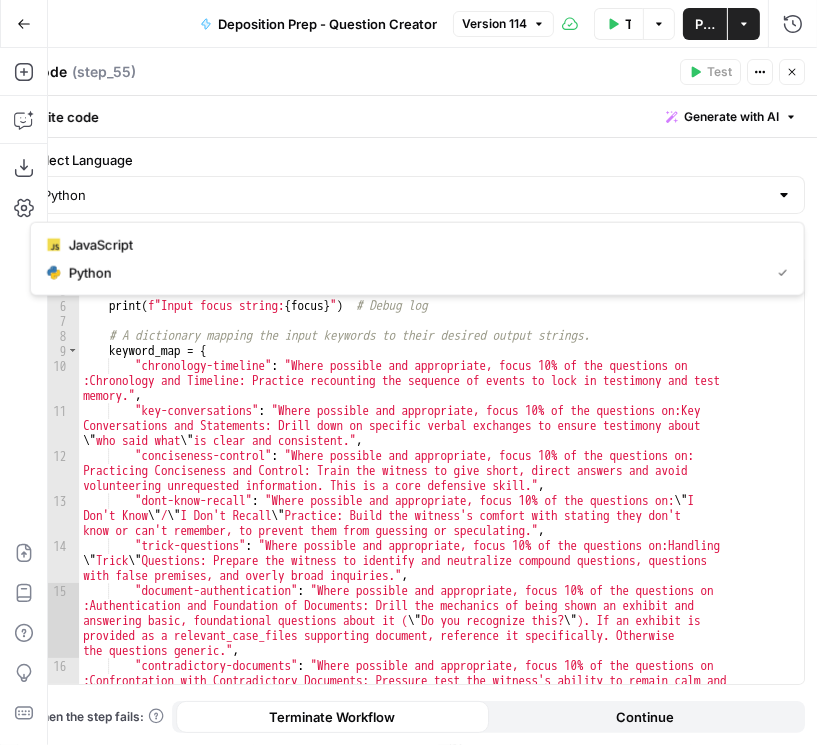 click on "Code Code  ( step_55 ) Test Actions Close" at bounding box center (417, 72) 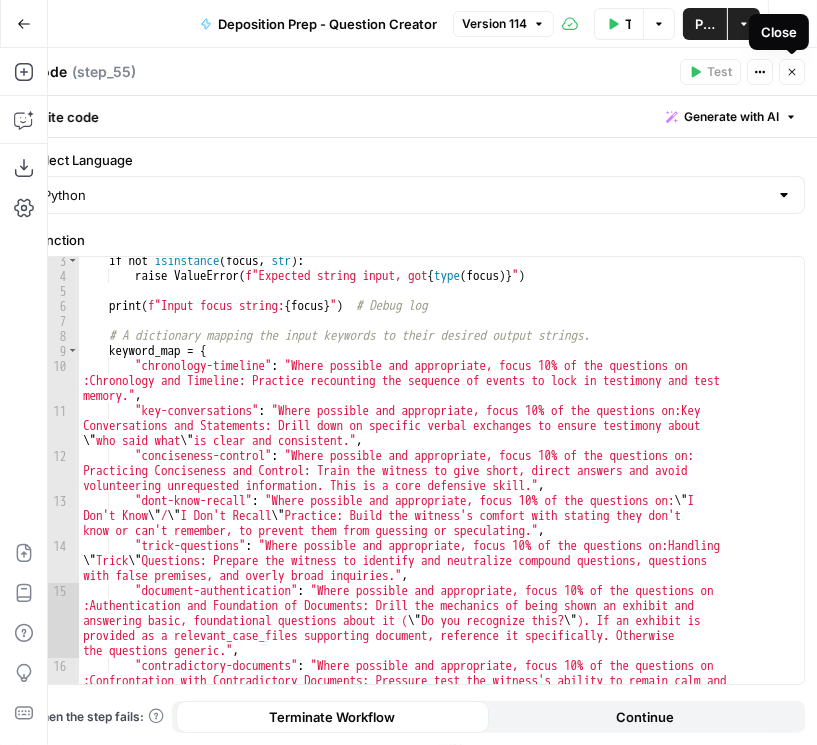 click 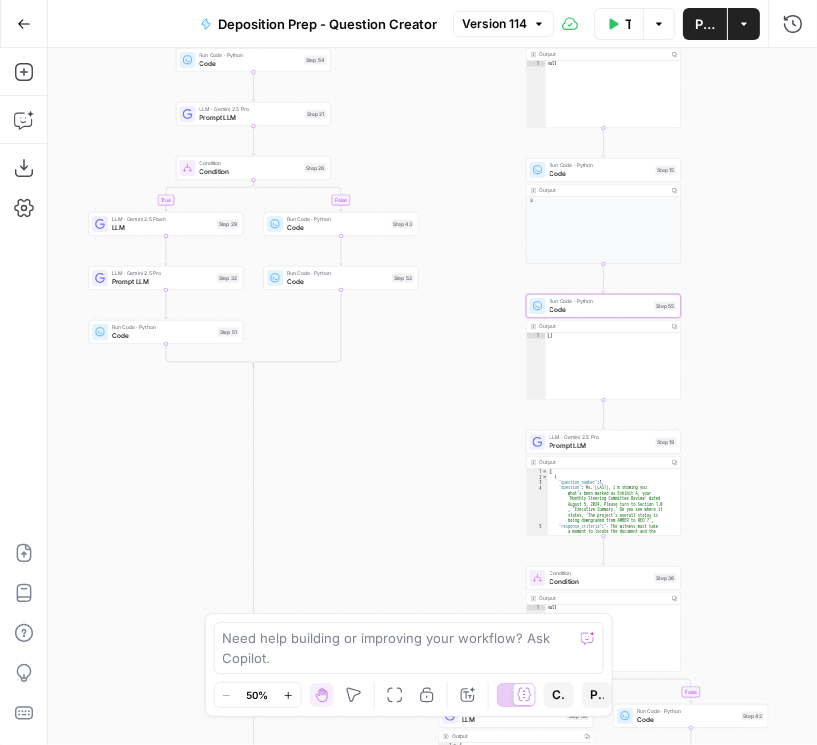 click on "Publish" at bounding box center (705, 24) 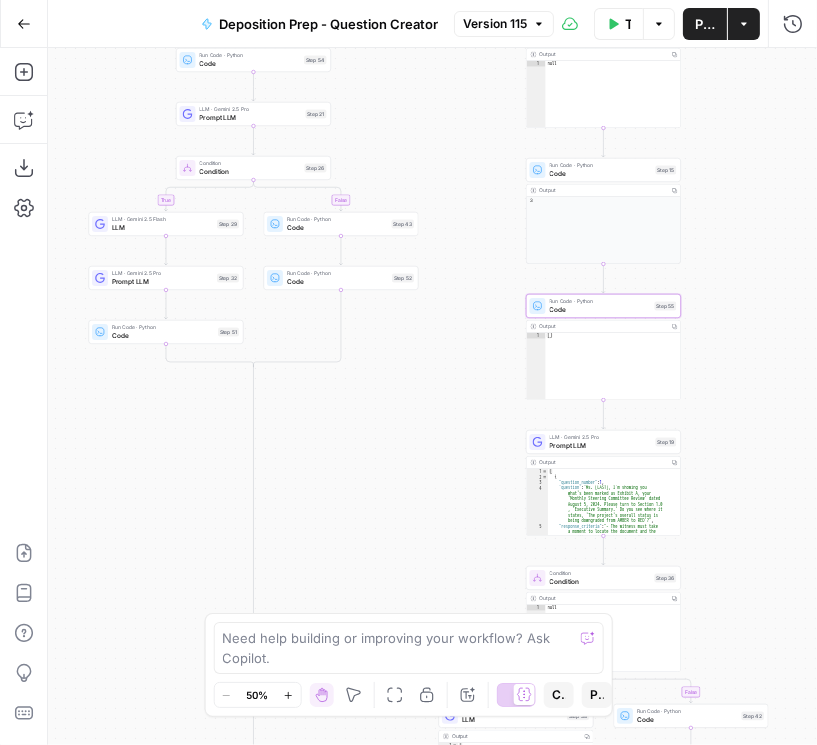 click on "true false true false true false Workflow Set Inputs Inputs Condition Condition Step 18 Output Copy 1 null     XXXXXXXXXXXXXXXXXXXXXXXXXXXXXXXXXXXXXXXXXXXXXXXXXXXXXXXXXXXXXXXXXXXXXXXXXXXXXXXXXXXXXXXXXXXXXXXXXXXXXXXXXXXXXXXXXXXXXXXXXXXXXXXXXXXXXXXXXXXXXXXXXXXXXXXXXXXXXXXXXXXXXXXXXXXXXXXXXXXXXXXXXXXXXXXXXXXXXXXXXXXXXXXXXXXXXXXXXXXXXXXXXXXXXXXXXXXXXXXXXXXXXXXXXXXXXXXXXXXXXXXXXXXXXXXXXXXXXXXXXXXXXXXXXXXXXXXXXXXXXXXXXXXXXXXXXXXXXXXXXXXXXXXXXXXXXXXXXXXXXXXXXXXXXXXXXXXXXXXXXXXXXXXXXXXXXXXXXXXXXXXXXXXXXXXXXXXXXXXXXXXXXXXXXXXXXXXXXXXXXXXXXXXXXXXXXXXXXXXXXXXXXXXXXXXXXXXXXXXXXXXXXXXXXXXXXXXXXXXXXXXXXXXXXXXXXXXXXXXXXXXXXXXXXXXX LLM · Gemini 2.5 Flash LLM Step 1 Run Code · Python Code Step 41 Run Code · Python Code Step 20 Run Code · Python Code Step 54 LLM · Gemini 2.5 Pro Prompt LLM Step 21 Condition Condition Step 26 LLM · Gemini 2.5 Flash LLM Step 29 LLM · Gemini 2.5 Pro Prompt LLM Step 32 Run Code · Python Code Step 51 Run Code · Python Code Step 43 Run Code · Python Code Step 52 LLM · Gemini 2.5 Flash 1" at bounding box center (432, 396) 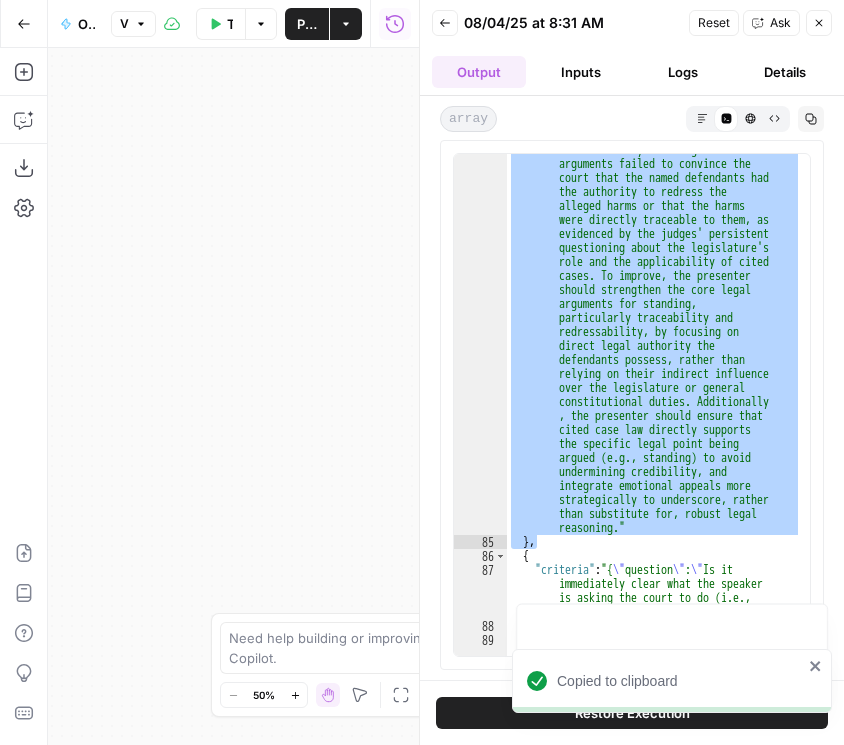 scroll, scrollTop: 0, scrollLeft: 0, axis: both 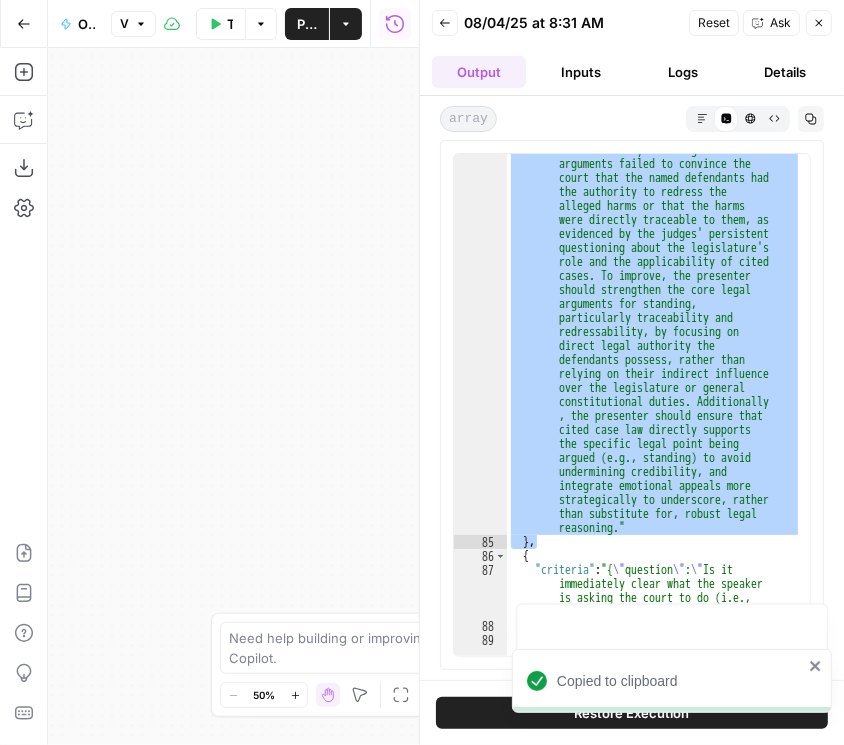 click 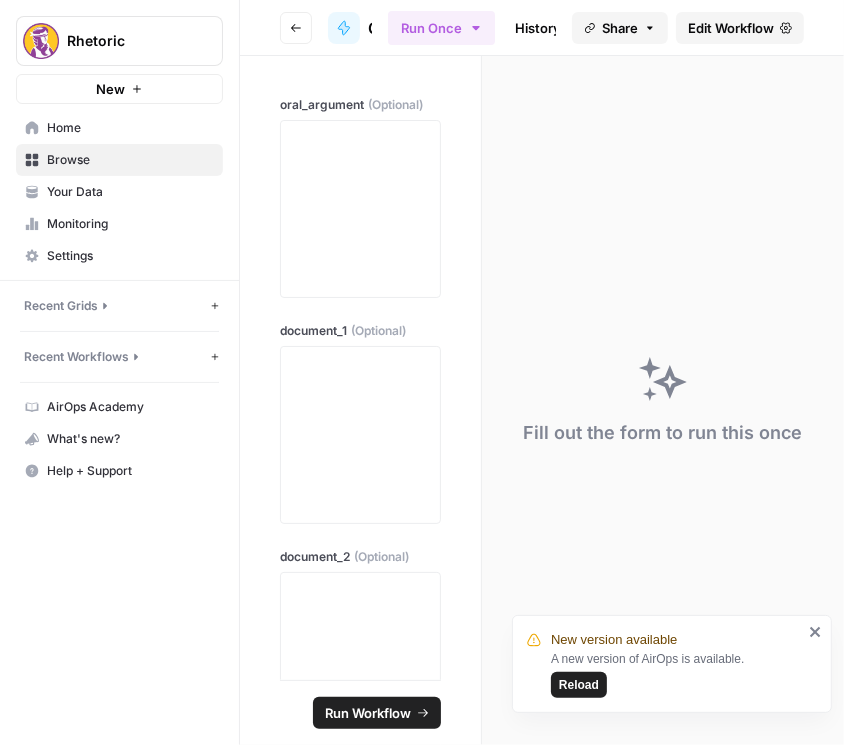 click on "Go back" at bounding box center (296, 28) 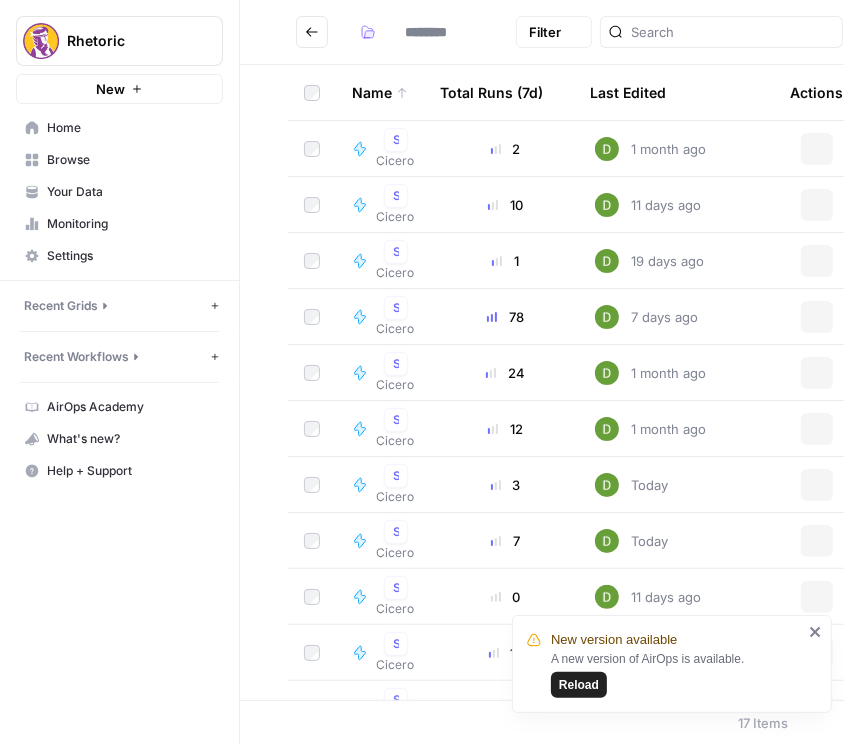 type on "******" 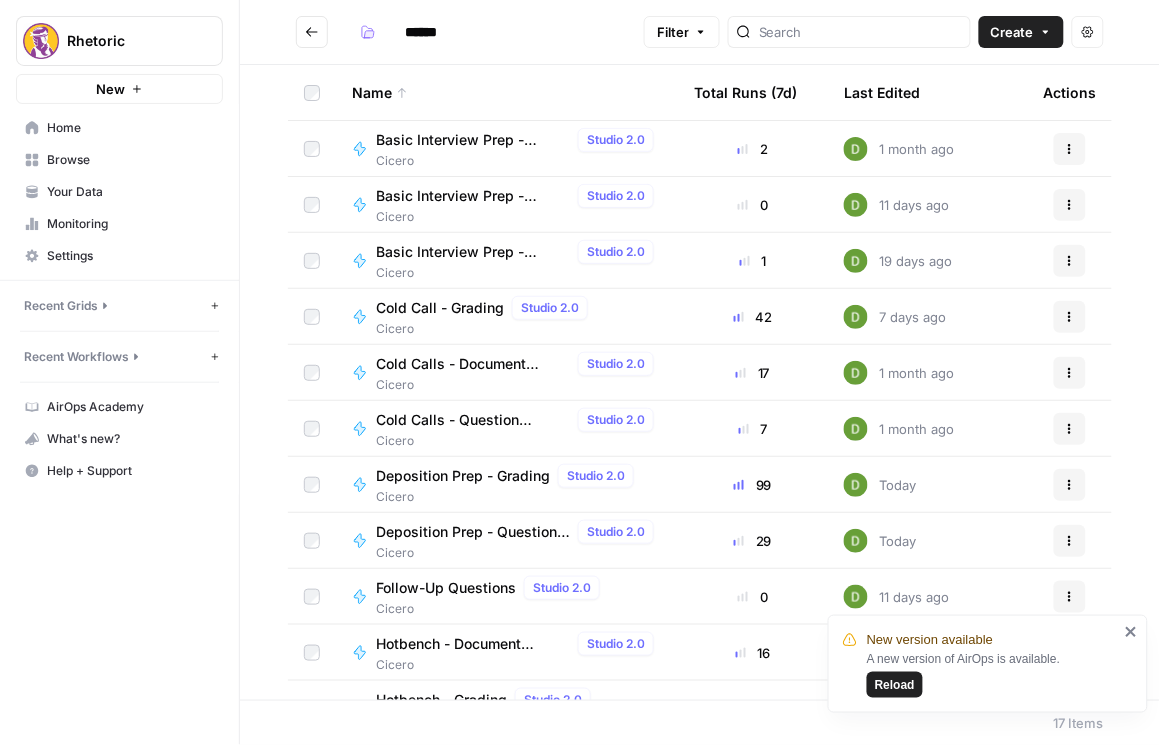 click on "Cold Call - Grading" at bounding box center (440, 308) 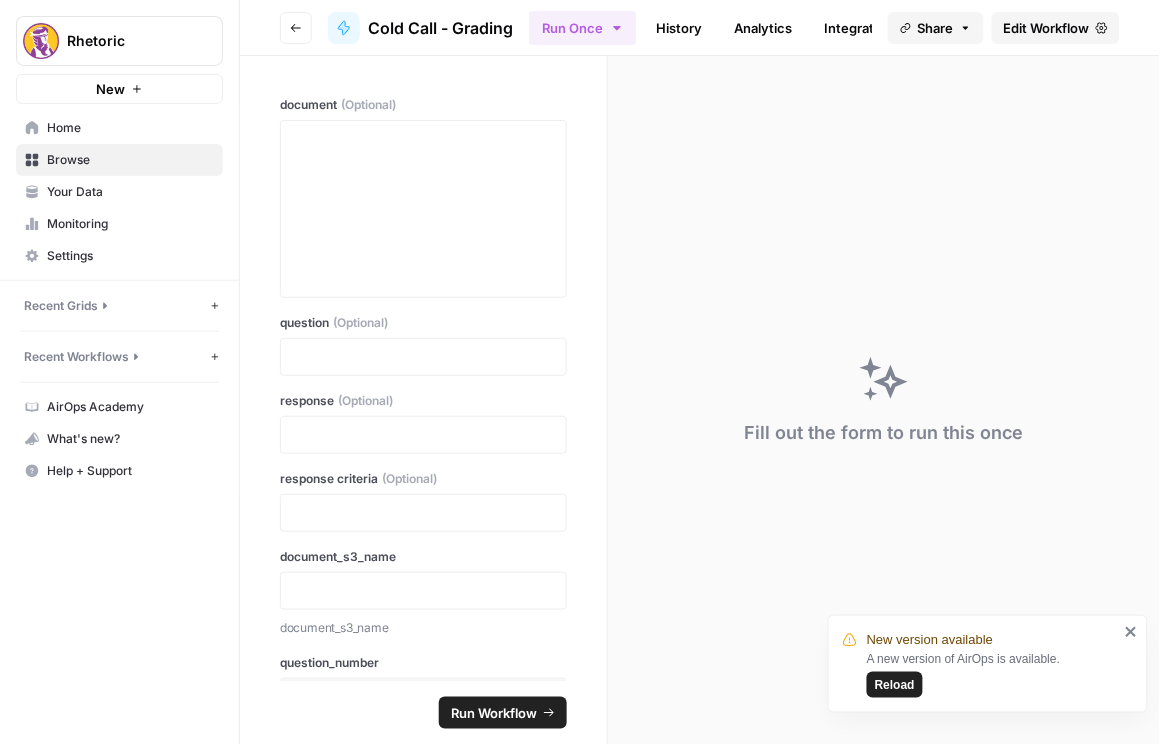 click on "History" at bounding box center [679, 28] 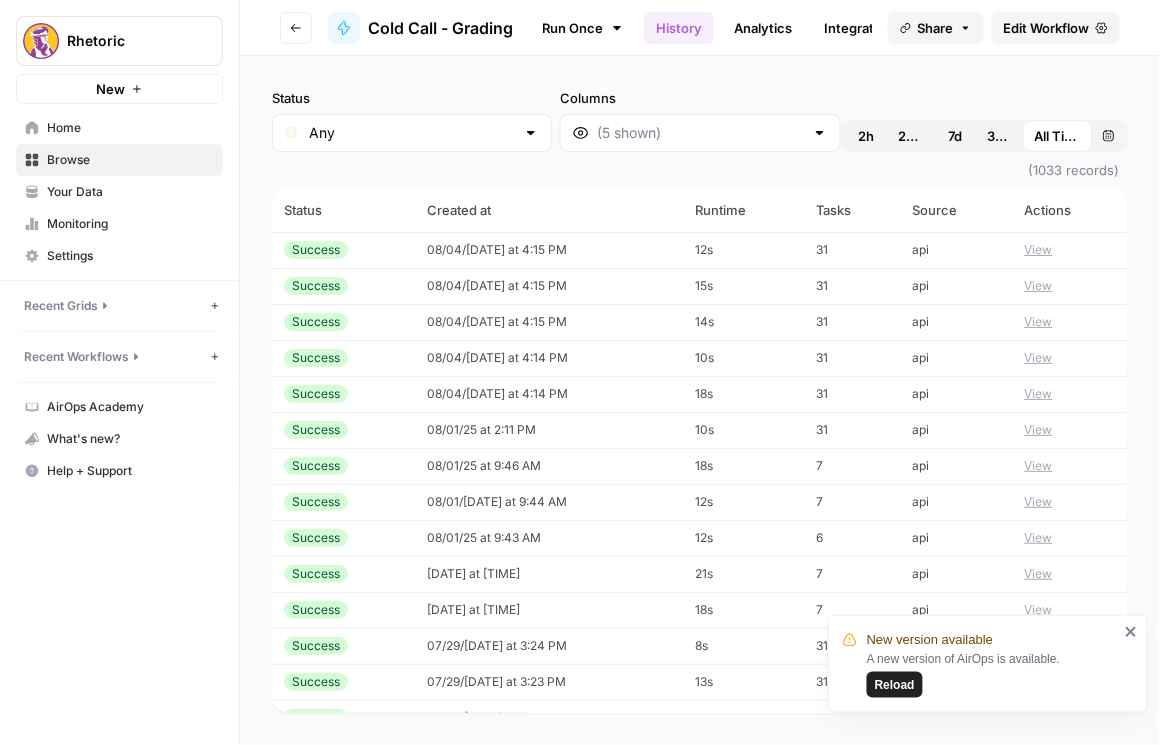 click on "08/04/25 at 4:15 PM" at bounding box center [549, 250] 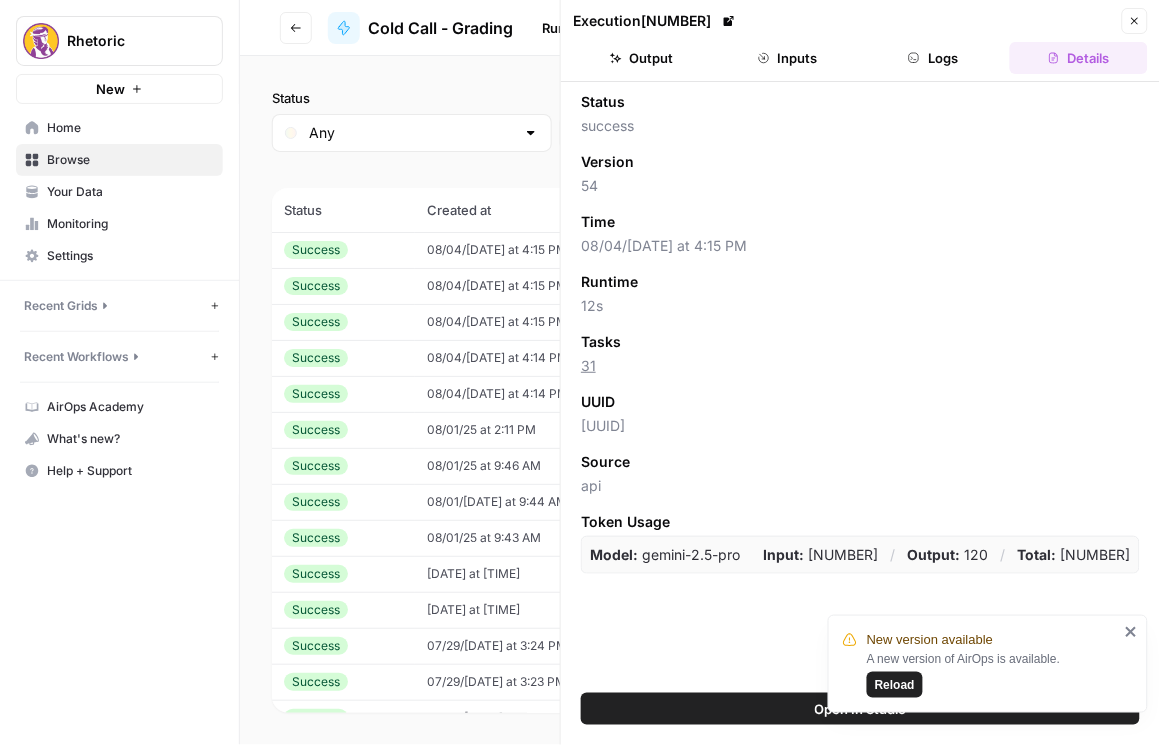 click on "Inputs" at bounding box center (788, 58) 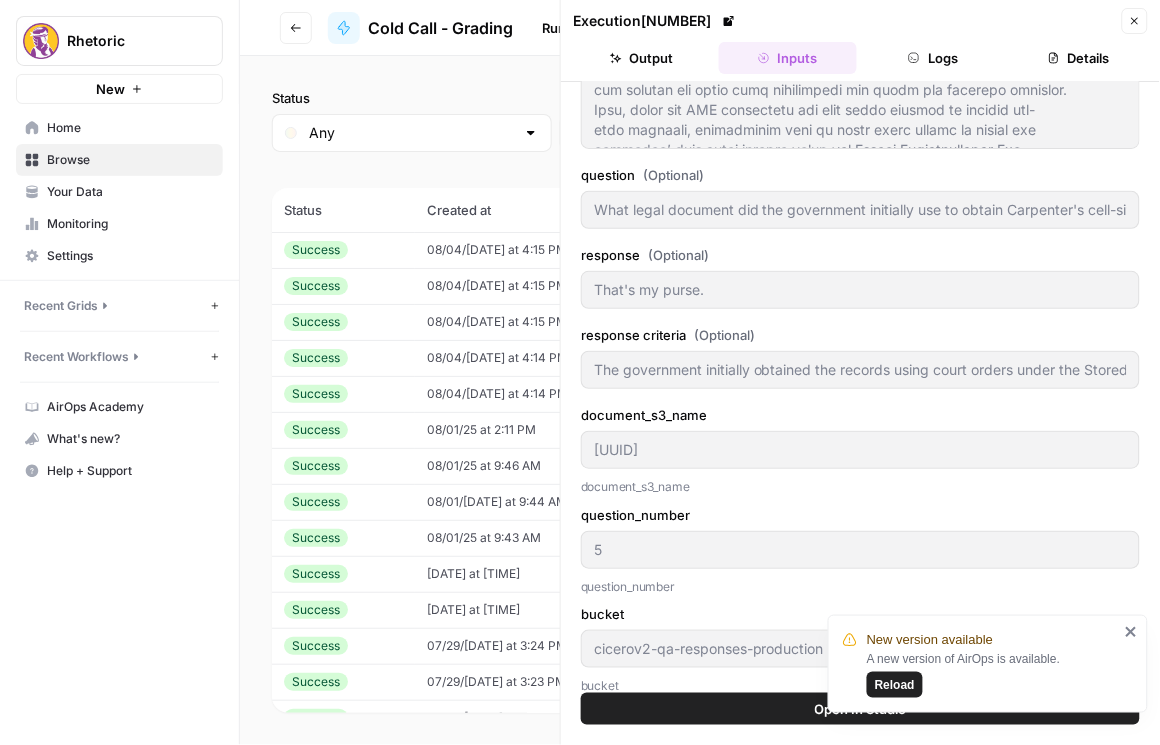 scroll, scrollTop: 395, scrollLeft: 0, axis: vertical 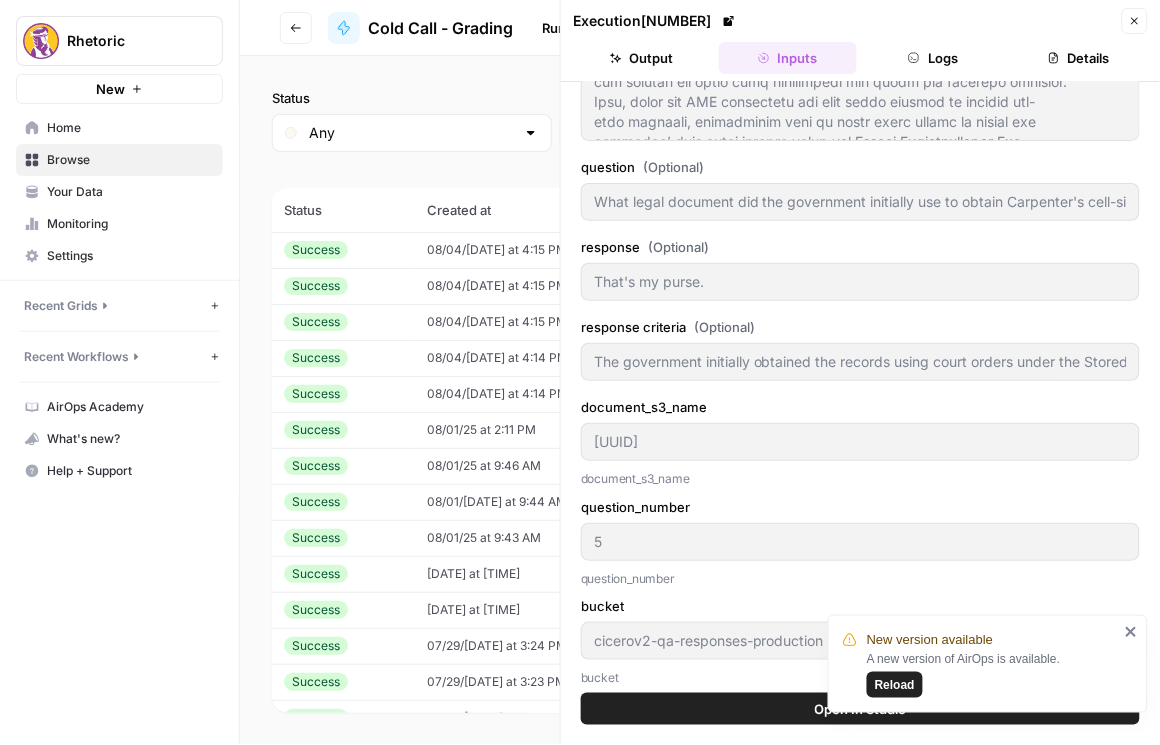 click on "08/04/25 at 4:14 PM" at bounding box center (549, 358) 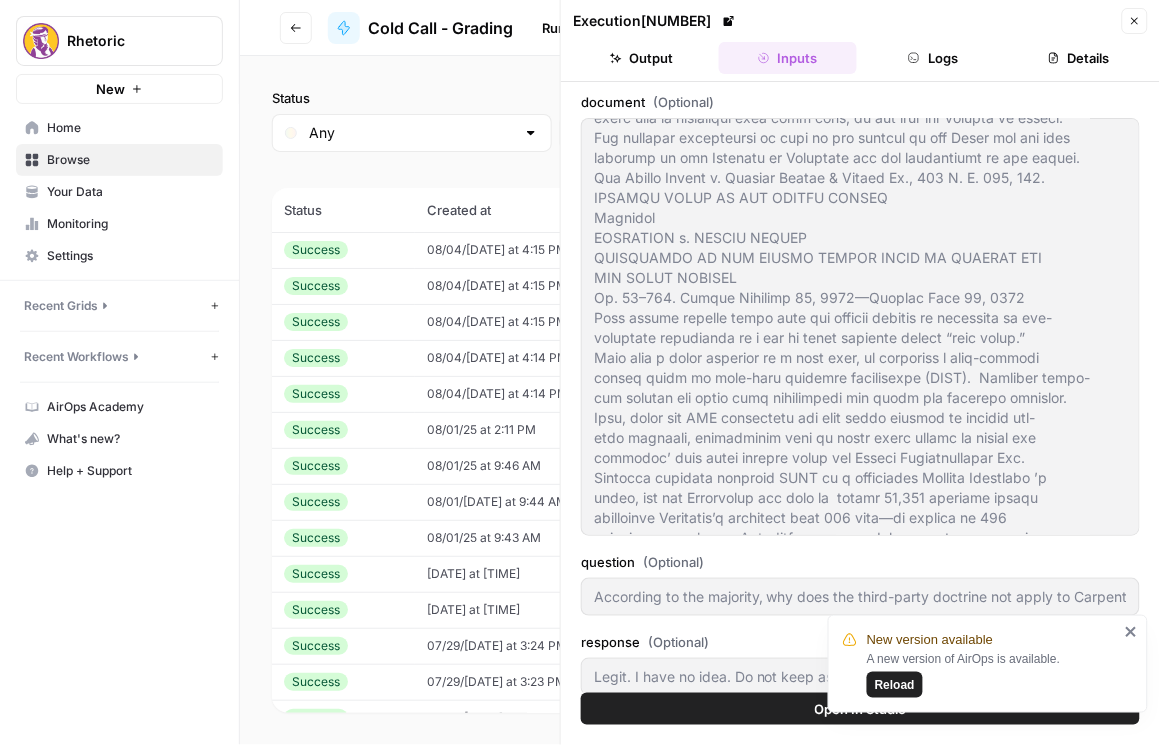 scroll, scrollTop: 400, scrollLeft: 0, axis: vertical 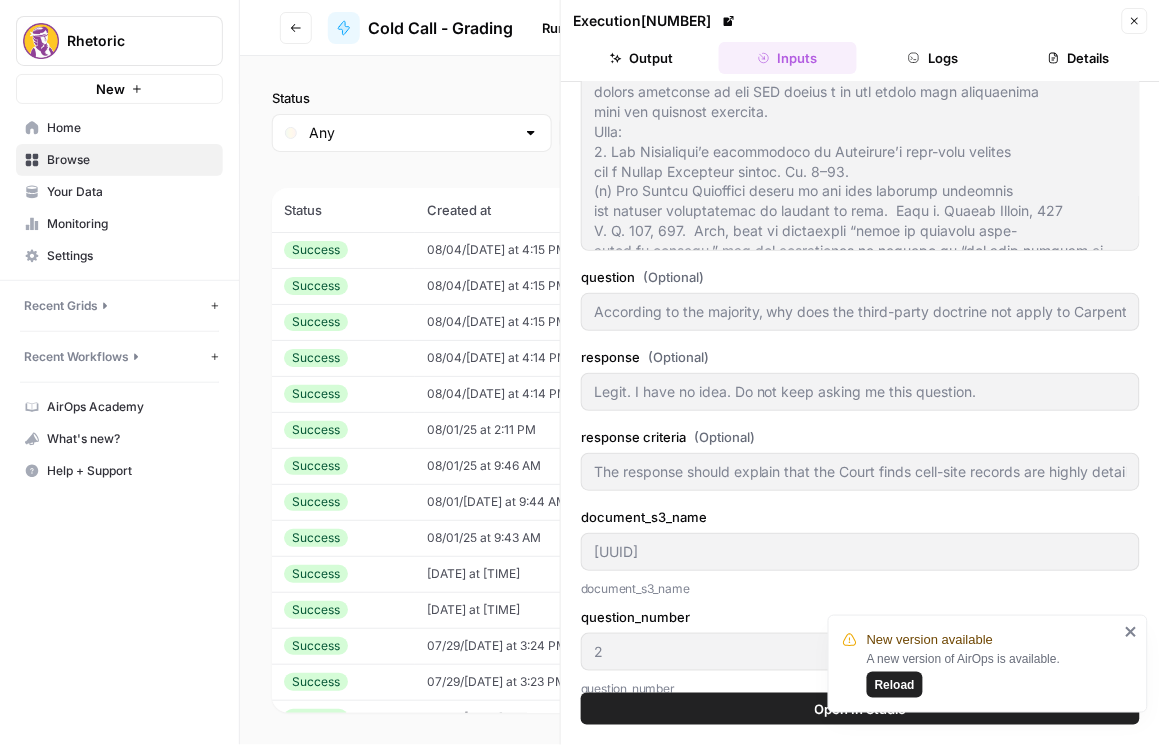 click on "08/04/25 at 4:14 PM" at bounding box center (549, 394) 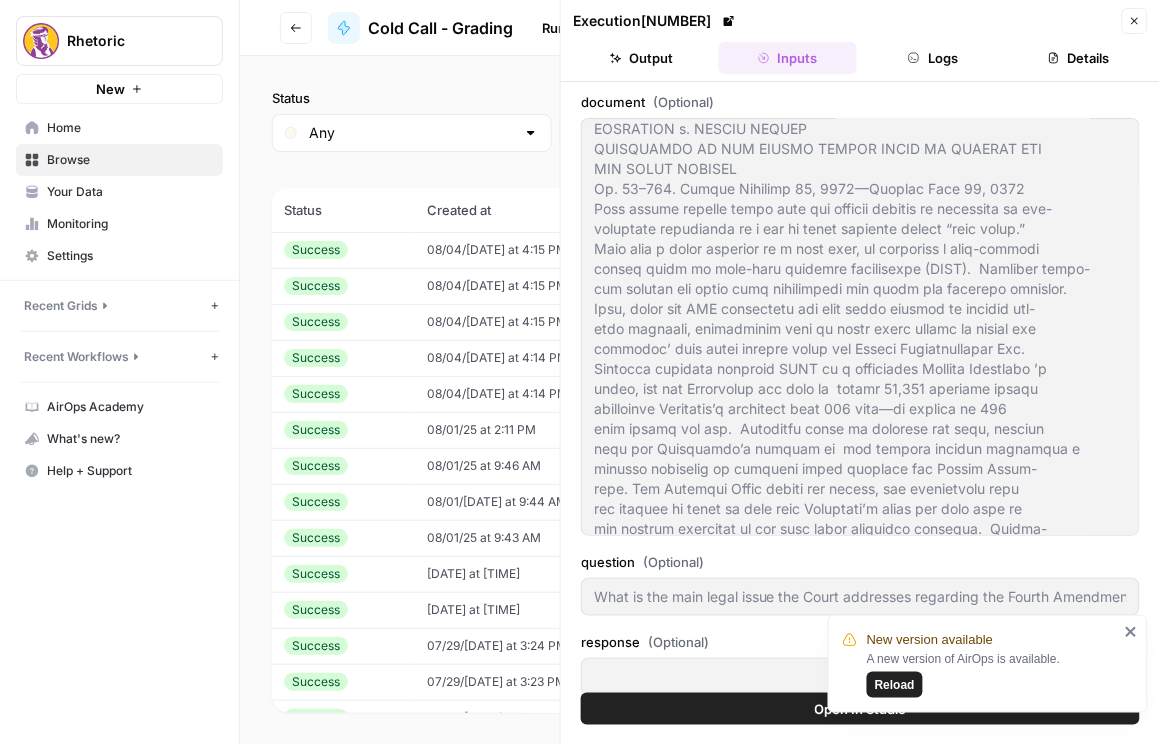 scroll, scrollTop: 285, scrollLeft: 0, axis: vertical 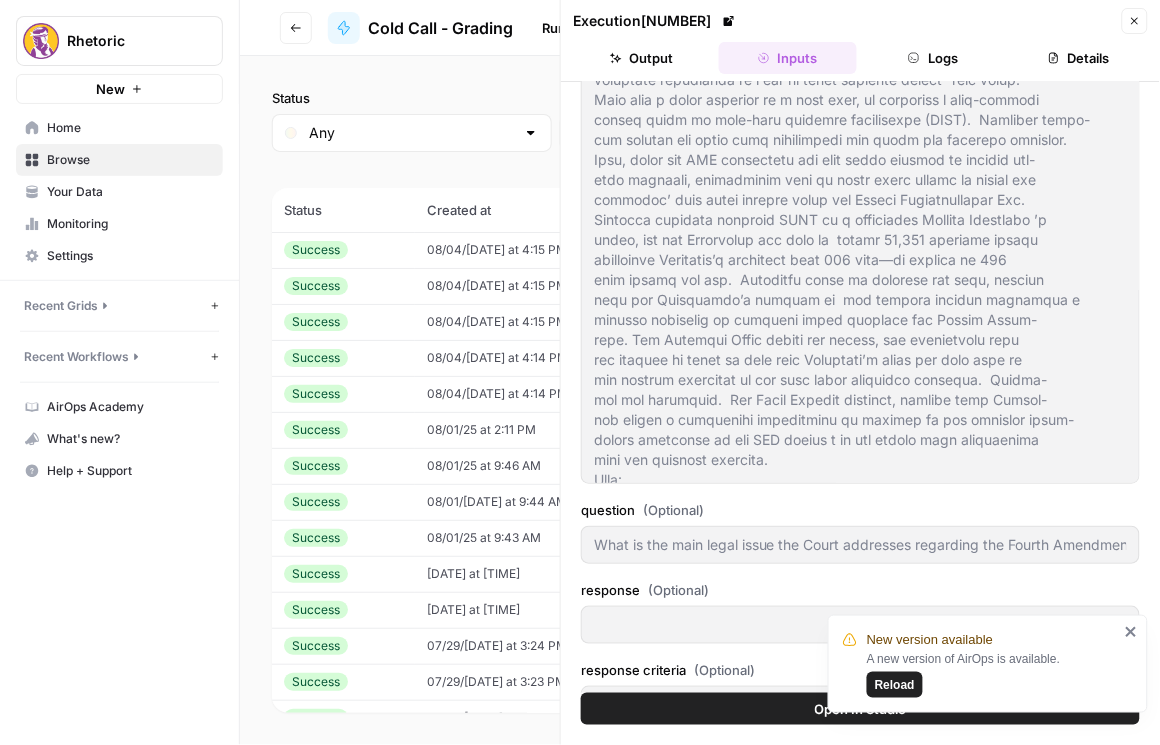 click 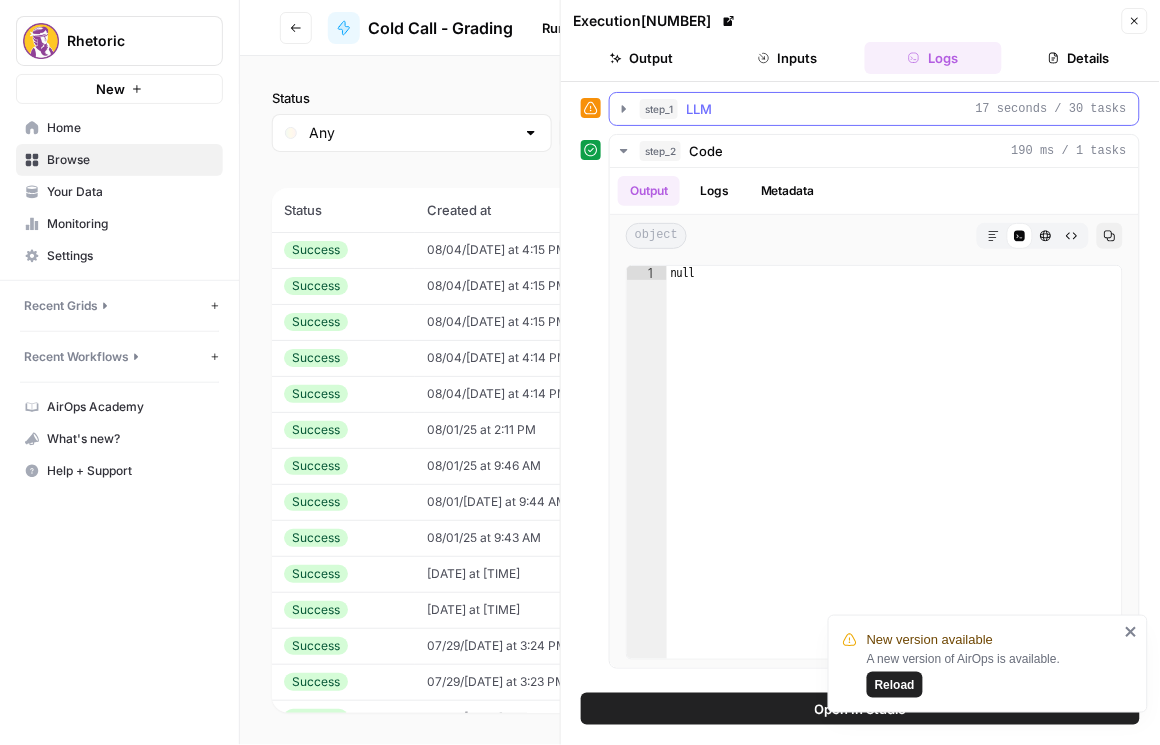 click 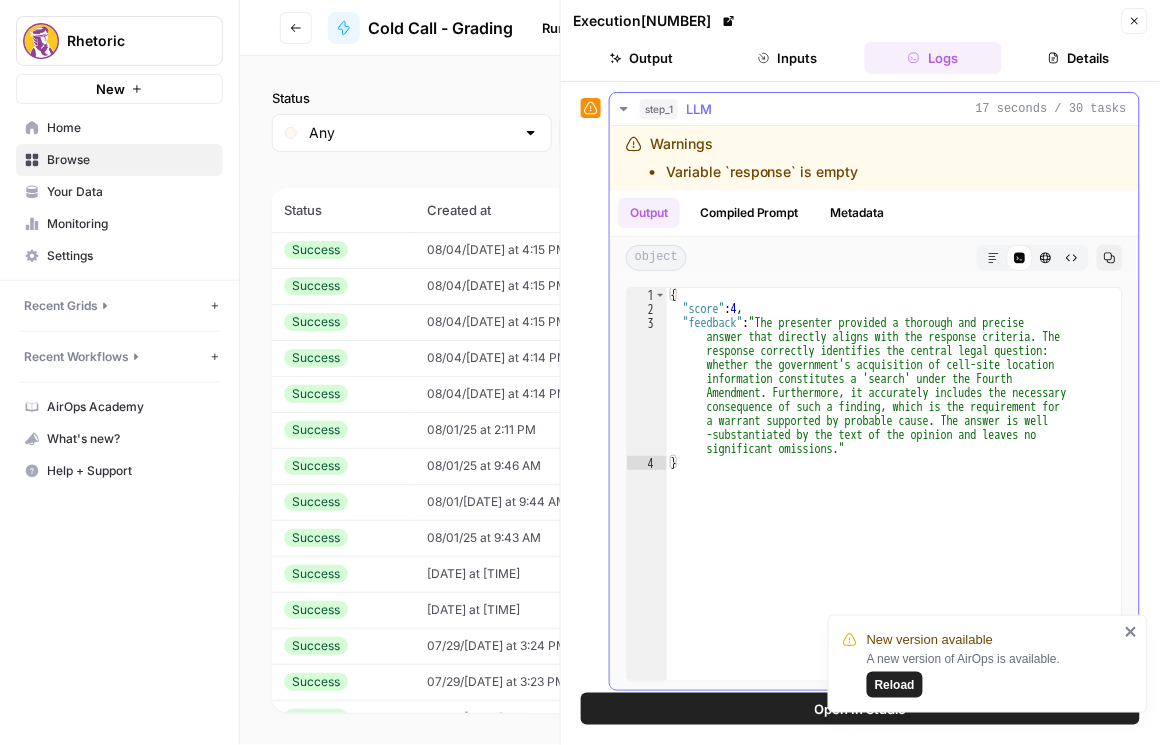 drag, startPoint x: 730, startPoint y: 214, endPoint x: 741, endPoint y: 222, distance: 13.601471 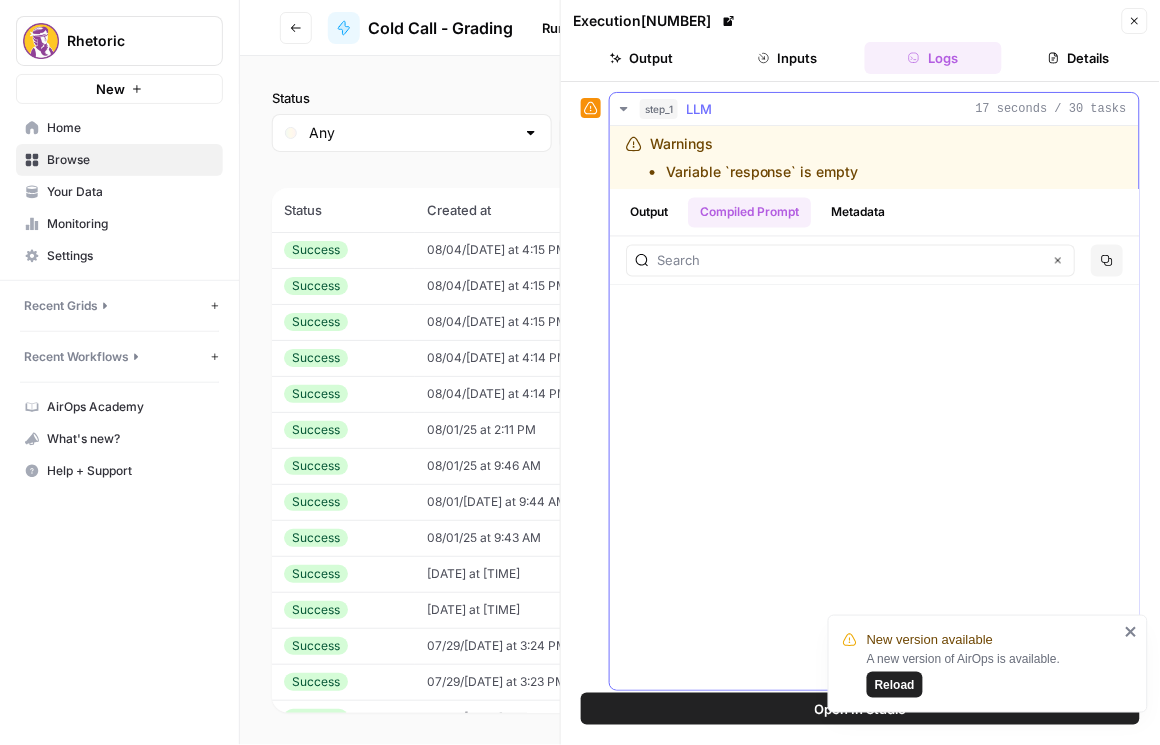 scroll, scrollTop: 628, scrollLeft: 0, axis: vertical 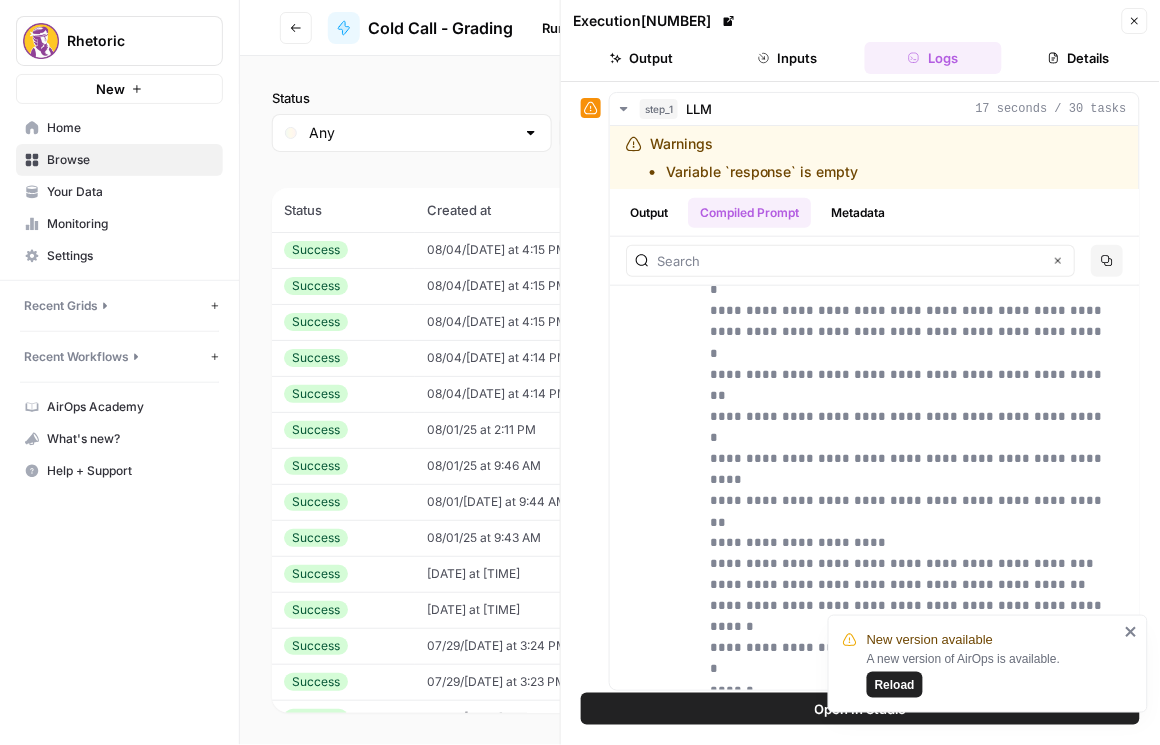 click 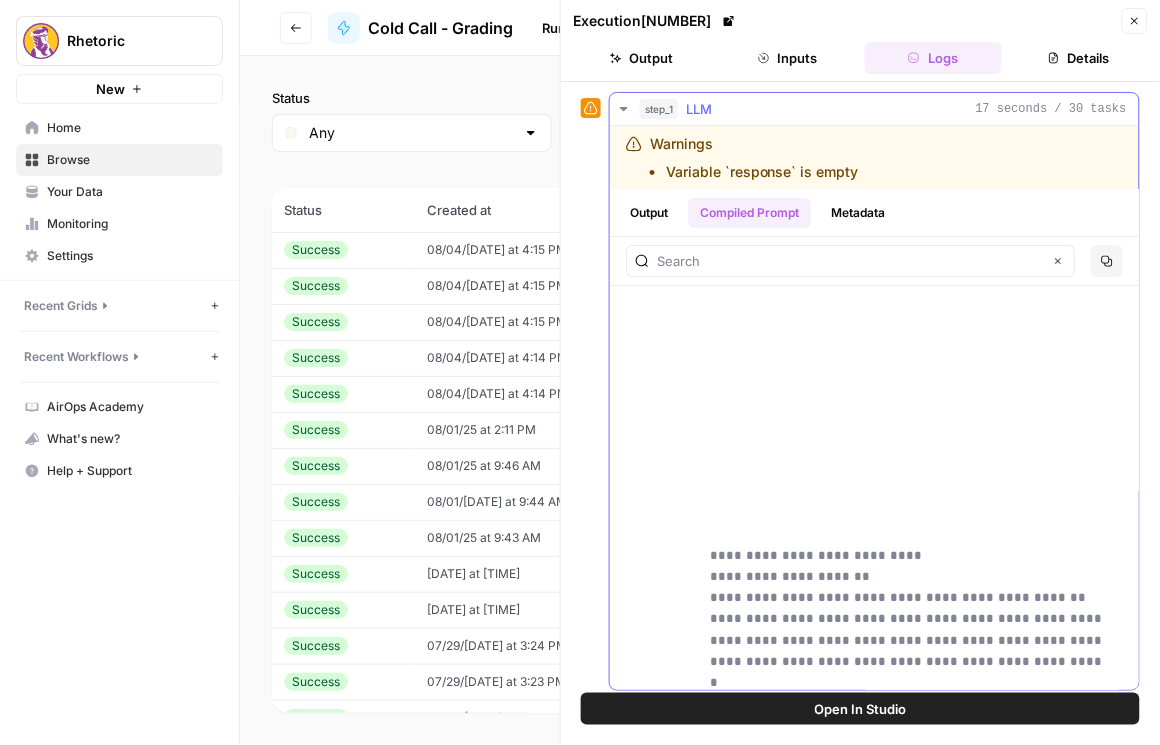 scroll, scrollTop: 98843, scrollLeft: 0, axis: vertical 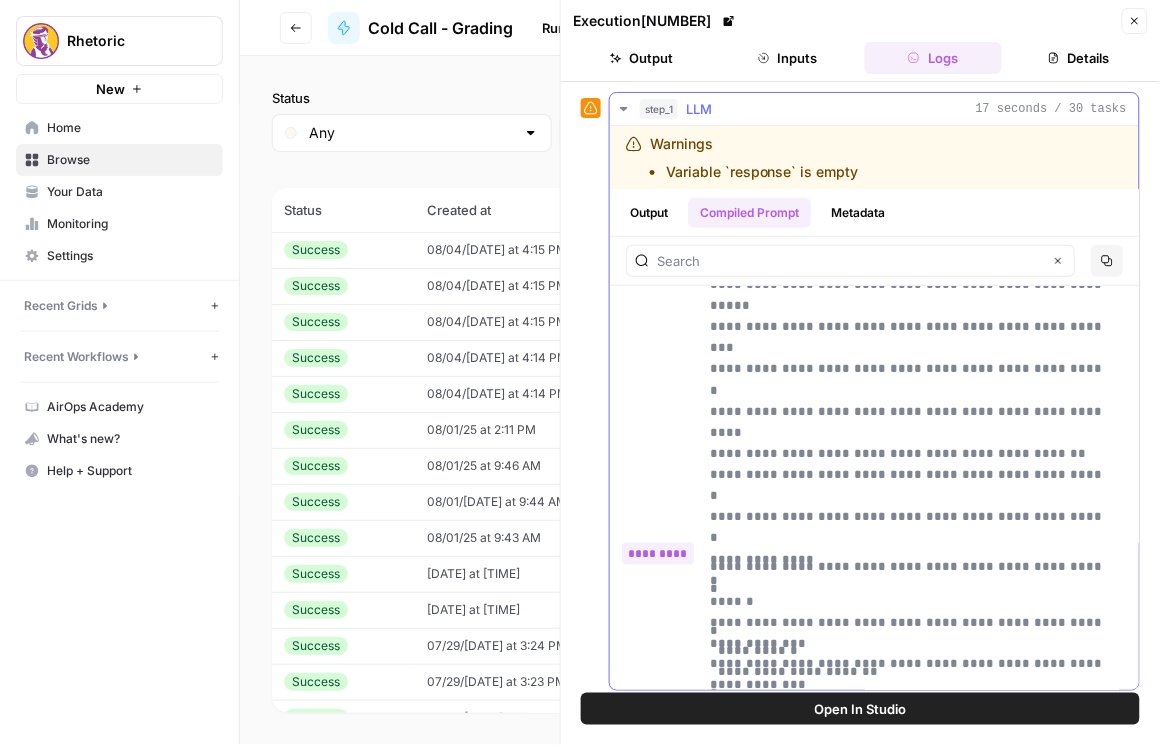 click on "**** ****" at bounding box center (658, -74009) 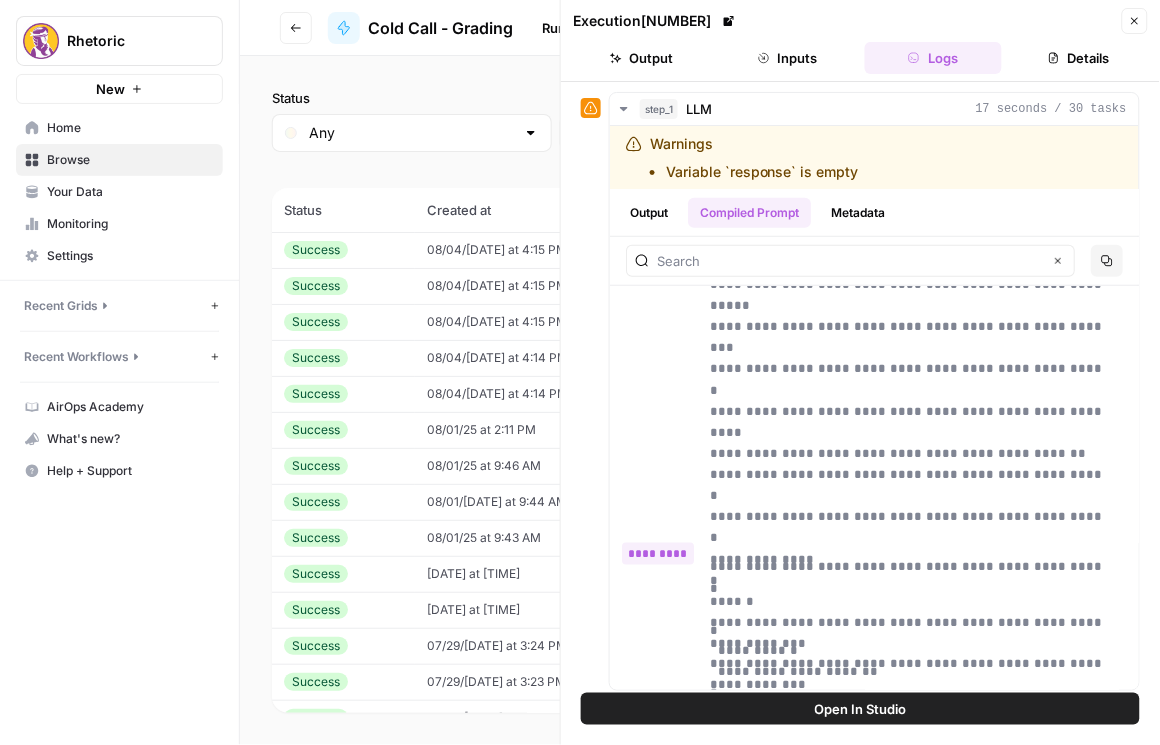 click 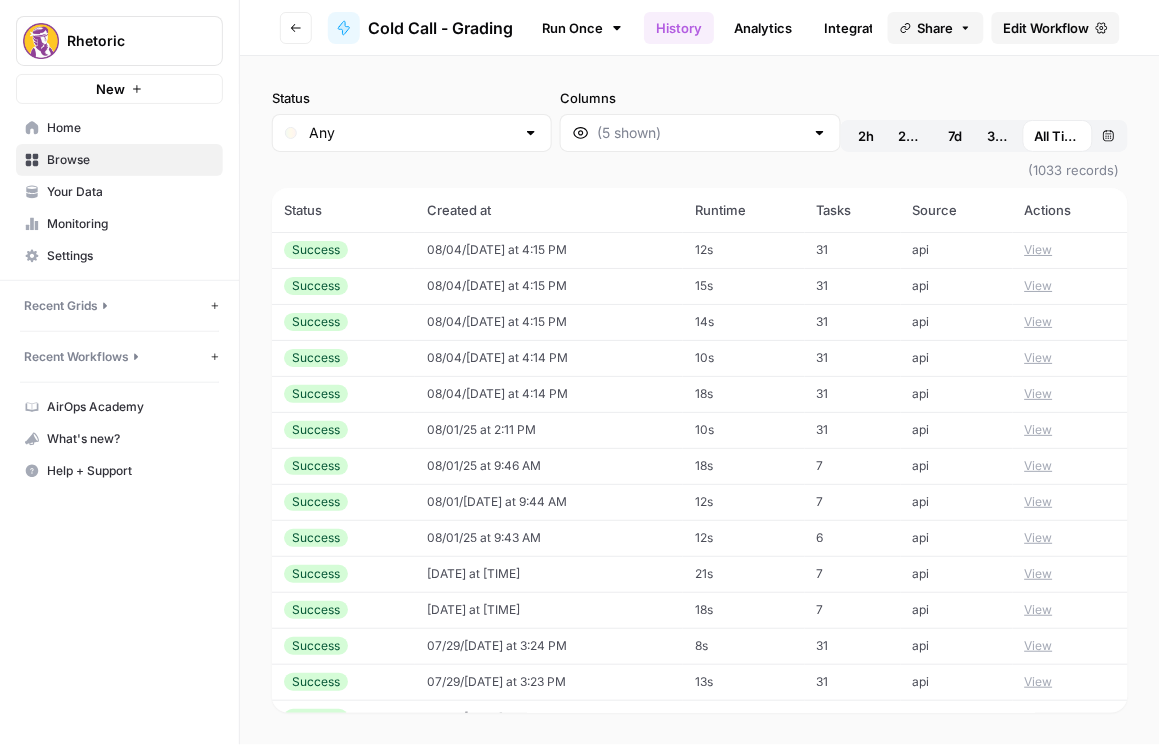 click on "Edit Workflow" at bounding box center (1047, 28) 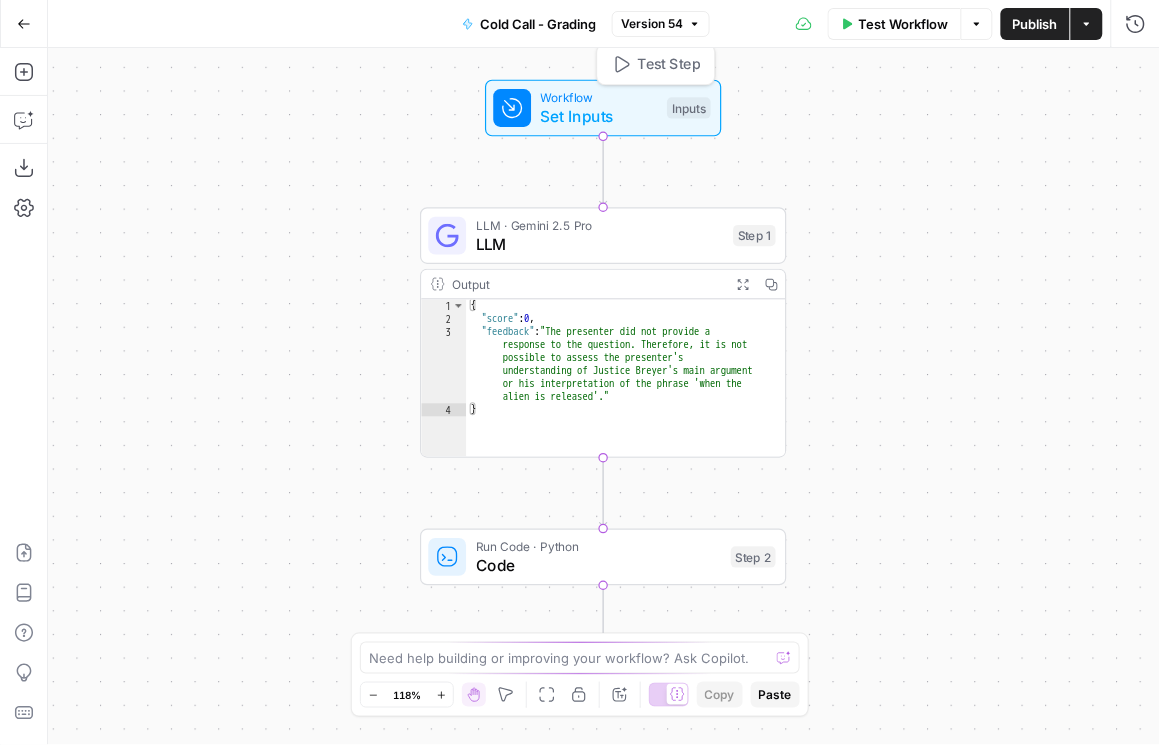 click on "Set Inputs" at bounding box center [599, 117] 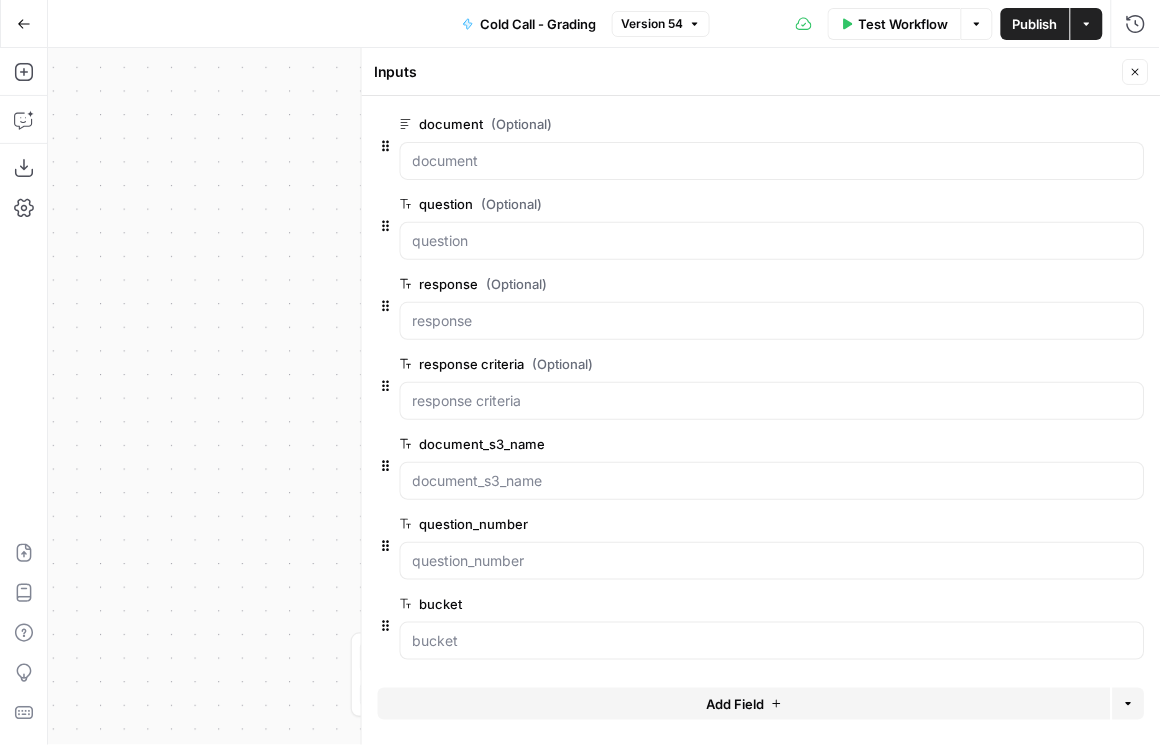 click on "edit field" at bounding box center [1070, 284] 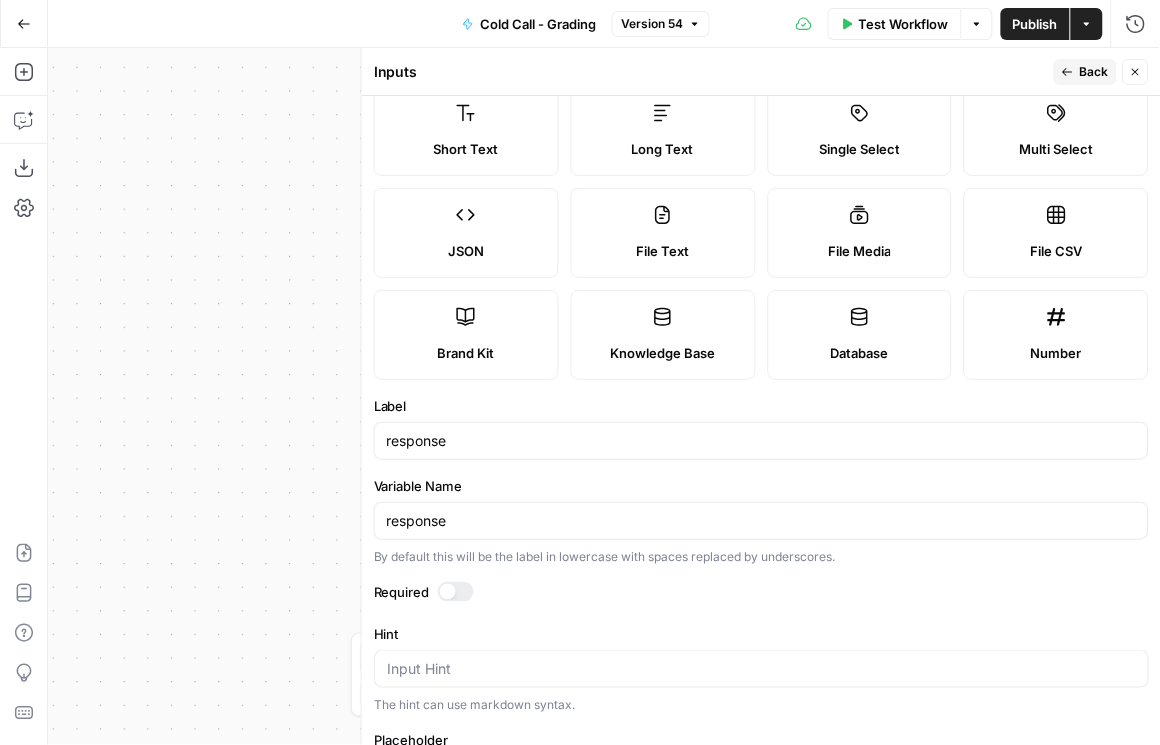 scroll, scrollTop: 57, scrollLeft: 0, axis: vertical 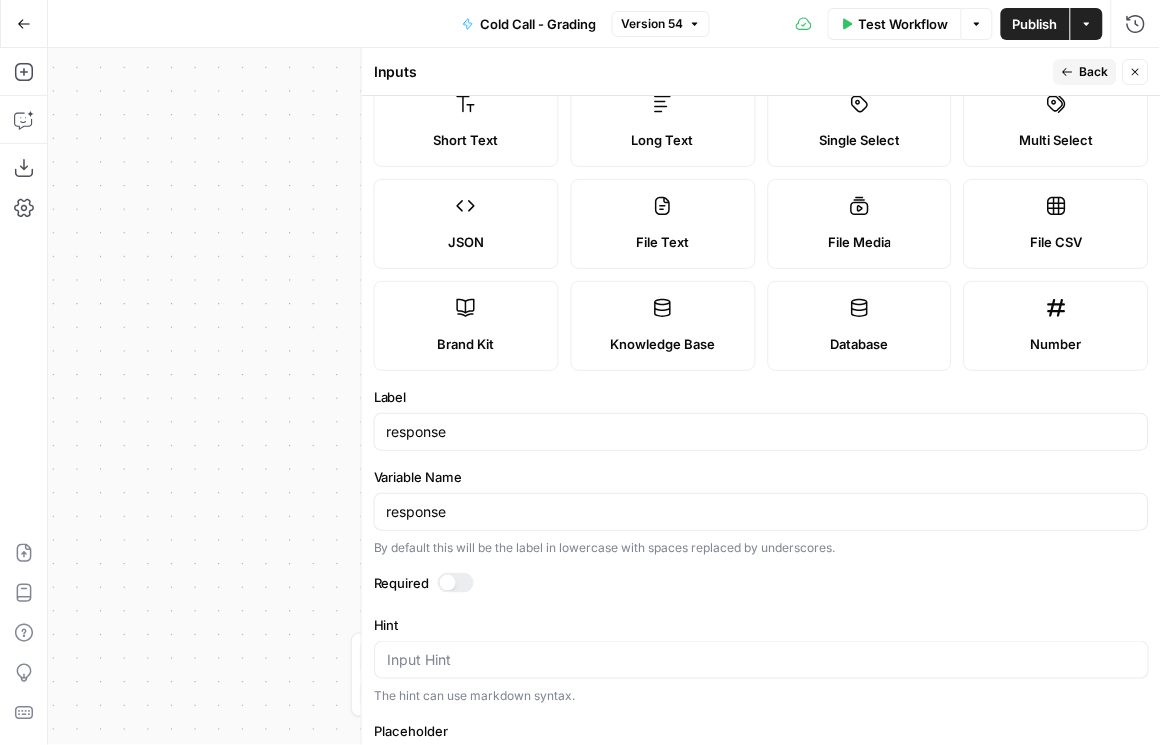 click at bounding box center [456, 583] 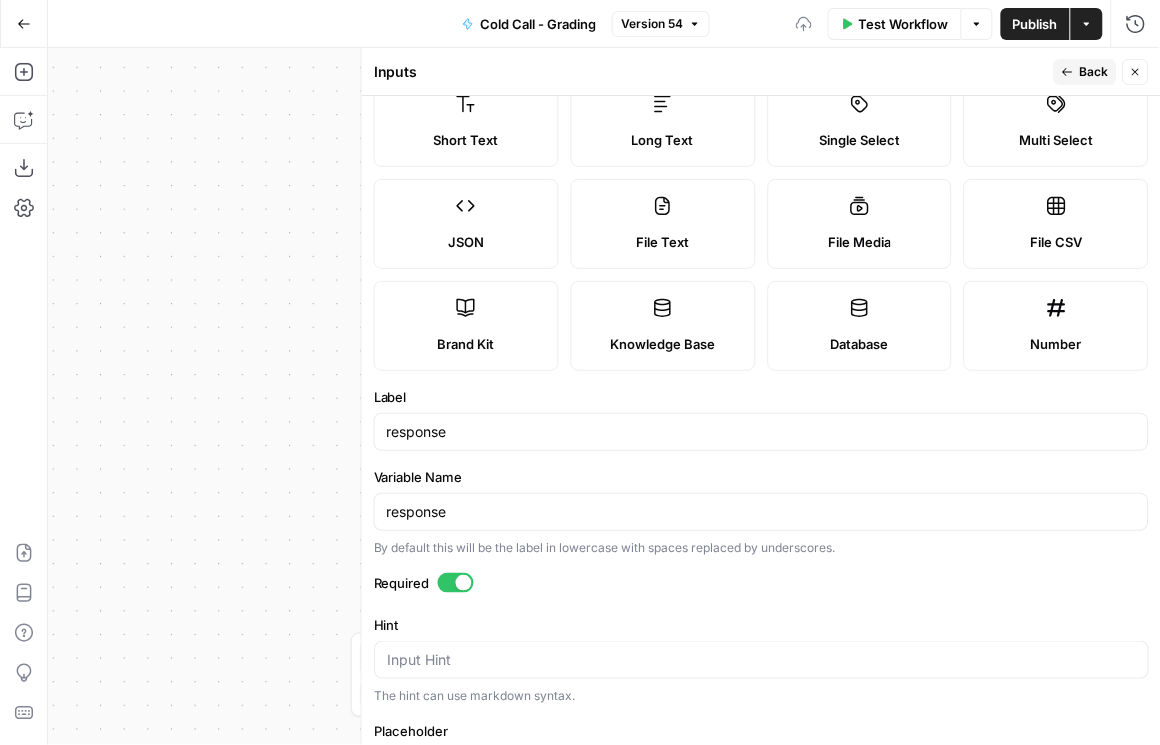 click on "Publish" at bounding box center [1035, 24] 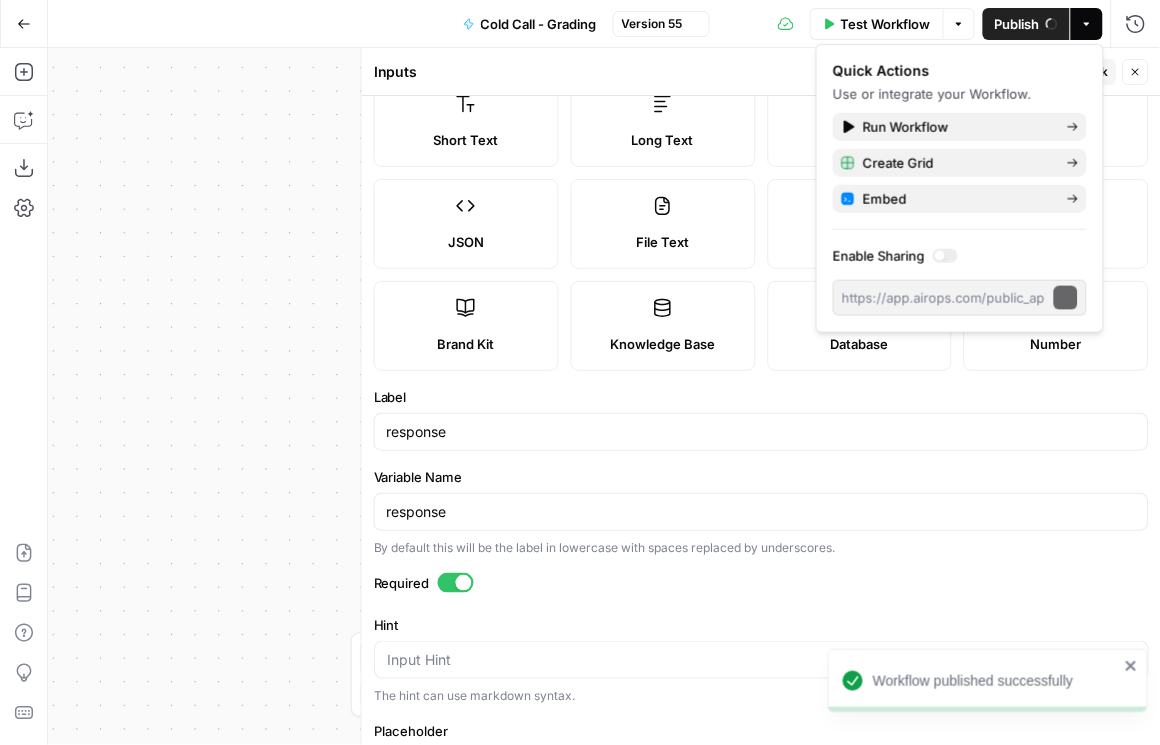 click 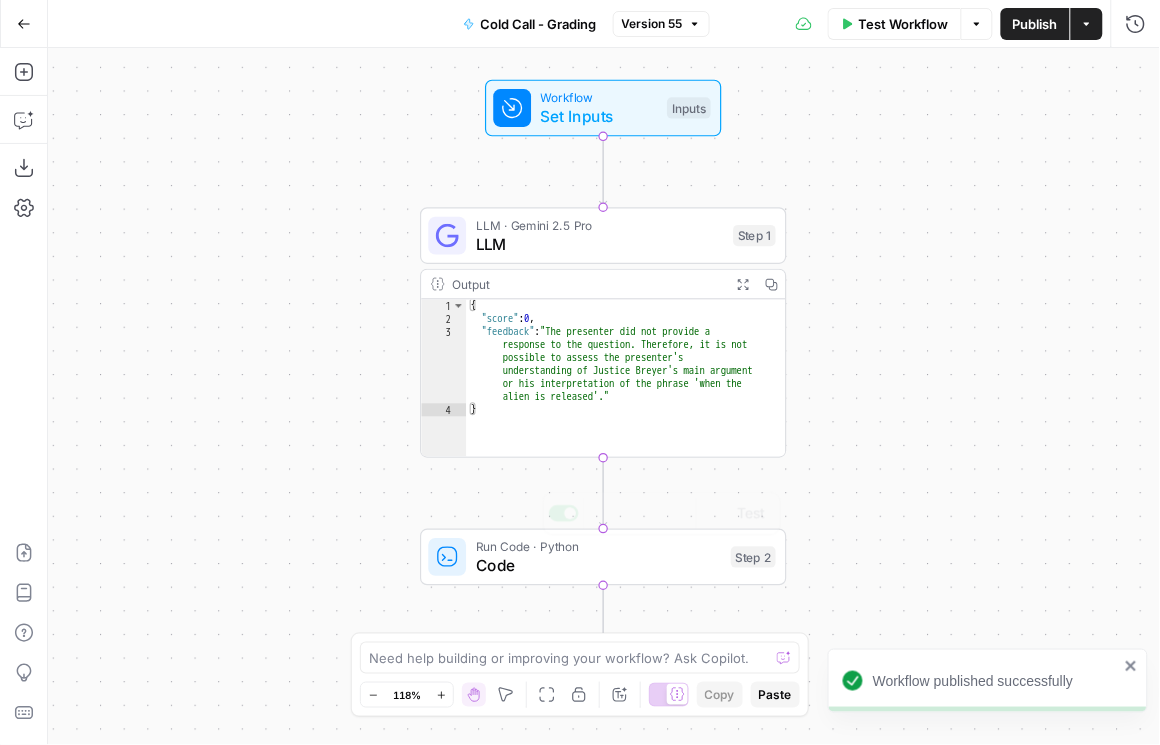 click on "Workflow Set Inputs Inputs LLM · Gemini 2.5 Pro LLM Step 1 Output Expand Output Copy 1 2 3 4 {    "score" :  0 ,    "feedback" :  "The presenter did not provide a         response to the question. Therefore, it is not         possible to assess the presenter's         understanding of Justice Breyer's main argument         or his interpretation of the phrase 'when the         alien is released'." }     XXXXXXXXXXXXXXXXXXXXXXXXXXXXXXXXXXXXXXXXXXXXXXXXXXXXXXXXXXXXXXXXXXXXXXXXXXXXXXXXXXXXXXXXXXXXXXXXXXXXXXXXXXXXXXXXXXXXXXXXXXXXXXXXXXXXXXXXXXXXXXXXXXXXXXXXXXXXXXXXXXXXXXXXXXXXXXXXXXXXXXXXXXXXXXXXXXXXXXXXXXXXXXXXXXXXXXXXXXXXXXXXXXXXXXXXXXXXXXXXXXXXXXXXXXXXXXXXXXXXXXXXXXXXXXXXXXXXXXXXXXXXXXXXXXXXXXXXXXXXXXXXXXXXXXXXXXXXXXXXXXXXXXXXXXXXXXXXXXXXXXXXXXXXXXXXXXXXXXXXXXXXXXXXXXXXXXXXXXXXXXXXXXXXXXXXXXXXXXXXXXXXXXXXXXXXXXXXXXXXXXXXXXXXXXXXXXXXXXXXXXXXXXXXXXXXXXXXXXXXXXXXXXXXXXXXXXXXXXXXXXXXXXXXXXXXXXXXXXXXXXXXXXXXXXXX Run Code · Python Code Step 2 Copy step Delete step Add Note Test End" at bounding box center (604, 396) 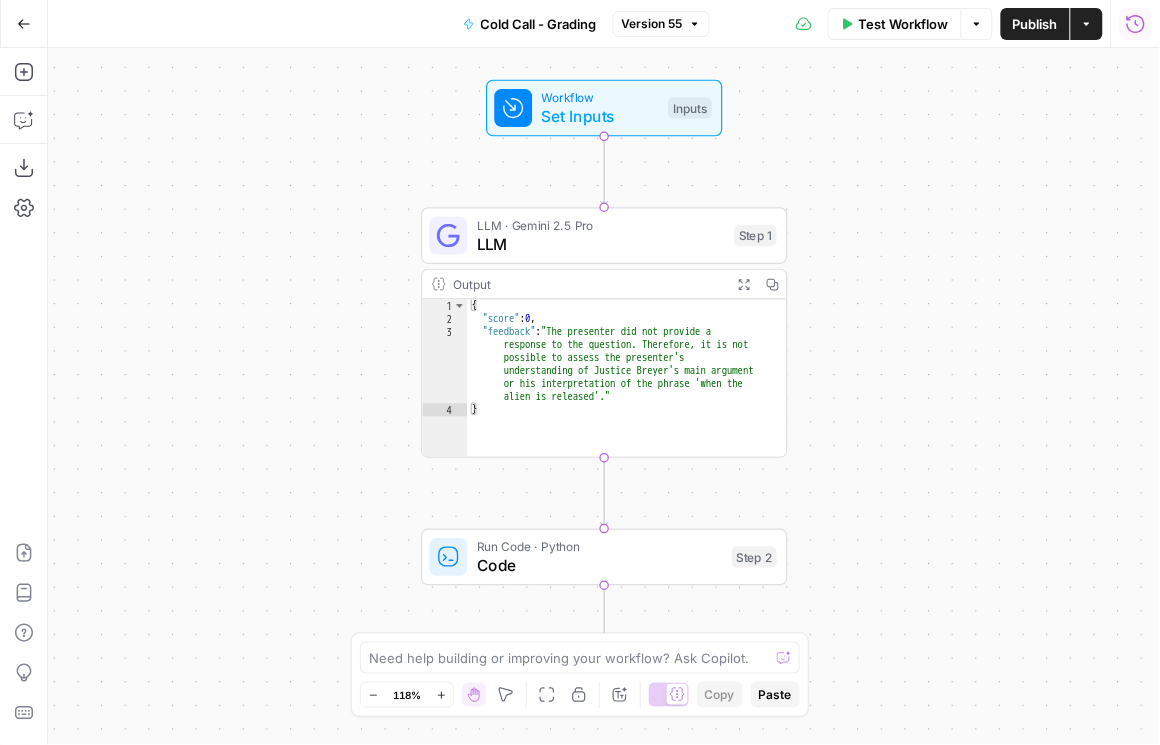 click 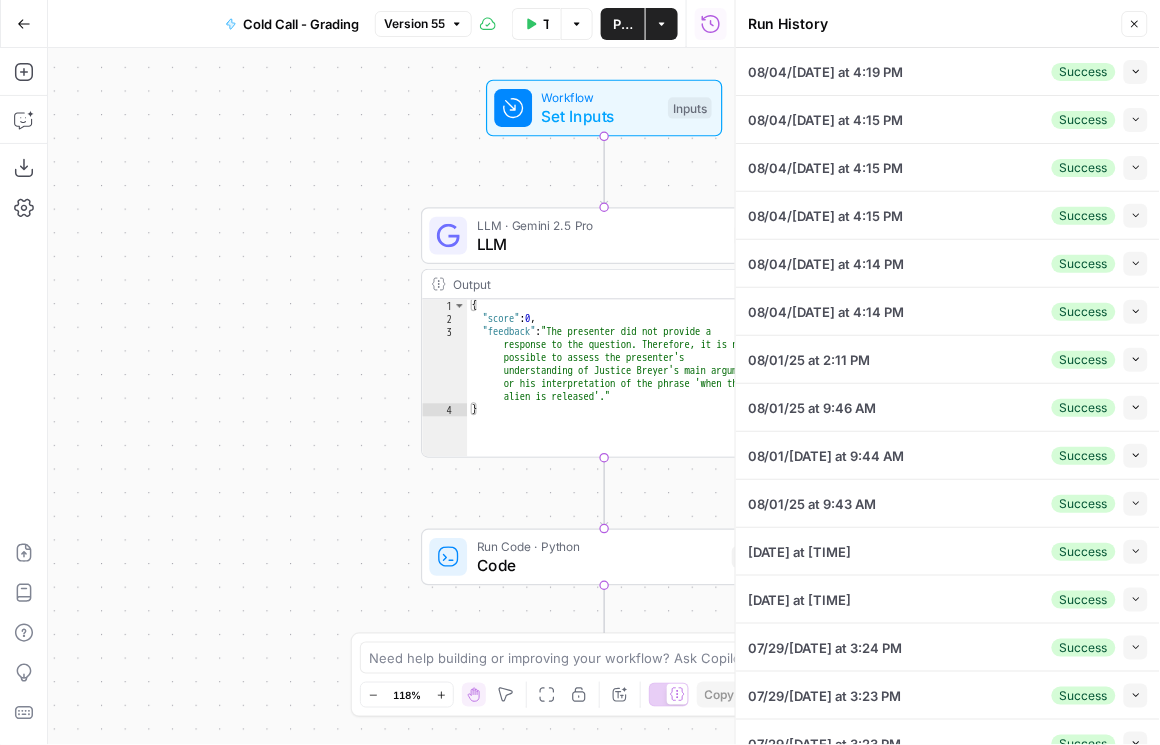 click on "08/04/25 at 4:19 PM Success Collapse" at bounding box center (948, 71) 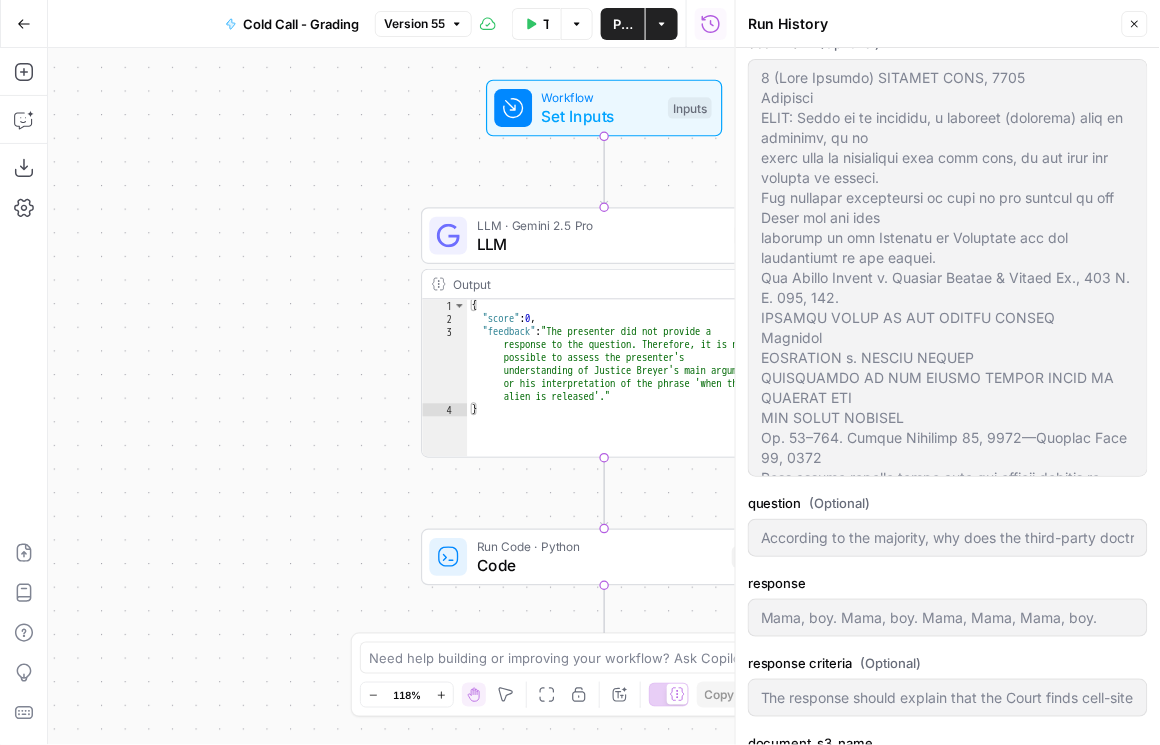 scroll, scrollTop: 0, scrollLeft: 0, axis: both 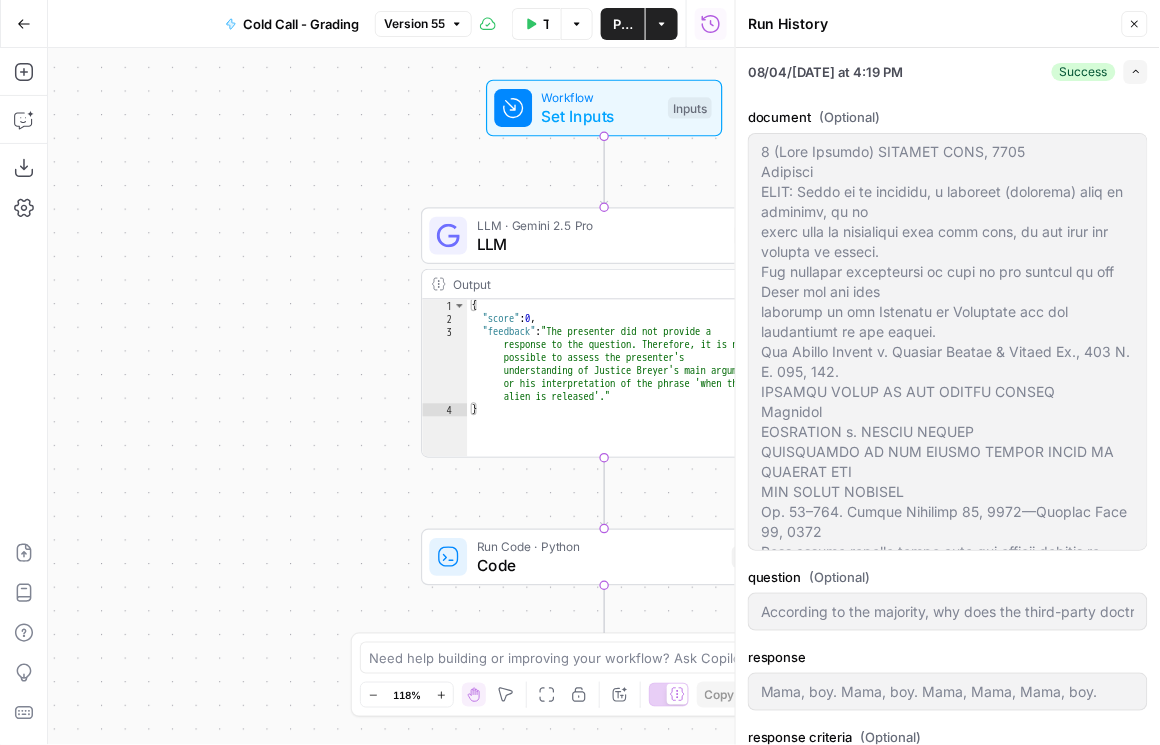 click 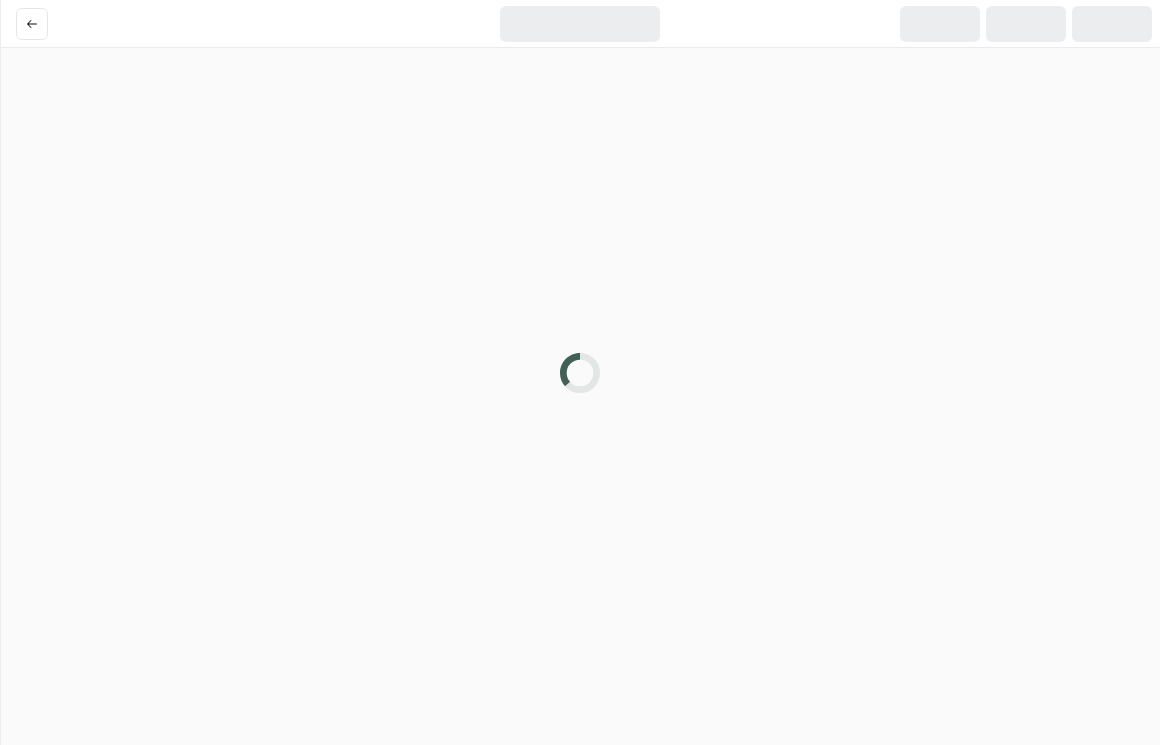 scroll, scrollTop: 0, scrollLeft: 0, axis: both 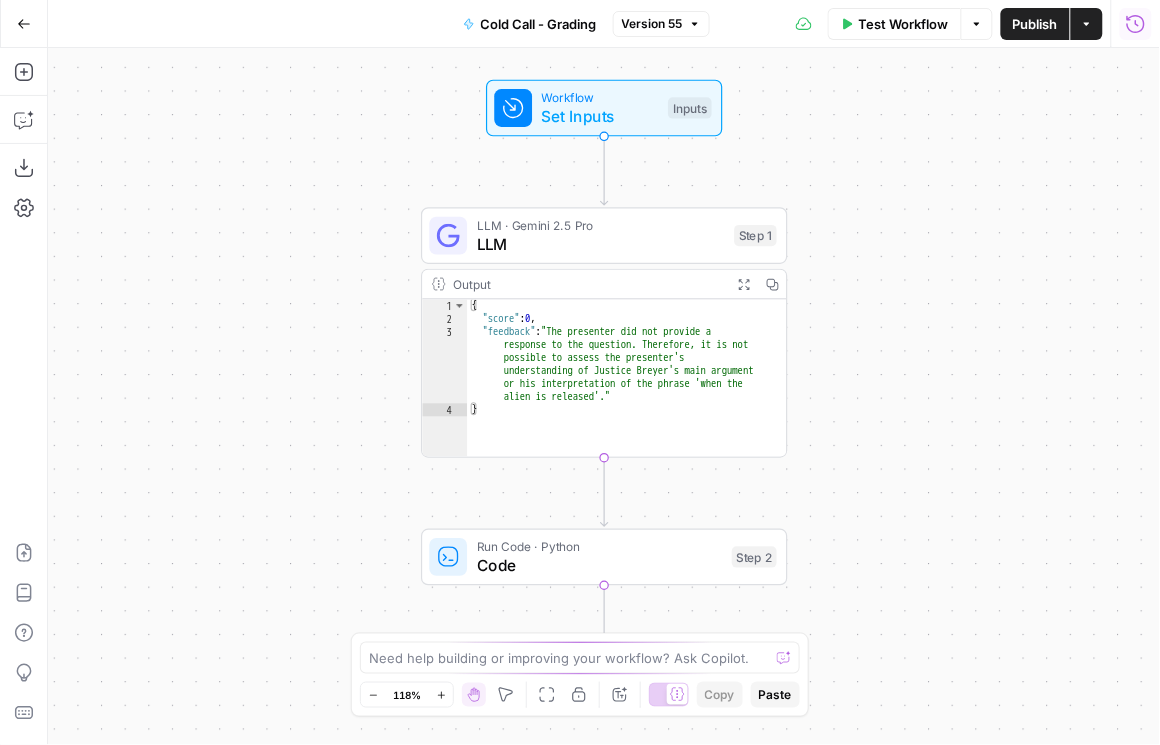click 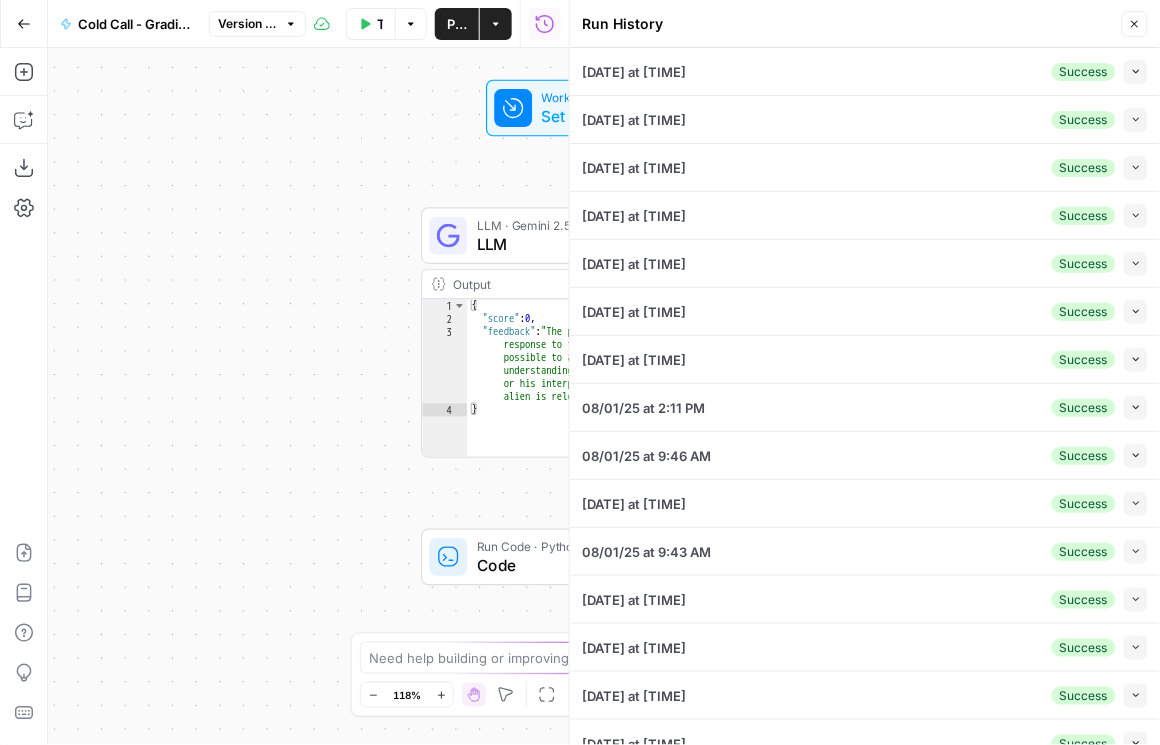 click 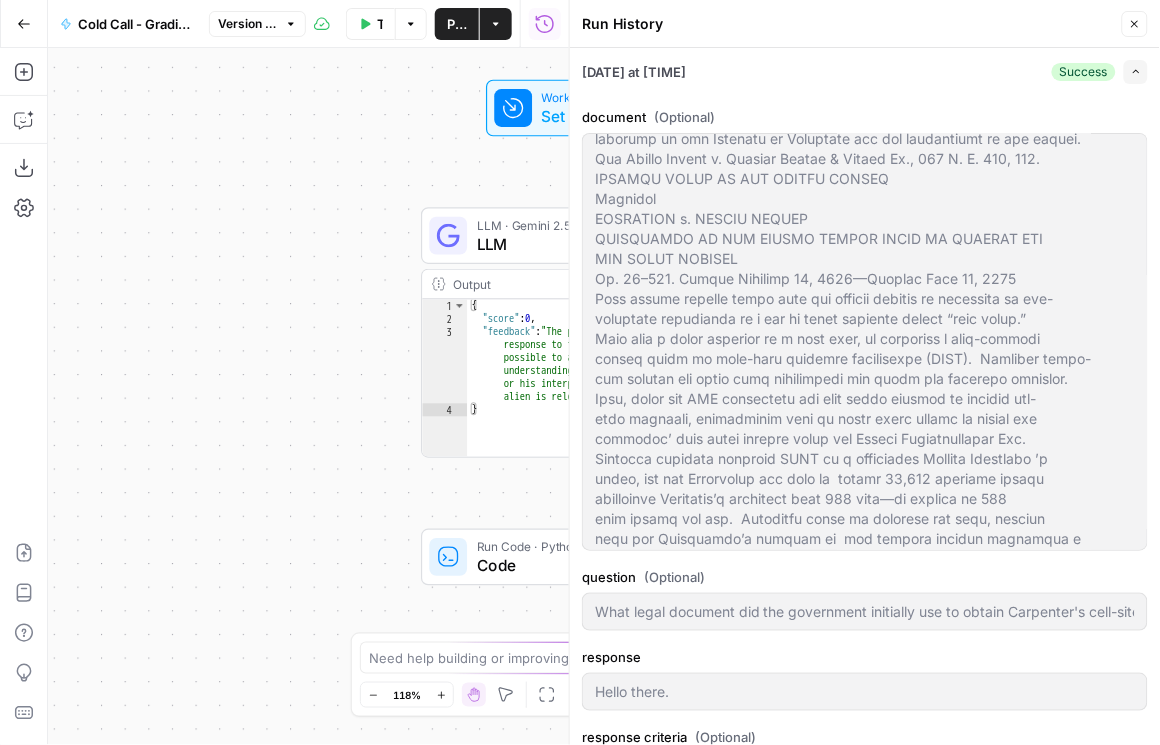 scroll, scrollTop: 114, scrollLeft: 0, axis: vertical 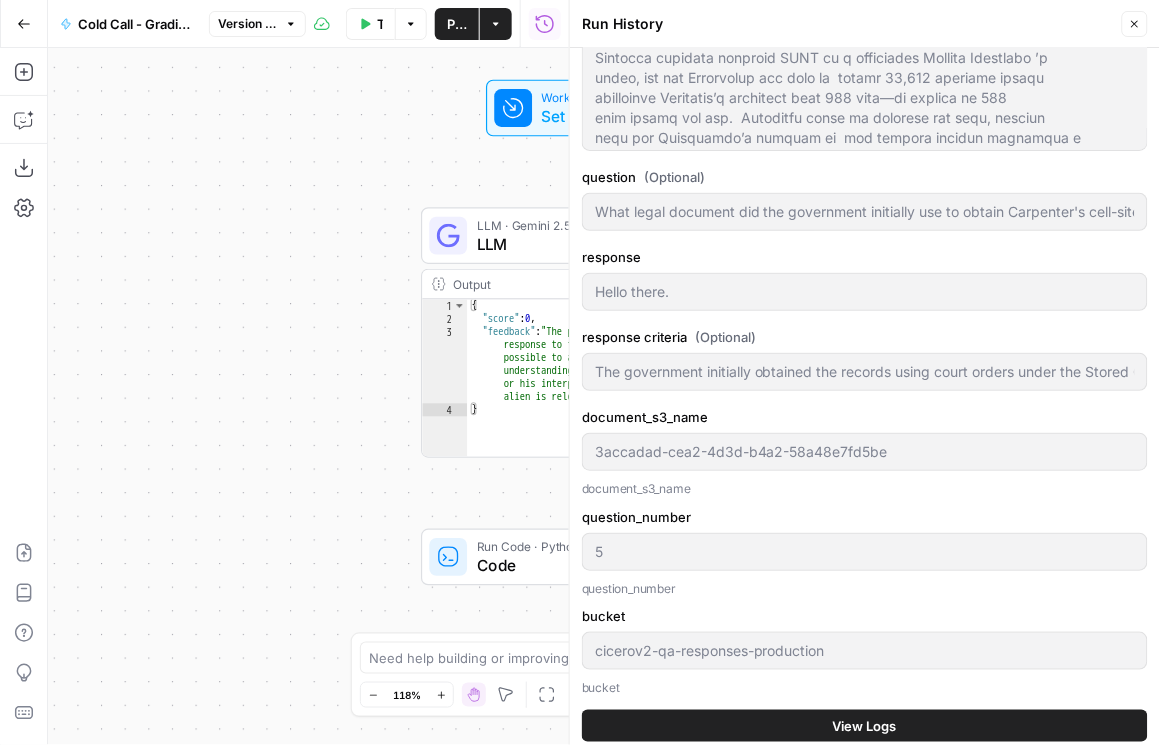 drag, startPoint x: 1139, startPoint y: 27, endPoint x: 1089, endPoint y: 29, distance: 50.039986 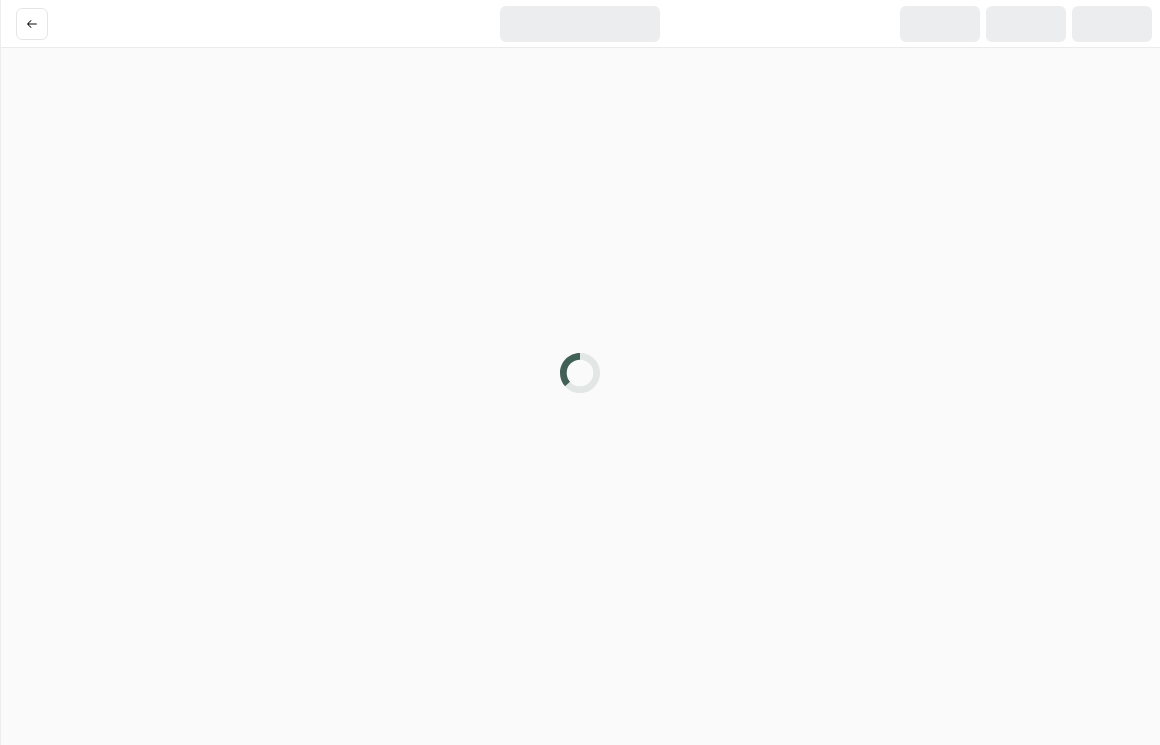 scroll, scrollTop: 0, scrollLeft: 0, axis: both 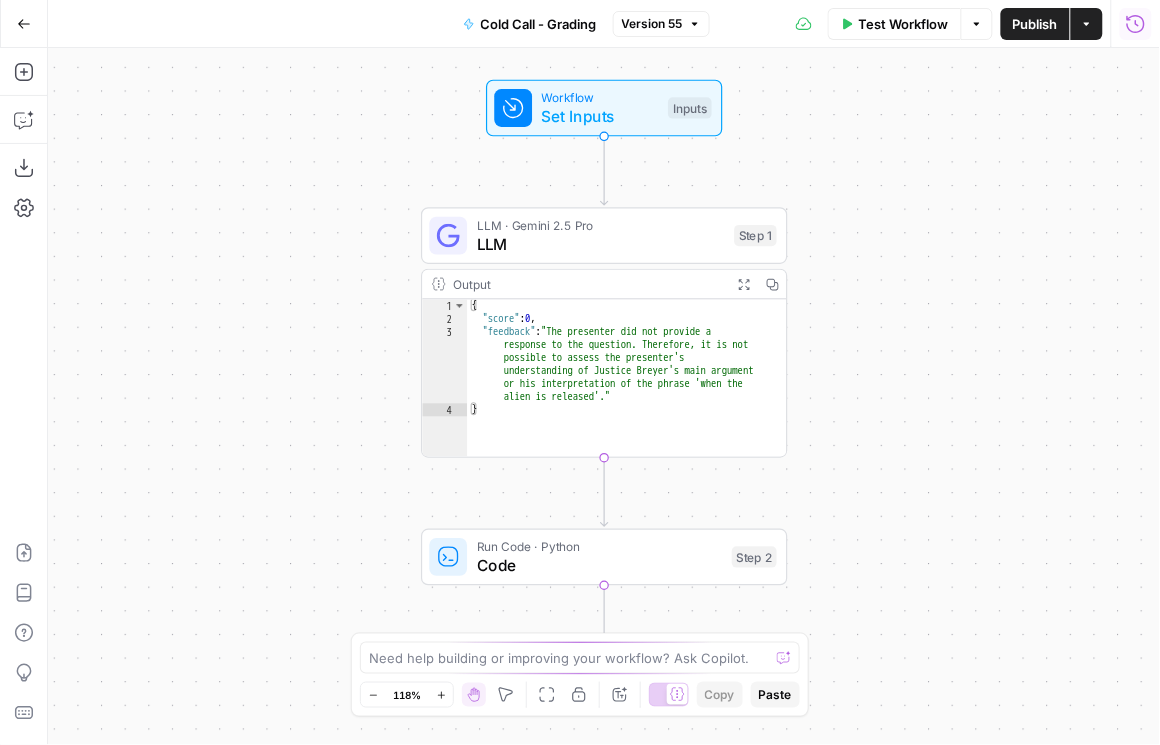 click 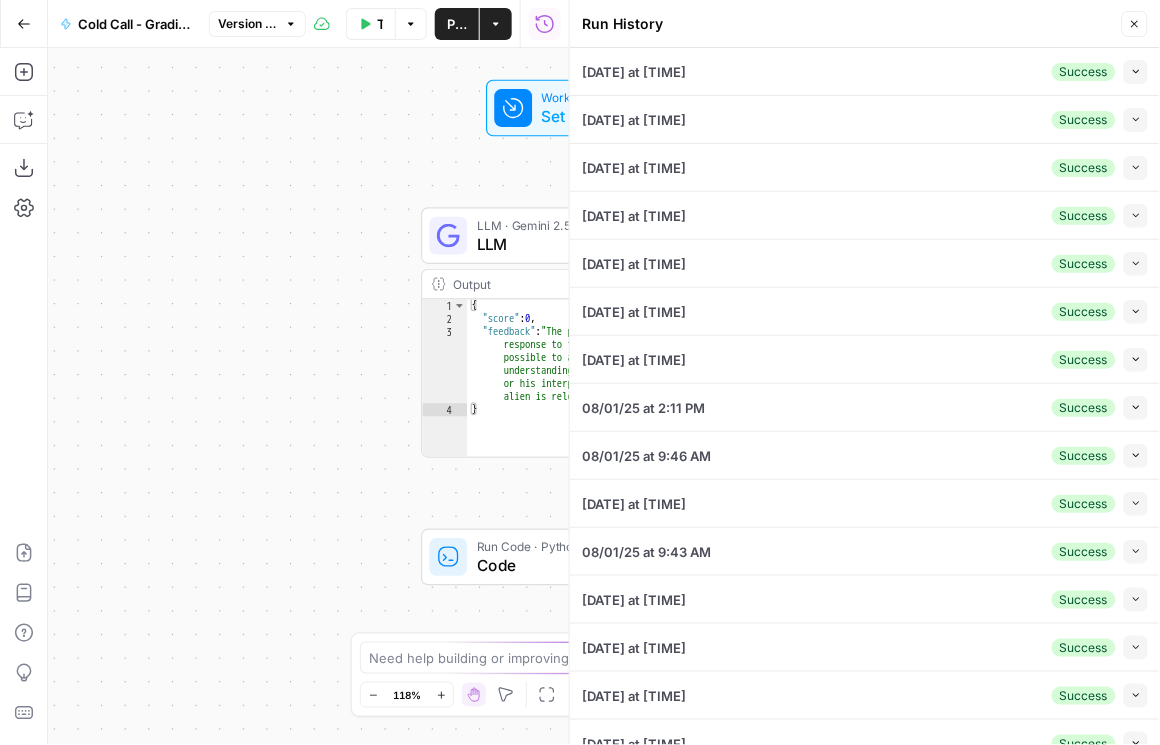 click on "Close" at bounding box center (1135, 24) 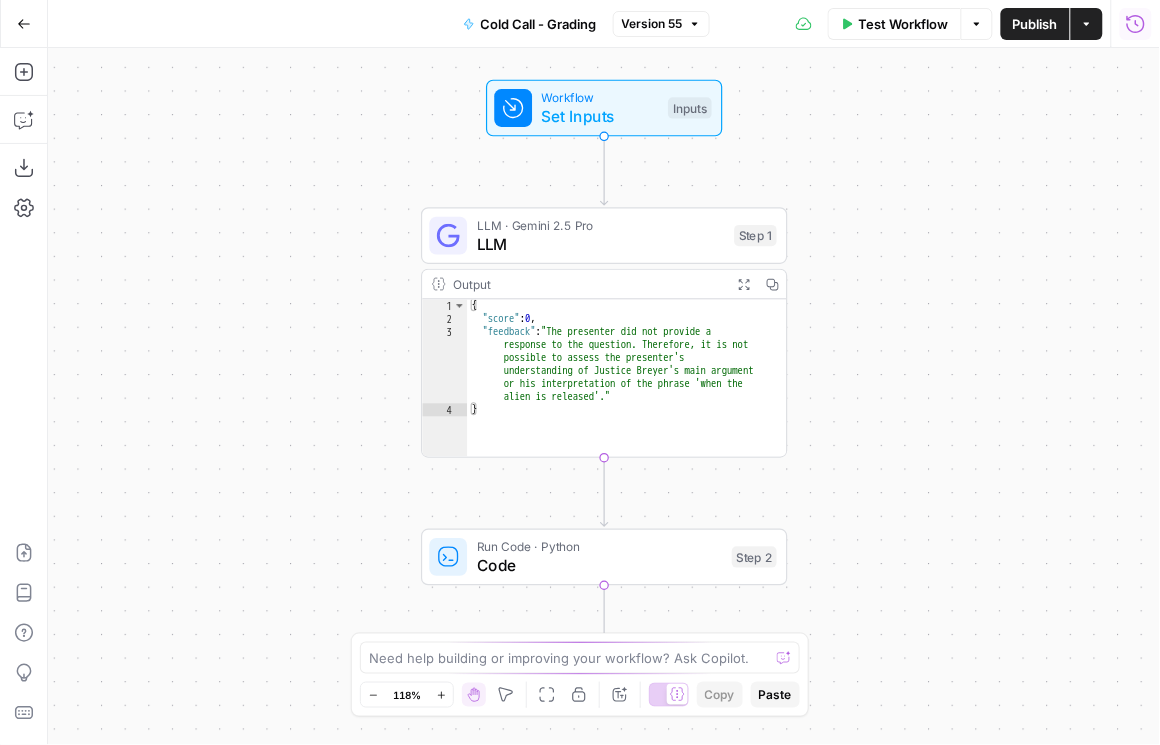 drag, startPoint x: 405, startPoint y: 147, endPoint x: 436, endPoint y: 140, distance: 31.780497 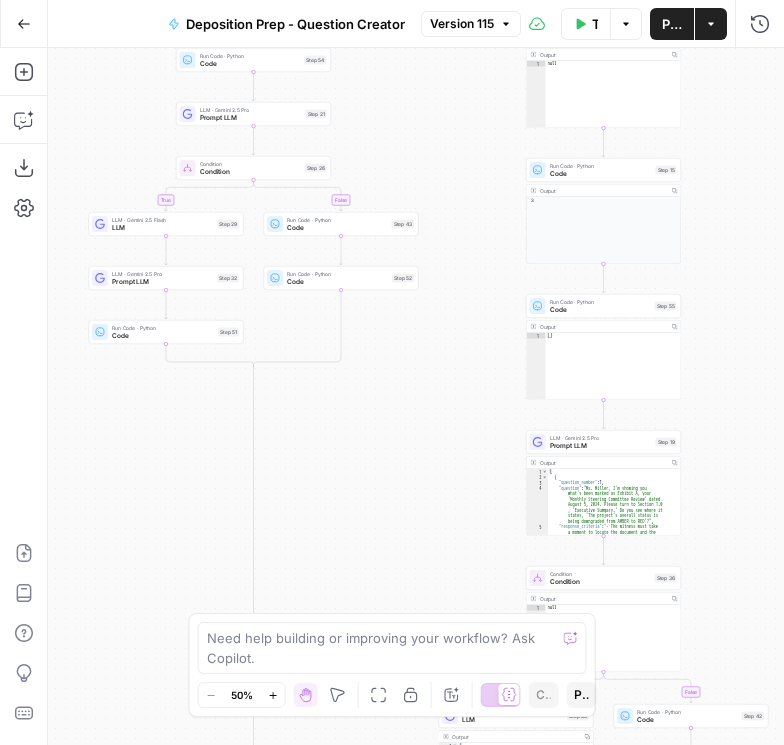 scroll, scrollTop: 0, scrollLeft: 0, axis: both 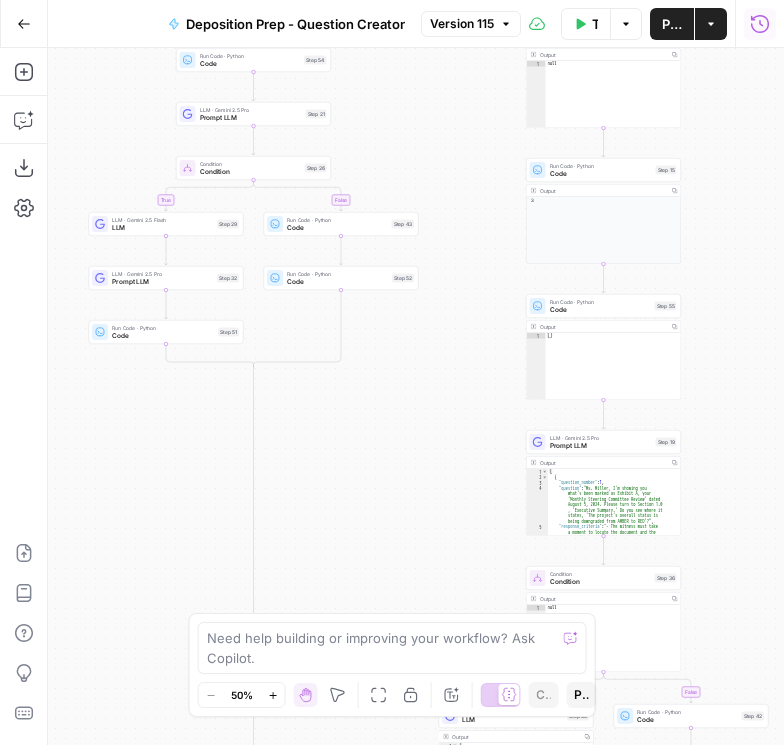 click 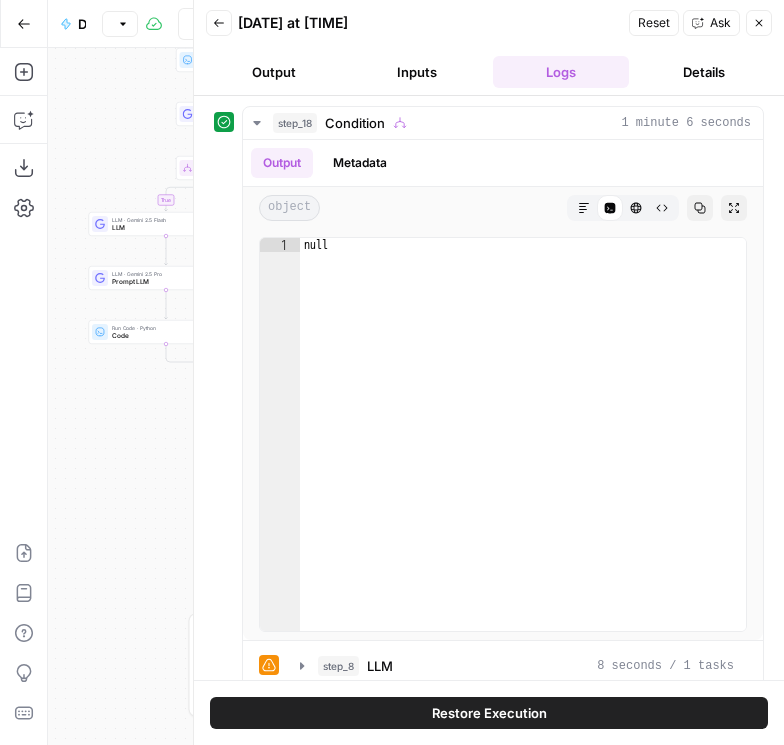 click on "Close" at bounding box center [759, 23] 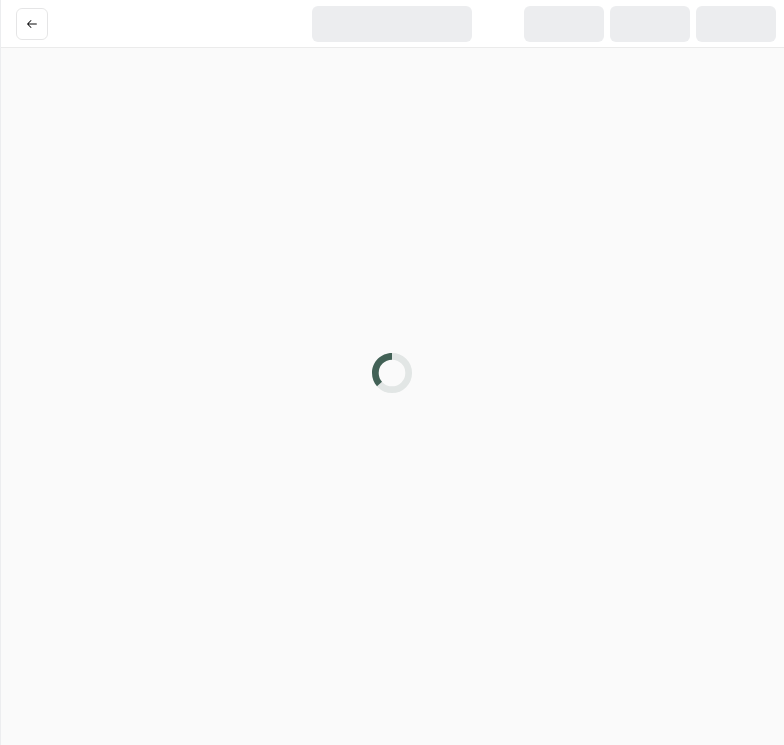 scroll, scrollTop: 0, scrollLeft: 0, axis: both 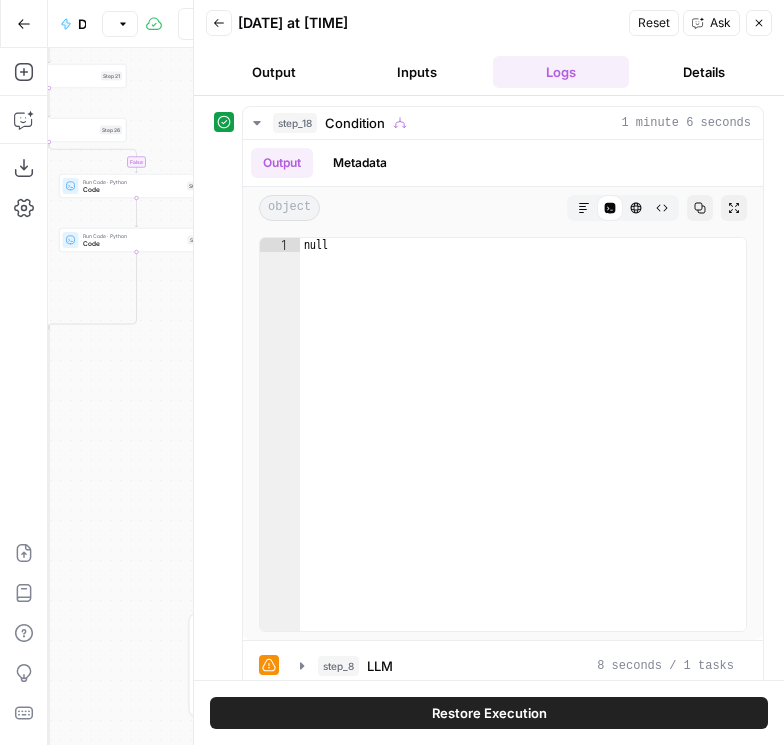 click 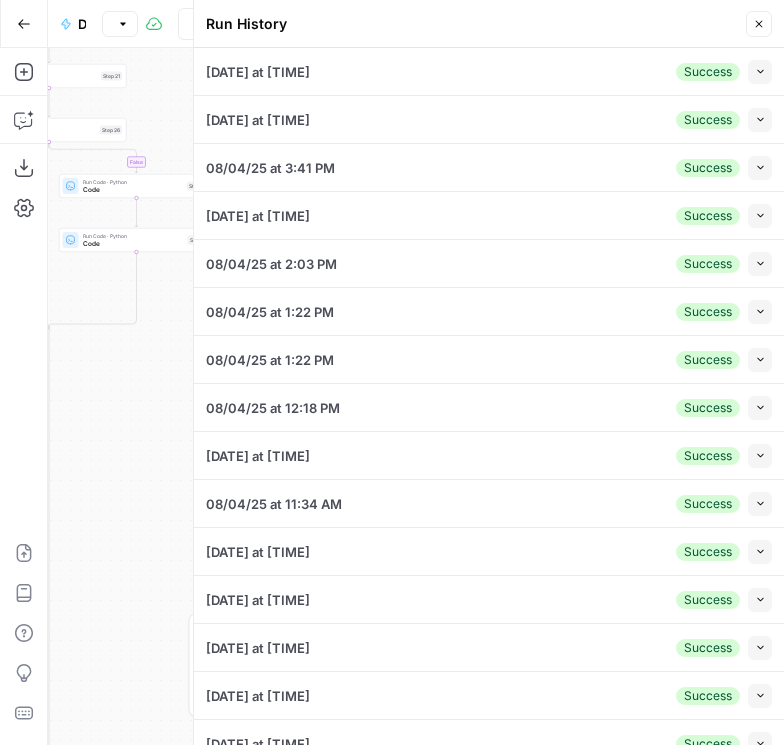 click 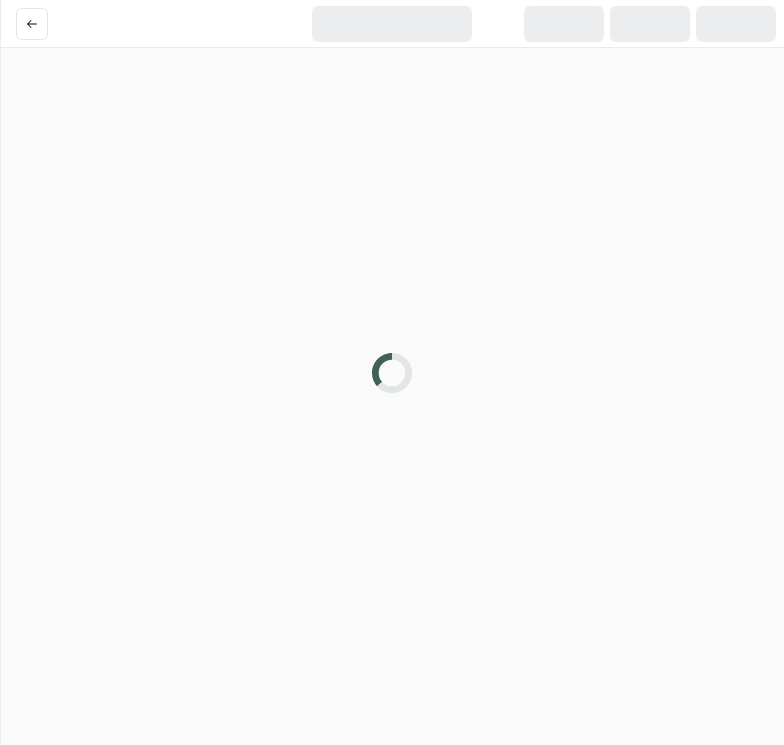 scroll, scrollTop: 0, scrollLeft: 0, axis: both 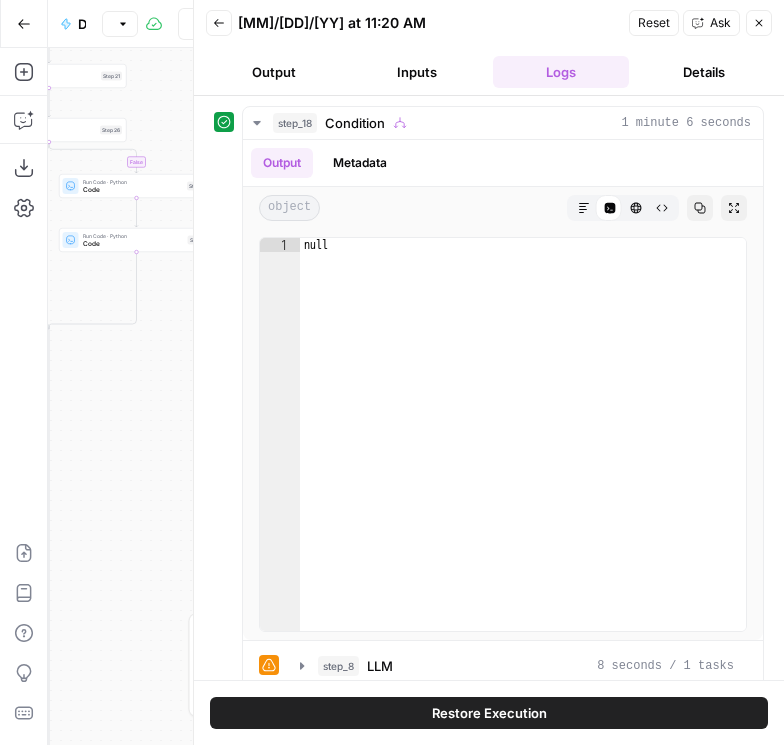 click 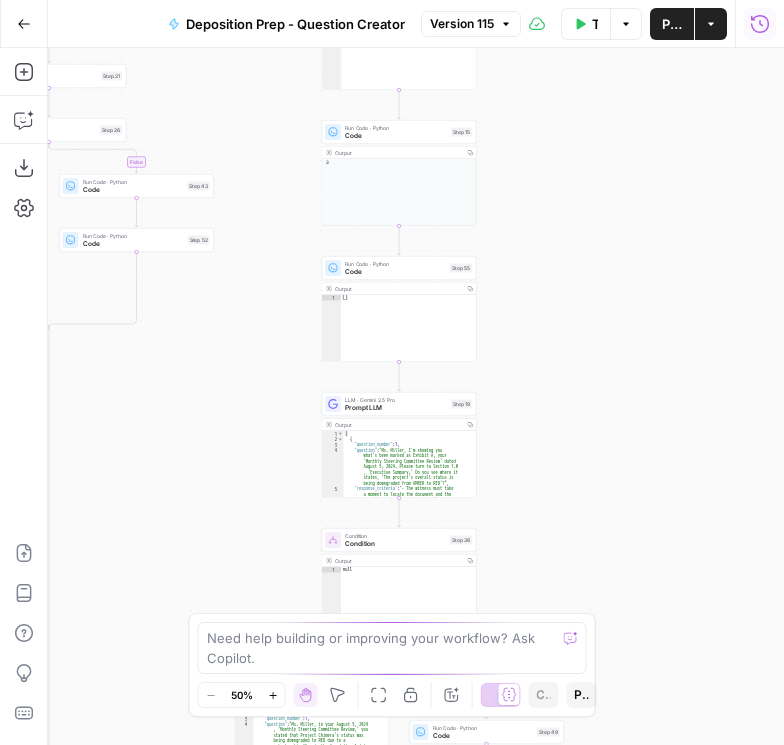 click 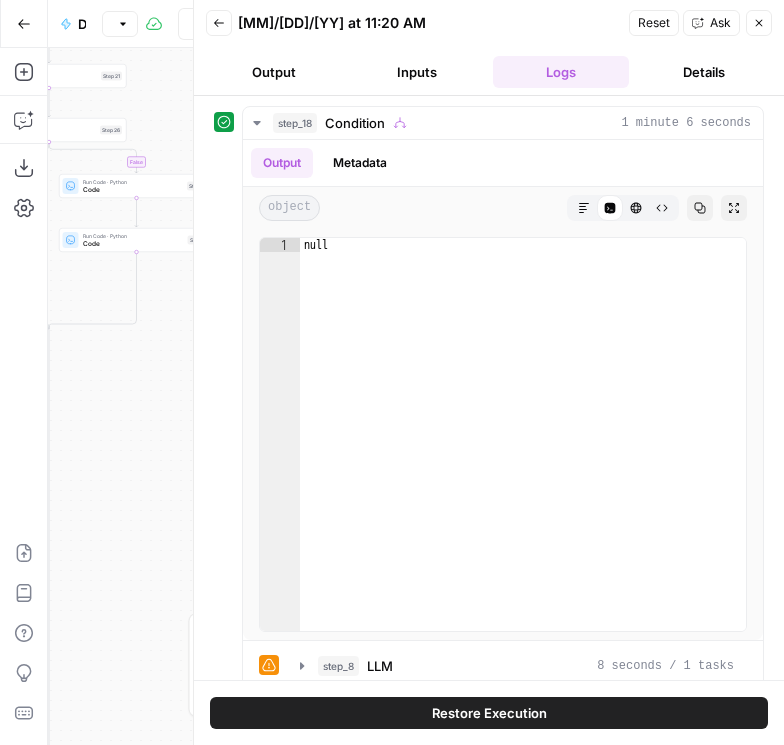 click on "Details" at bounding box center [705, 72] 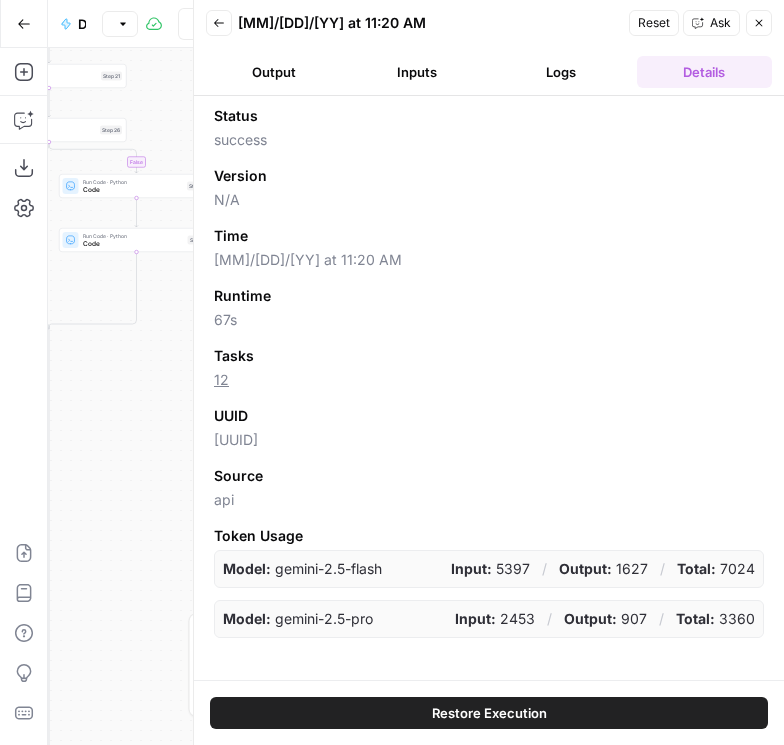 click on "Output" at bounding box center (274, 72) 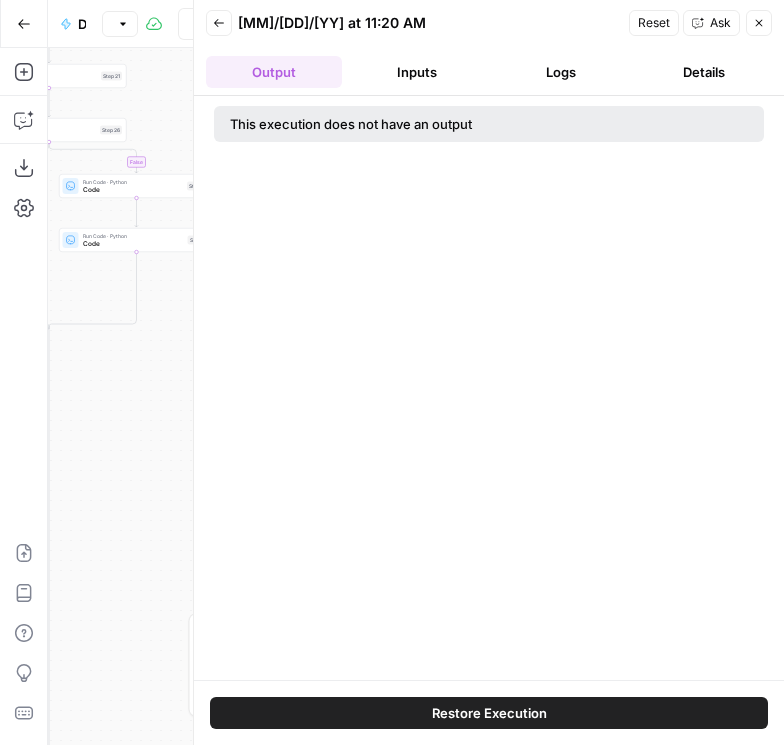 click 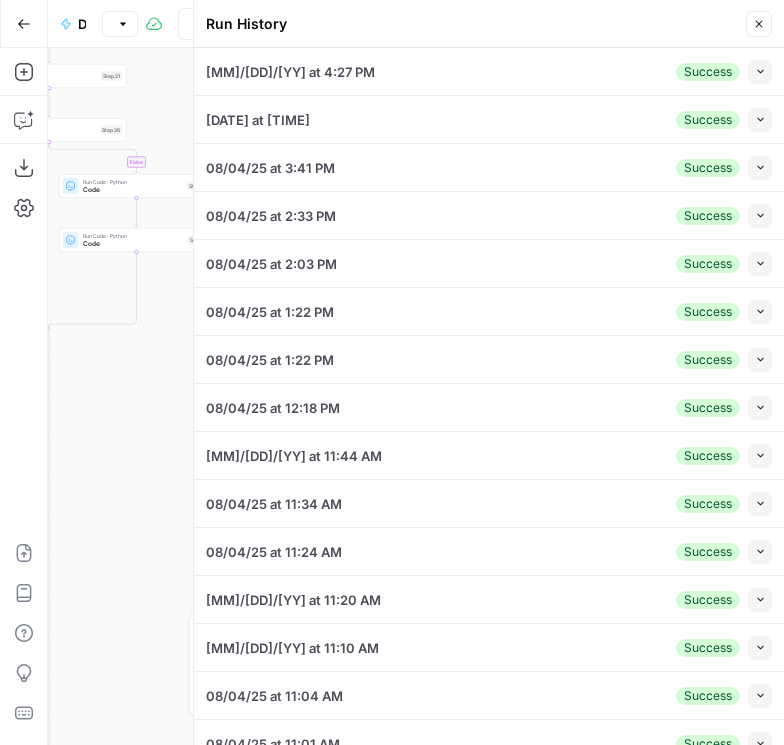 click on "Collapse" at bounding box center [760, 72] 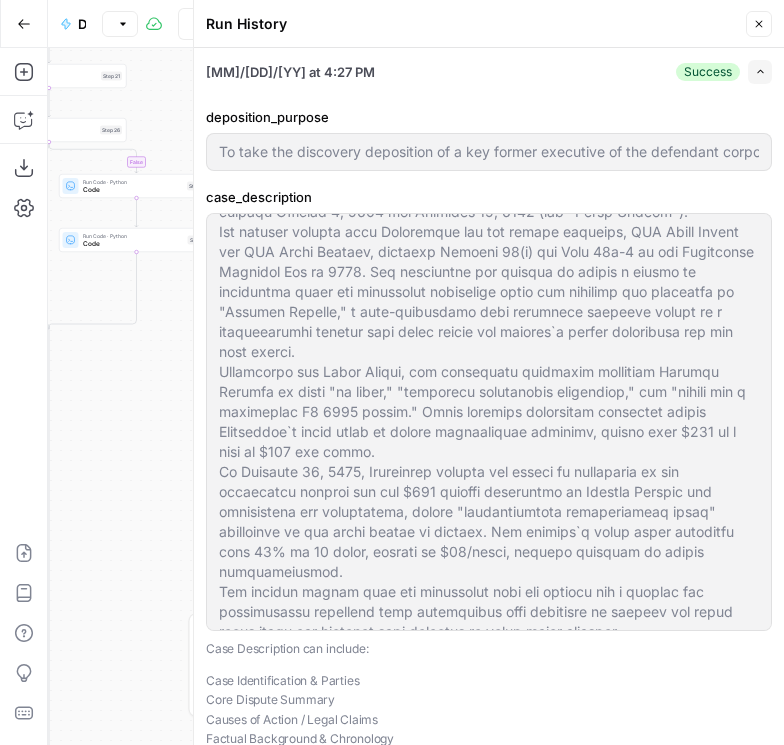 scroll, scrollTop: 99, scrollLeft: 0, axis: vertical 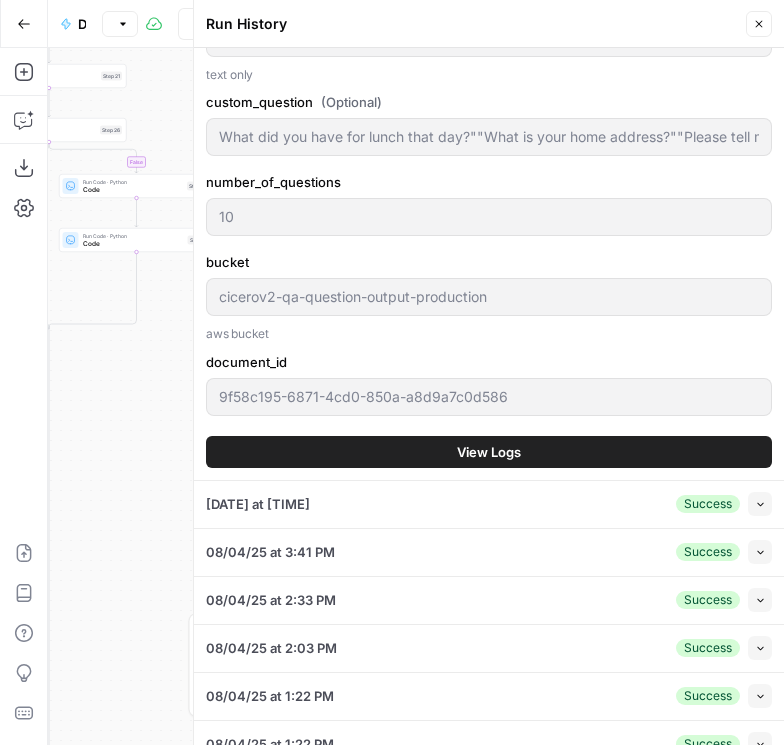 click on "View Logs" at bounding box center [489, 452] 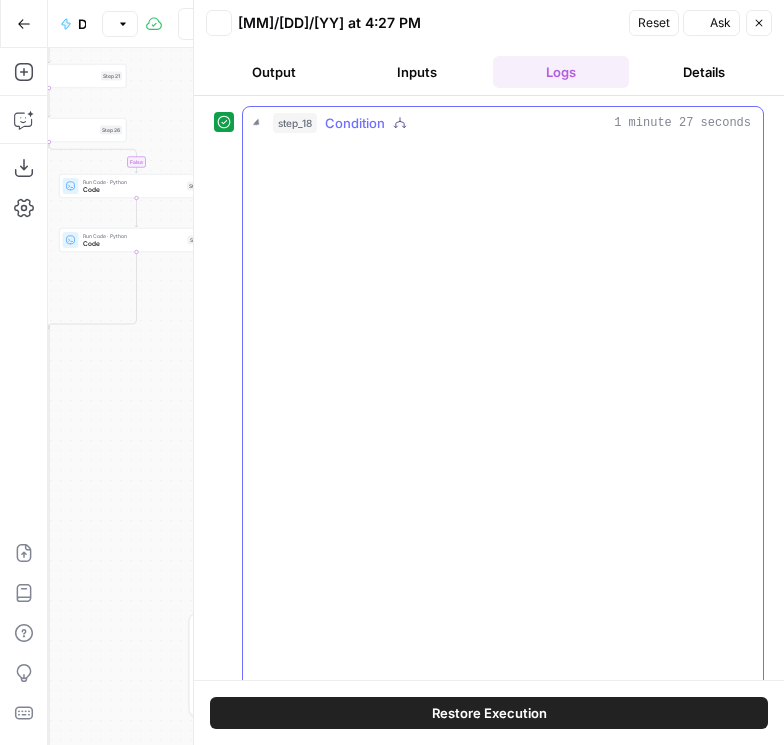 scroll, scrollTop: 0, scrollLeft: 0, axis: both 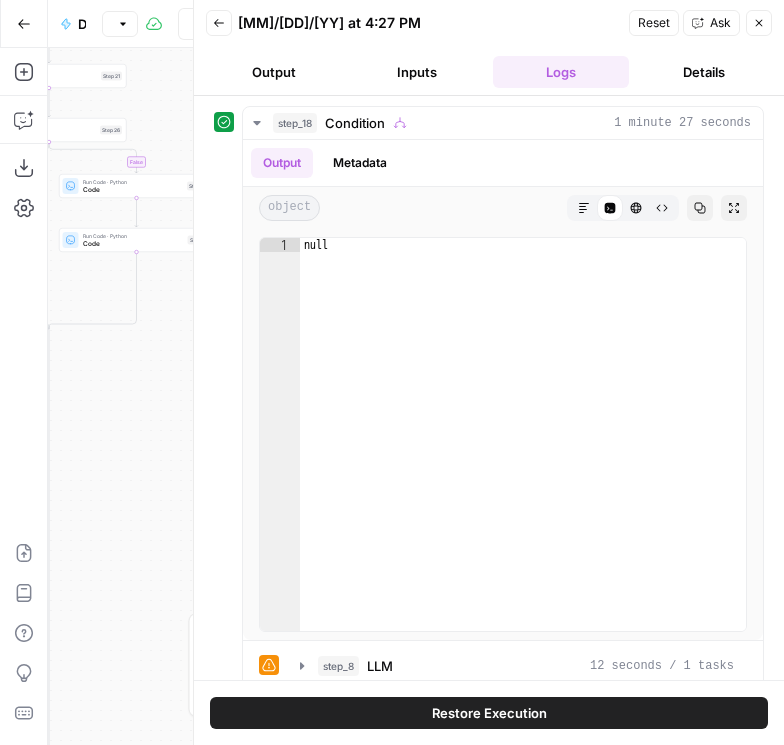 click on "Output" at bounding box center (274, 72) 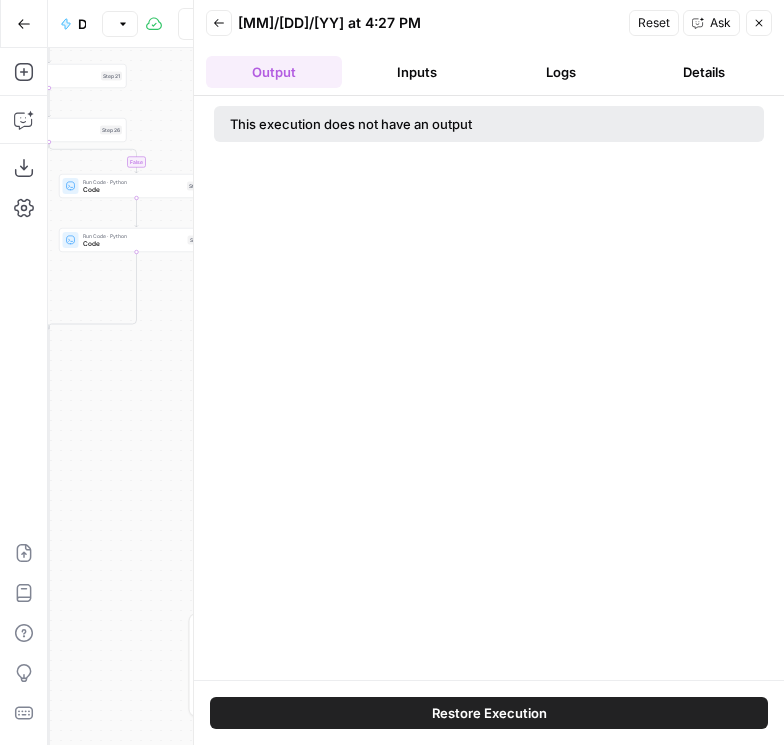 click on "Inputs" at bounding box center [418, 72] 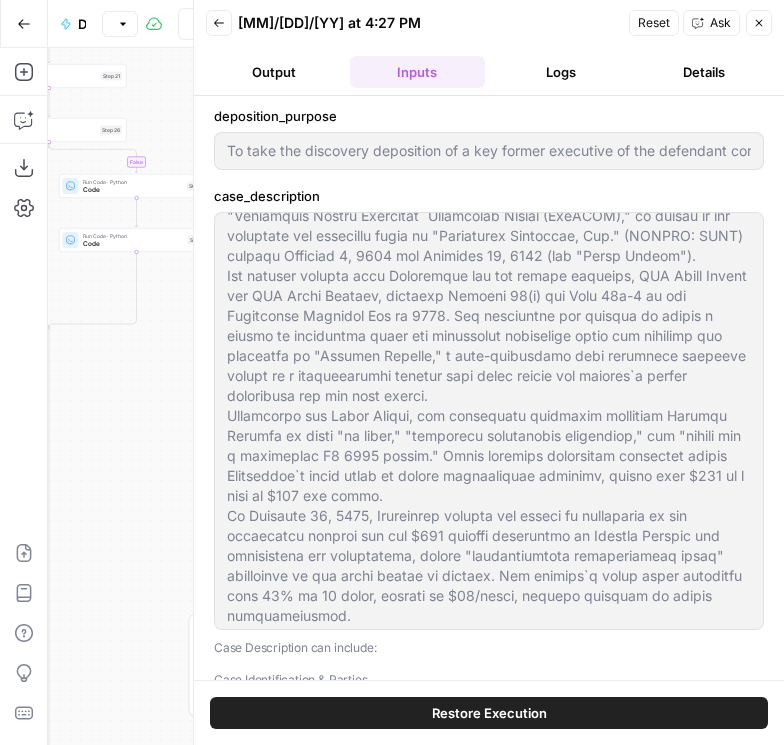 scroll, scrollTop: 119, scrollLeft: 0, axis: vertical 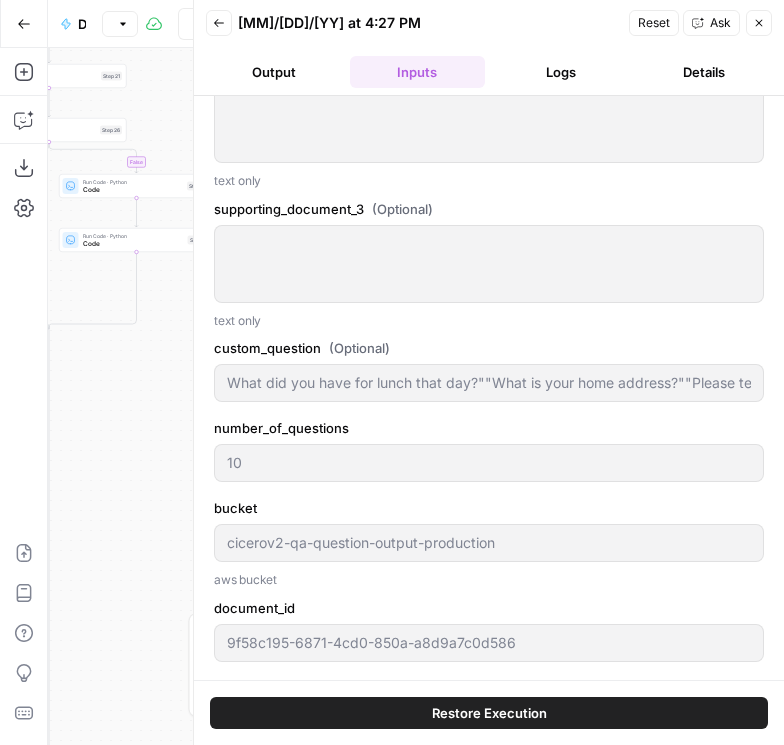 click on "Inputs" at bounding box center [418, 72] 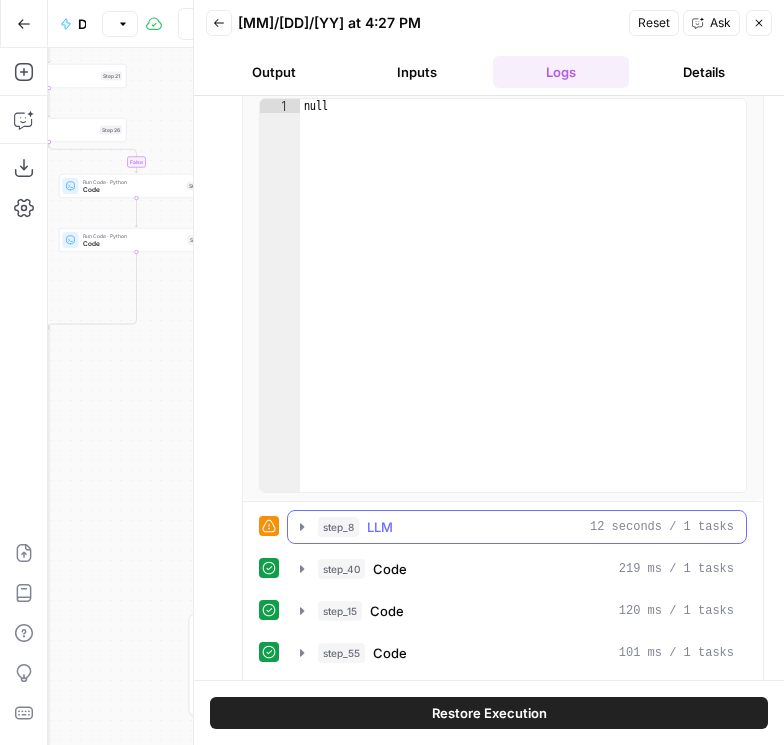 scroll, scrollTop: 227, scrollLeft: 0, axis: vertical 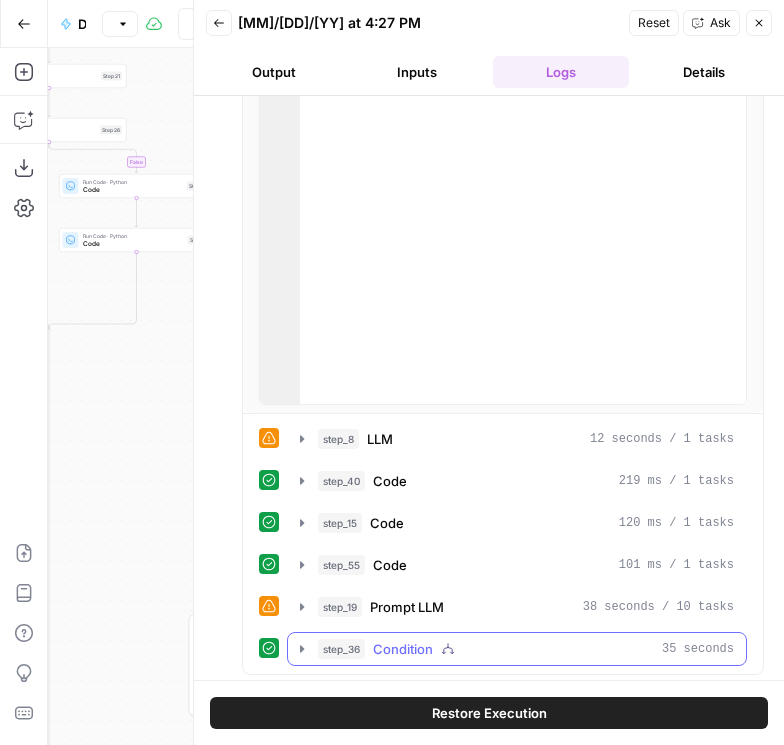 click 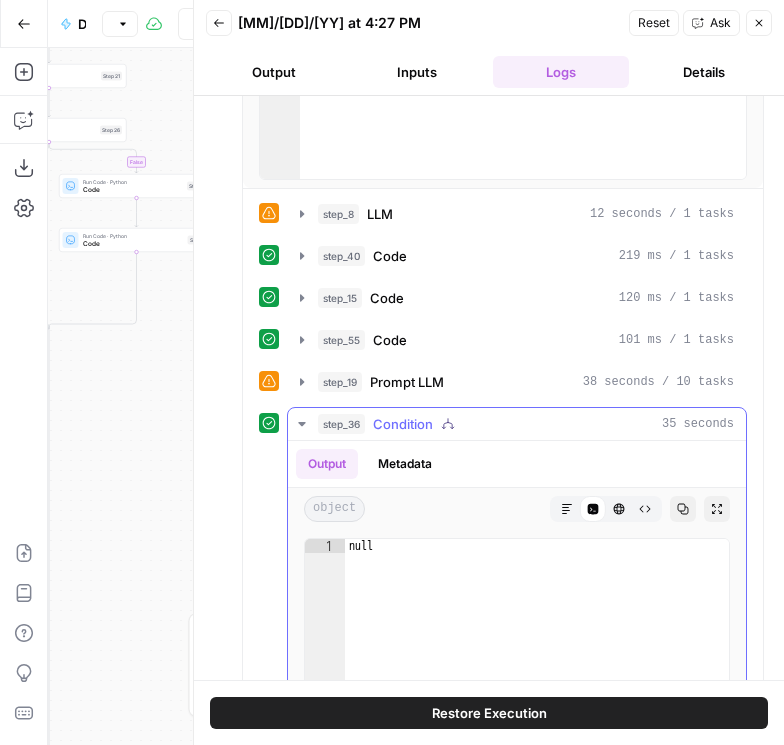 scroll, scrollTop: 455, scrollLeft: 0, axis: vertical 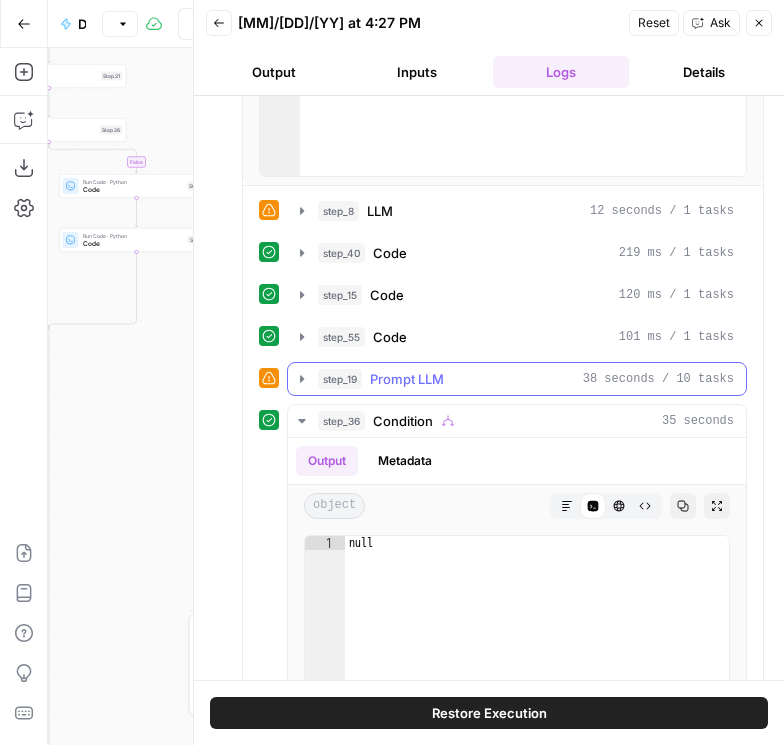 click on "step_19 Prompt LLM 38 seconds / 10 tasks" at bounding box center [517, 379] 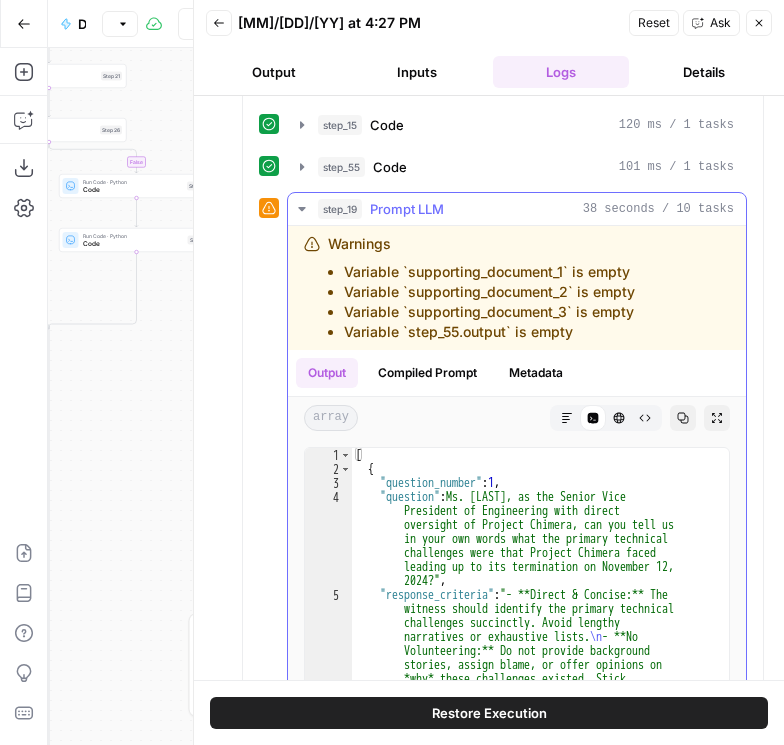 scroll, scrollTop: 627, scrollLeft: 0, axis: vertical 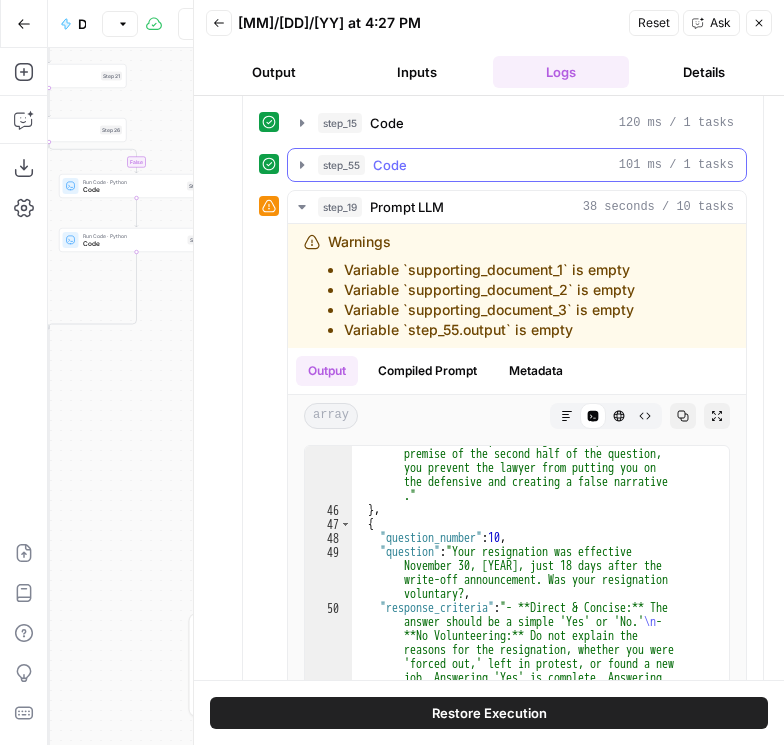 click 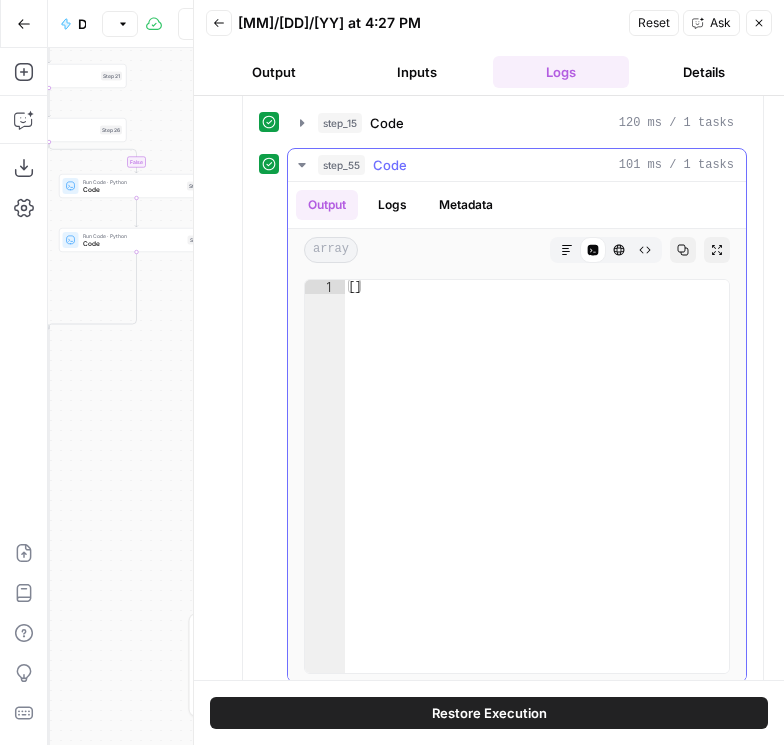 click on "Logs" at bounding box center [392, 205] 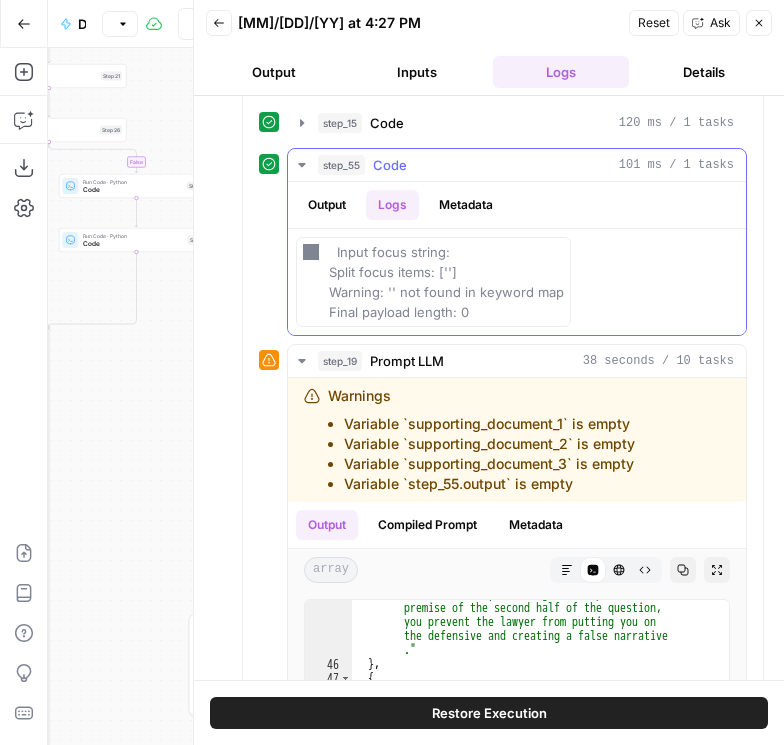 click 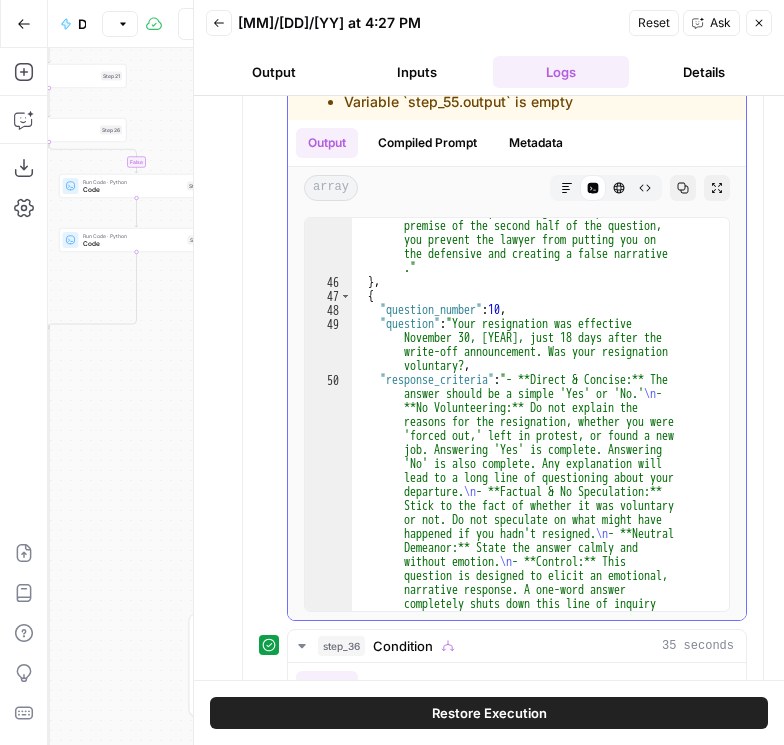scroll, scrollTop: 870, scrollLeft: 0, axis: vertical 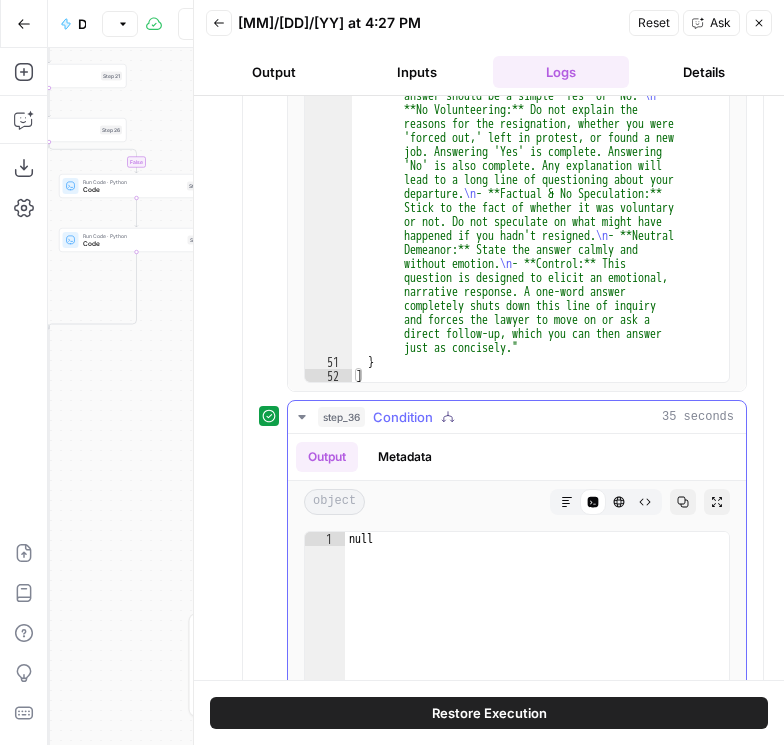 click 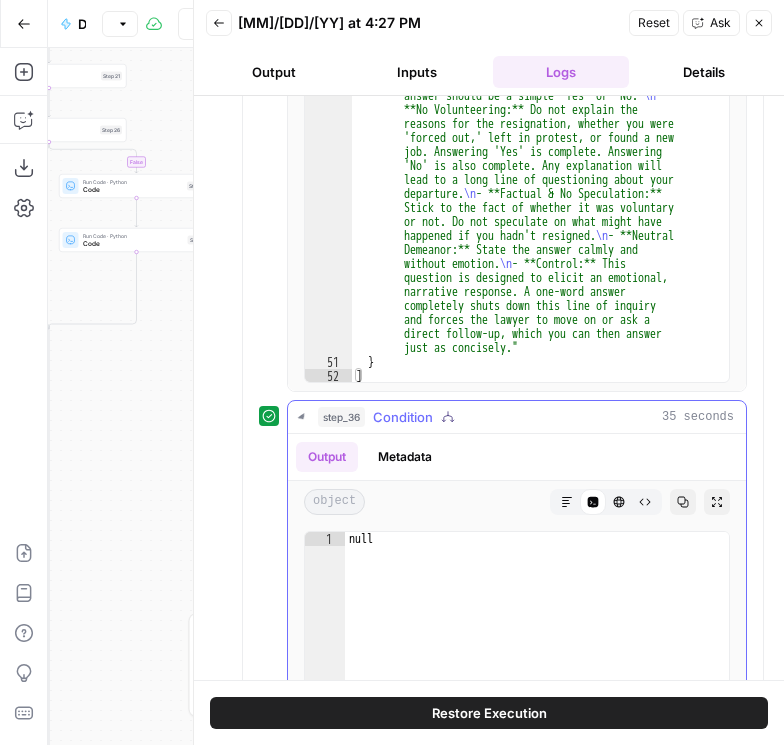 scroll, scrollTop: 851, scrollLeft: 0, axis: vertical 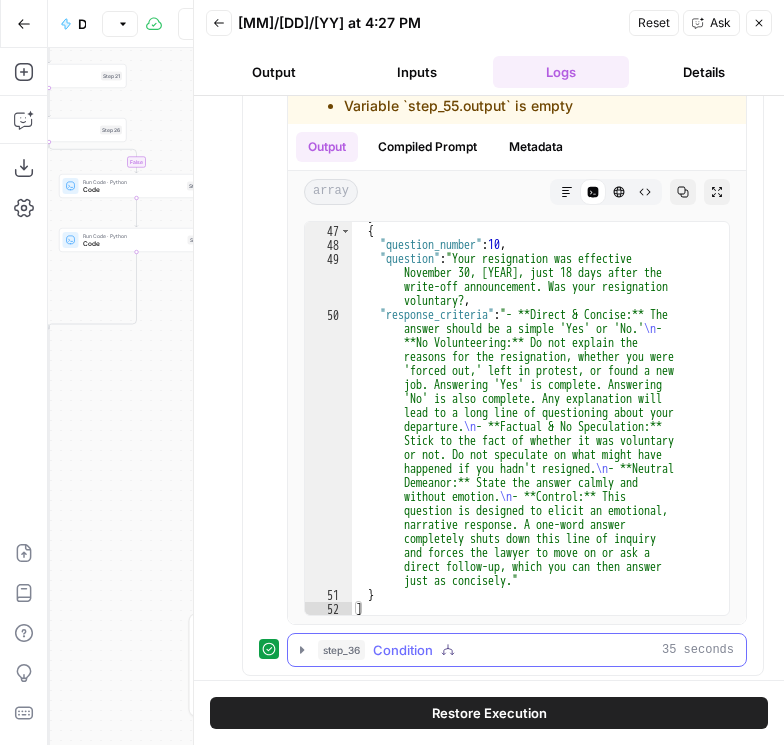 click 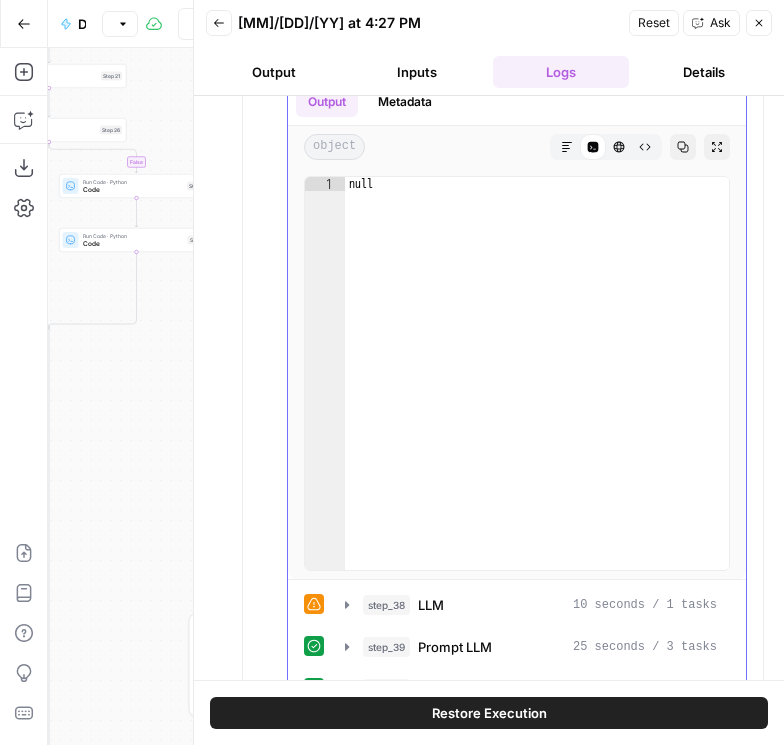 scroll, scrollTop: 1480, scrollLeft: 0, axis: vertical 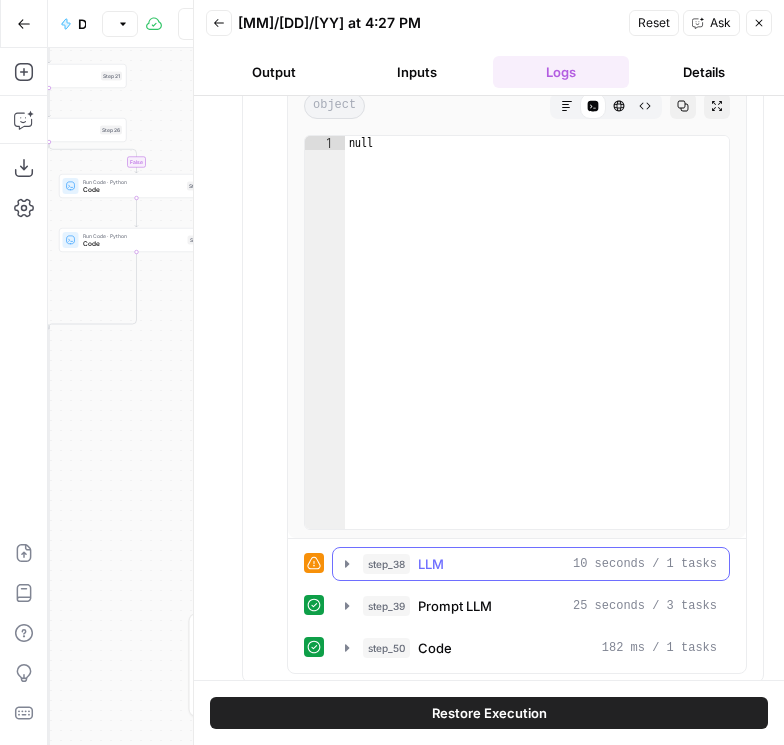 click 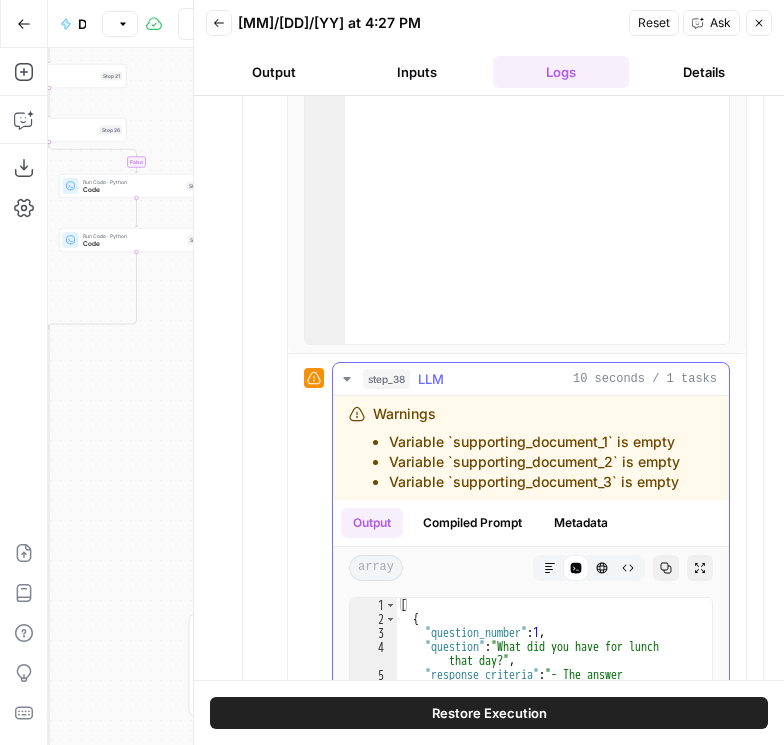 scroll, scrollTop: 1766, scrollLeft: 0, axis: vertical 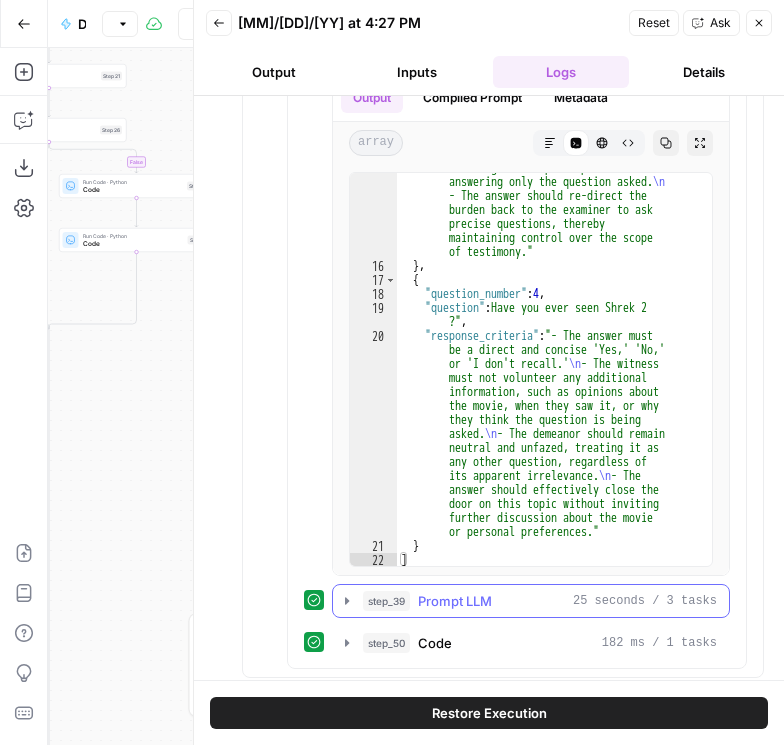 click 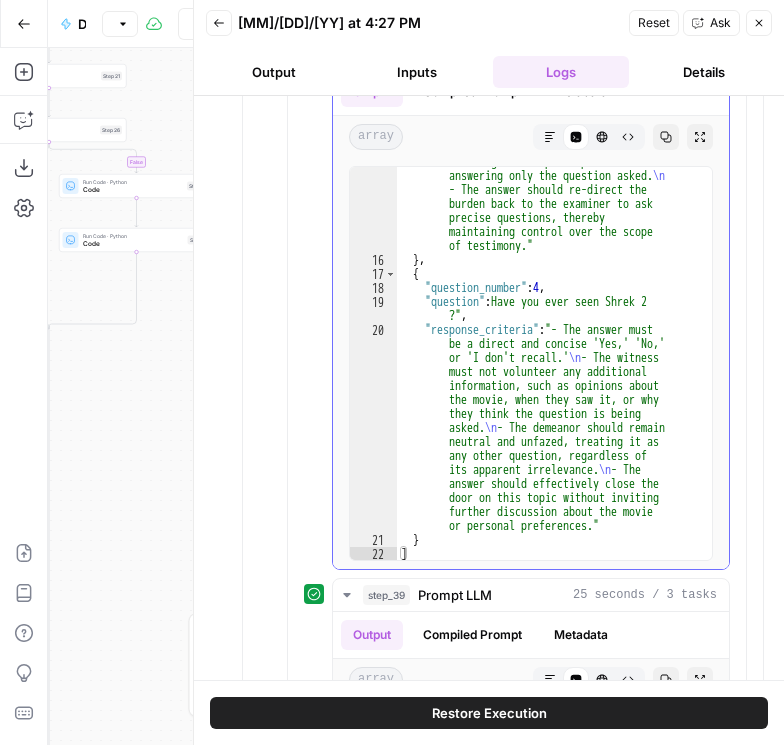 scroll, scrollTop: 2136, scrollLeft: 0, axis: vertical 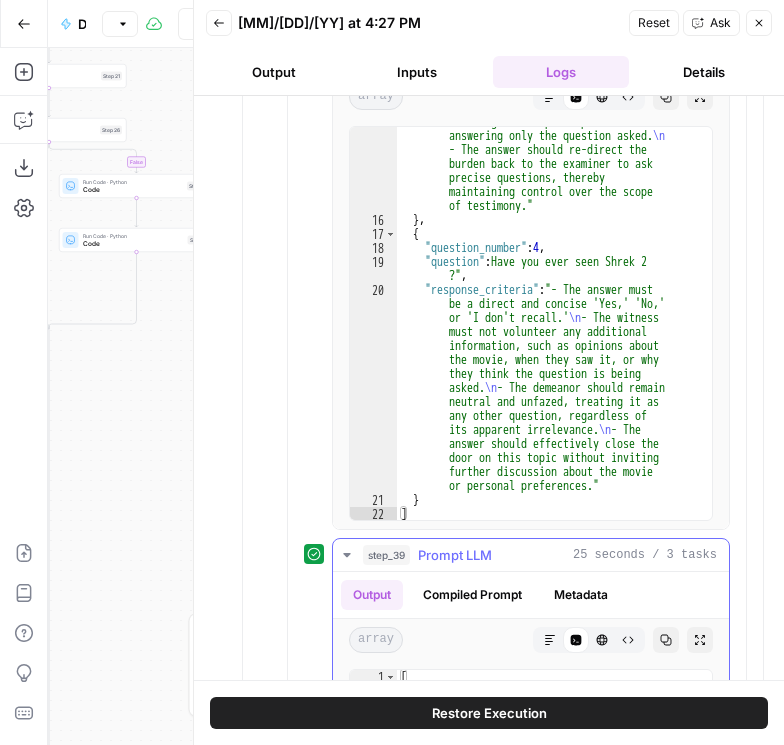 drag, startPoint x: 700, startPoint y: 520, endPoint x: 731, endPoint y: 591, distance: 77.47257 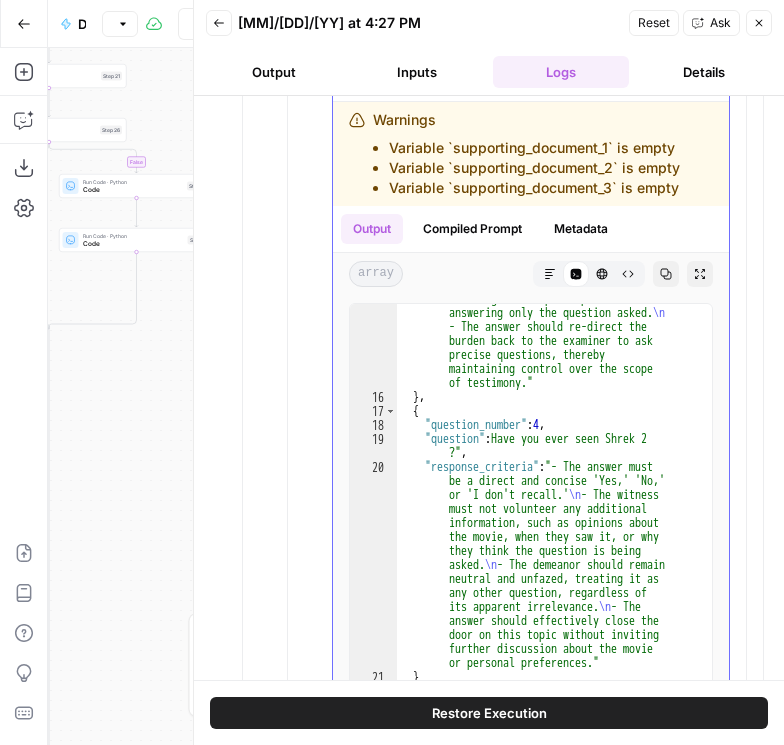 scroll, scrollTop: 1851, scrollLeft: 0, axis: vertical 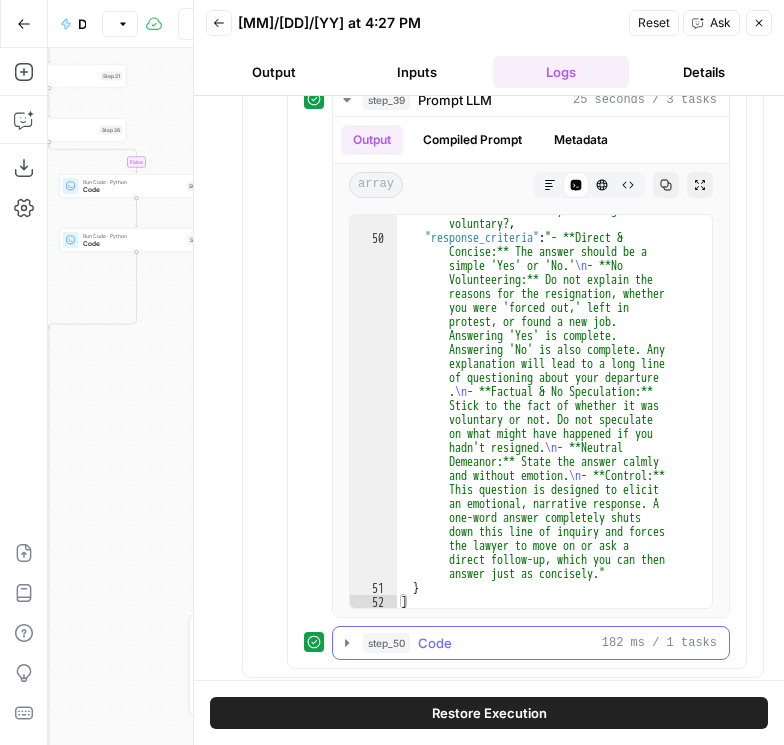 click 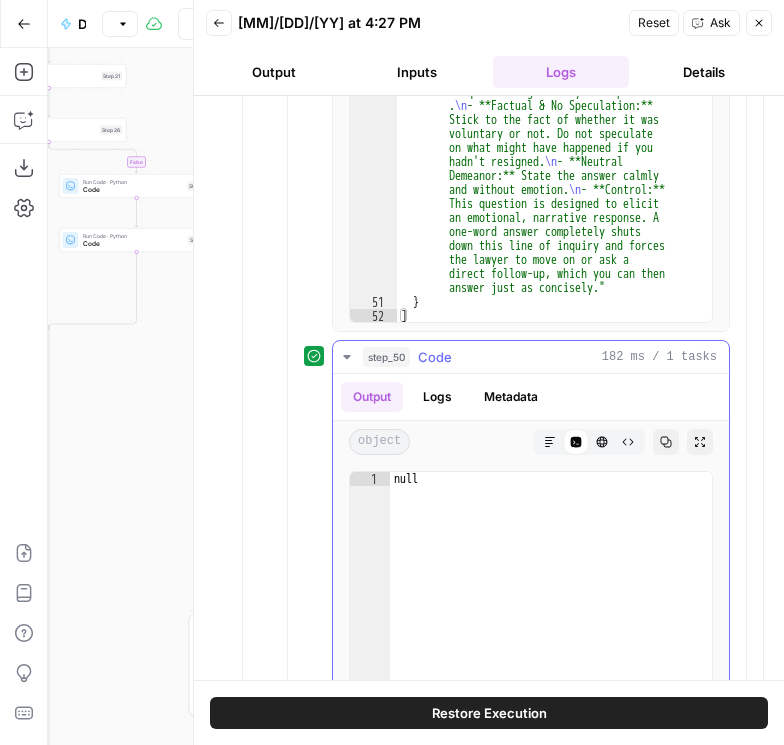 click on "Logs" at bounding box center (437, 397) 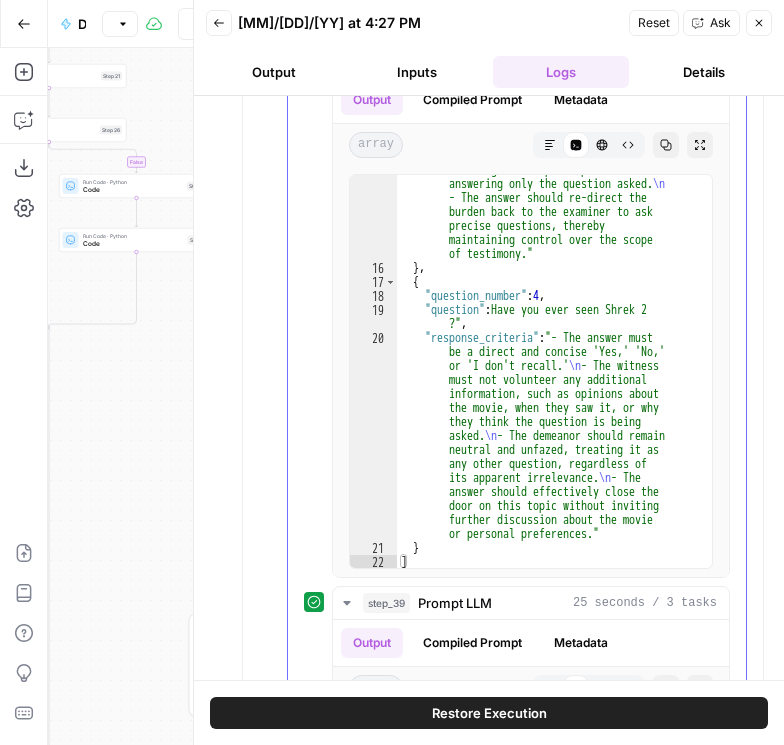 scroll, scrollTop: 1829, scrollLeft: 0, axis: vertical 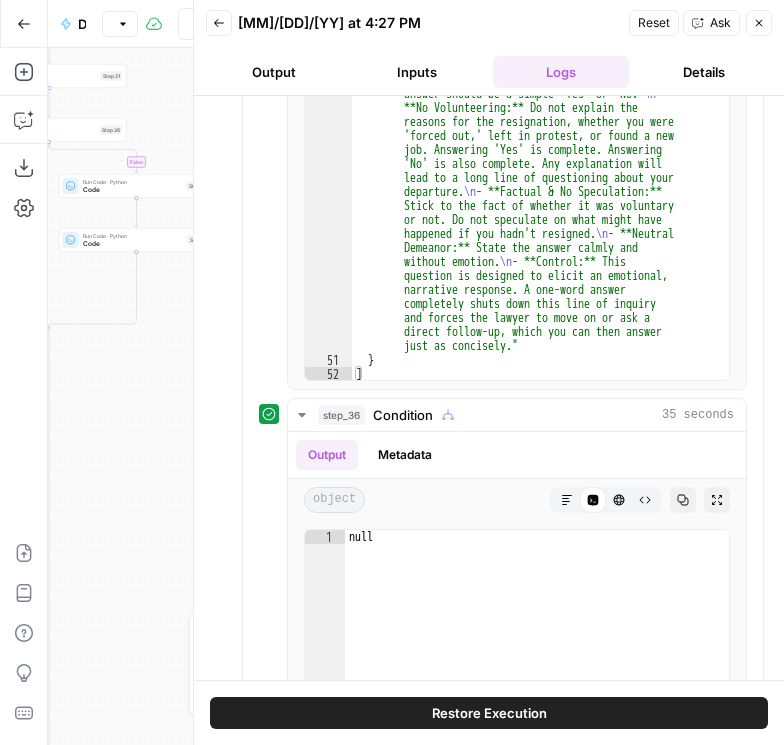 click on "Inputs" at bounding box center (418, 72) 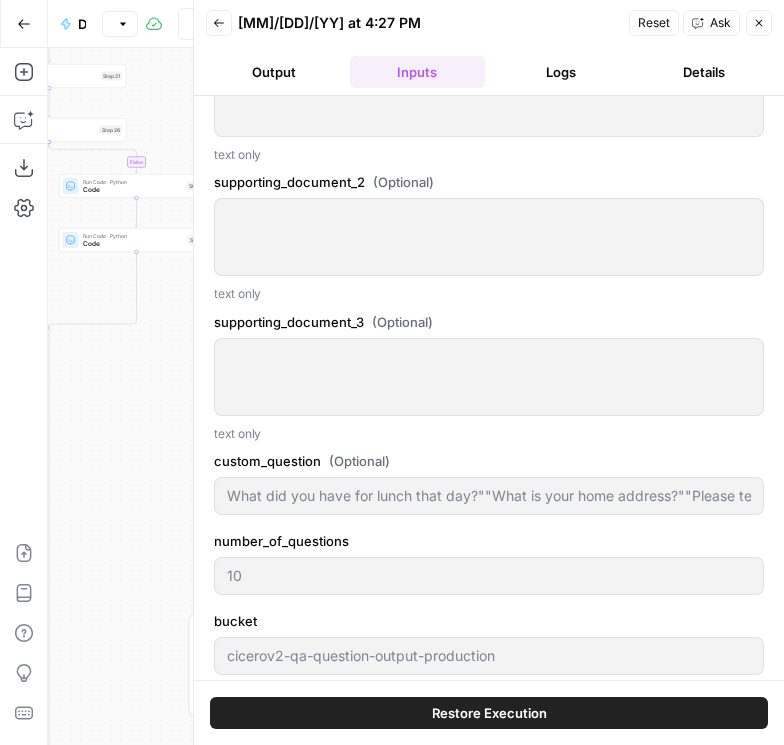 scroll, scrollTop: 1273, scrollLeft: 0, axis: vertical 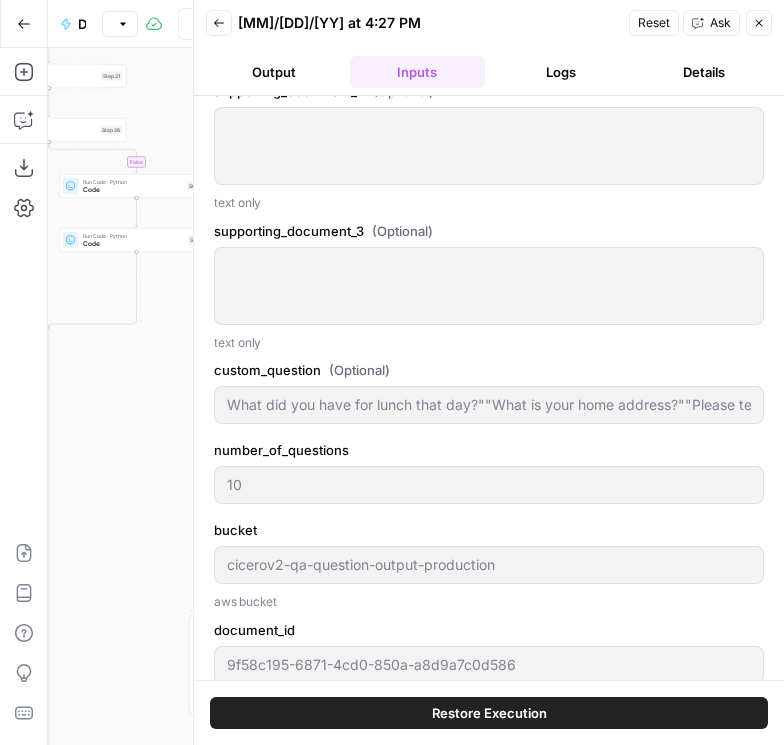 click on "Details" at bounding box center [705, 72] 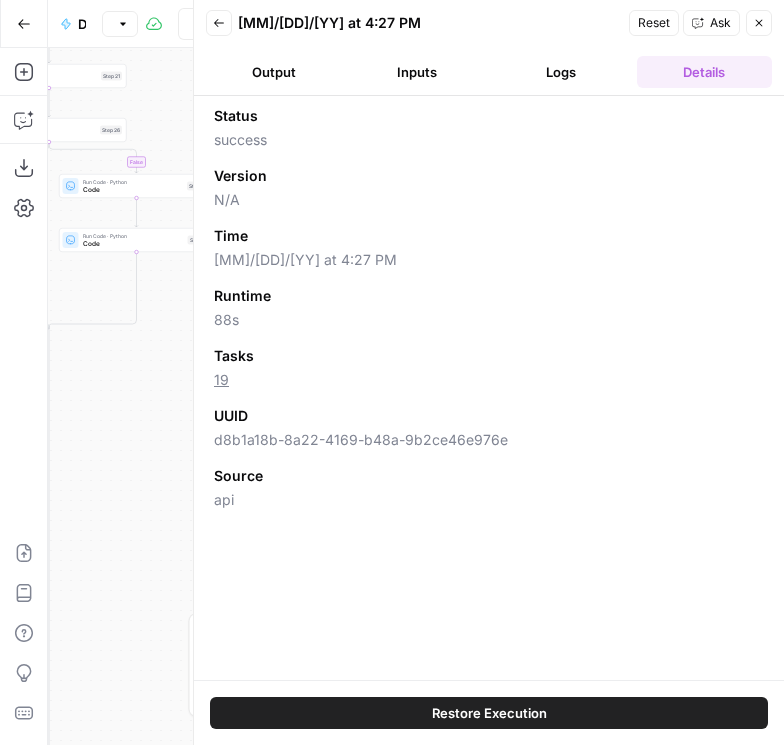 scroll, scrollTop: 0, scrollLeft: 0, axis: both 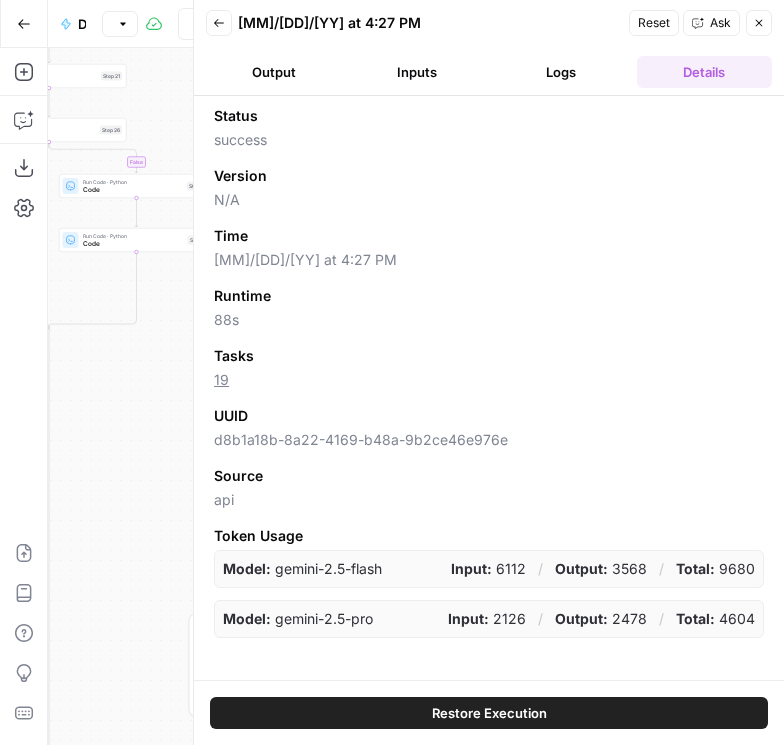 click on "Logs" at bounding box center (561, 72) 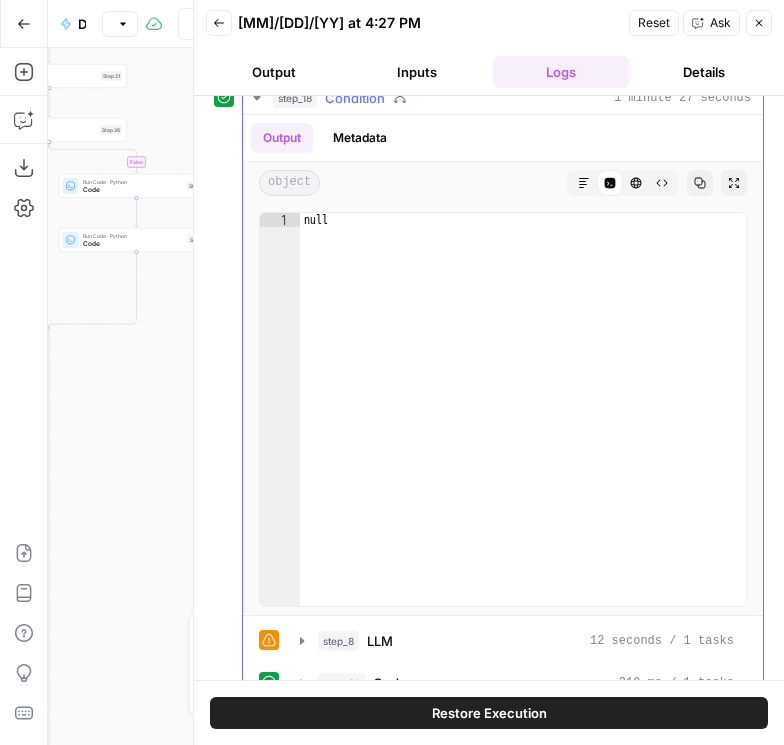 scroll, scrollTop: 227, scrollLeft: 0, axis: vertical 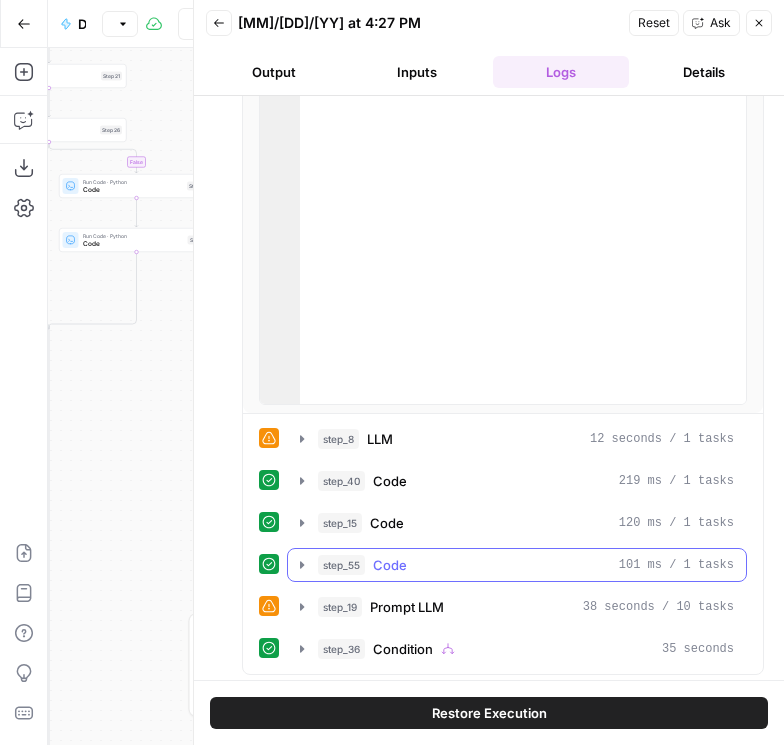 click 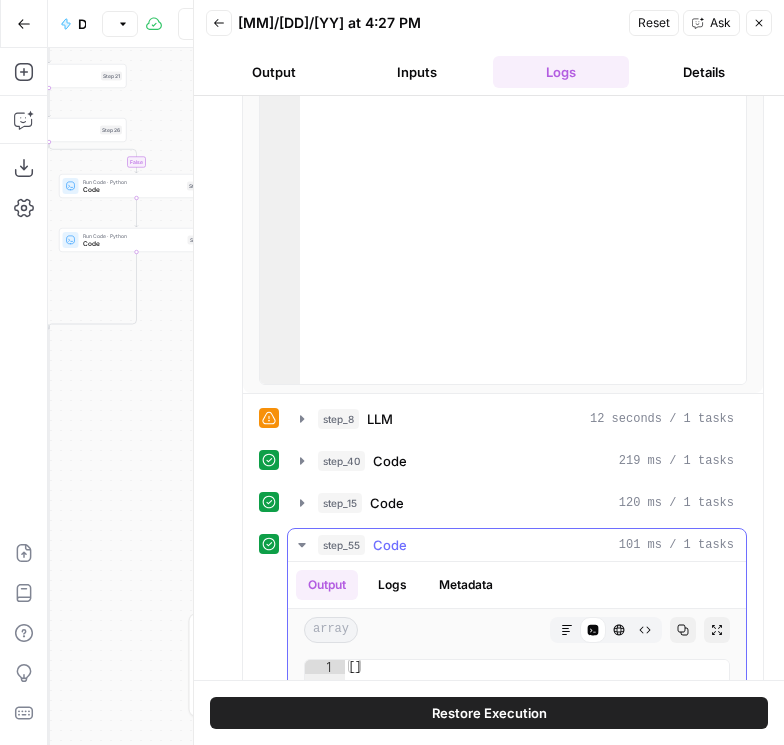 scroll, scrollTop: 398, scrollLeft: 0, axis: vertical 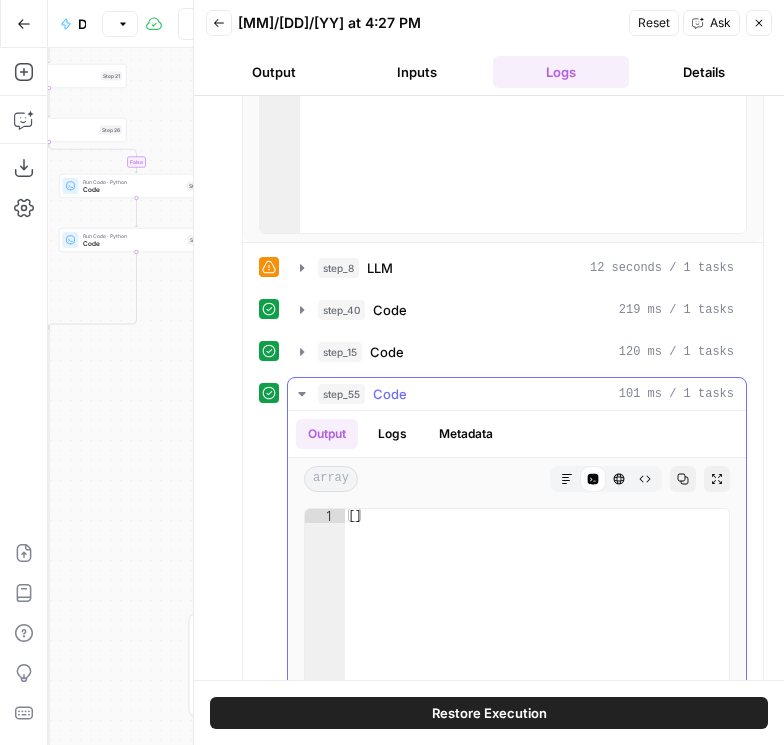 click 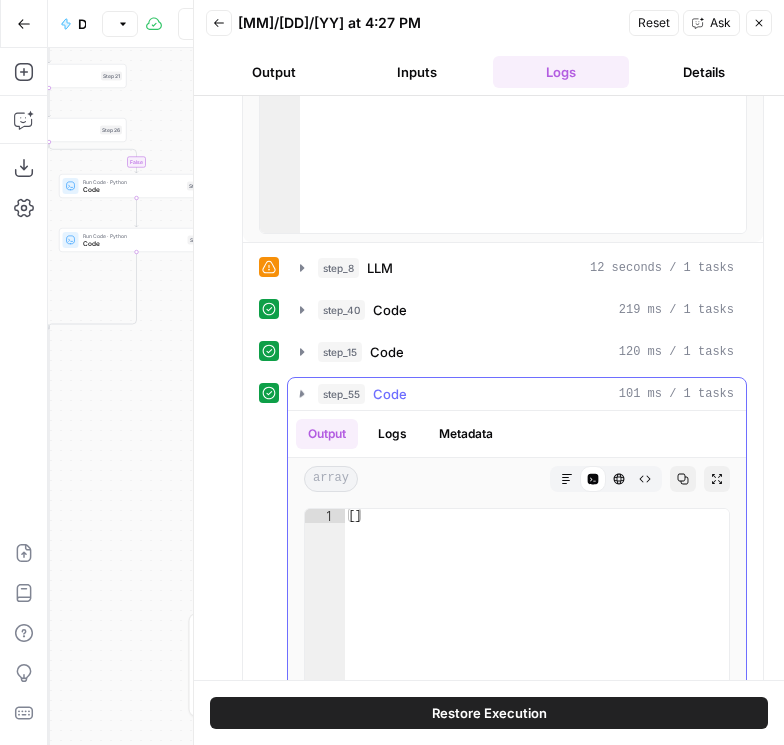 scroll, scrollTop: 227, scrollLeft: 0, axis: vertical 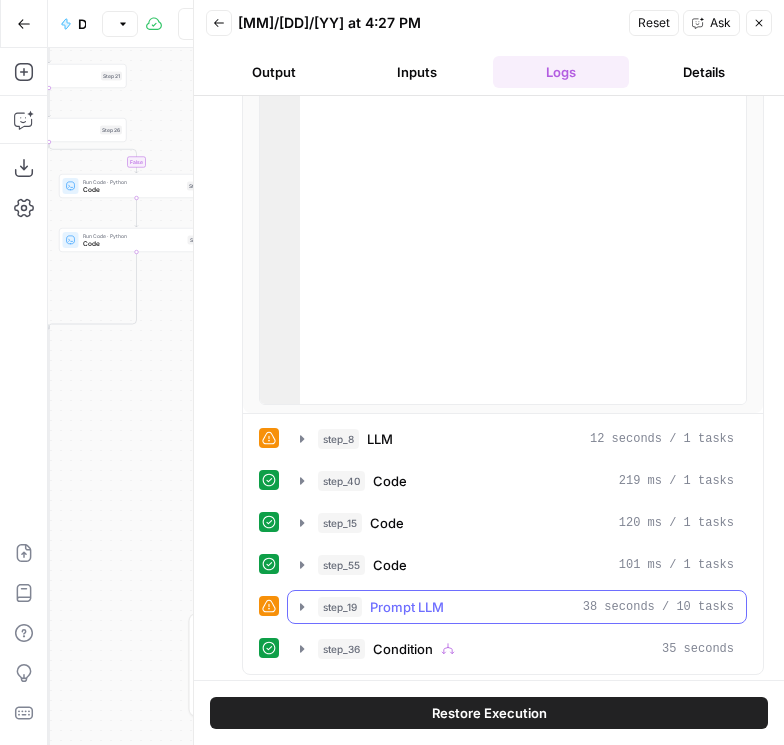 click 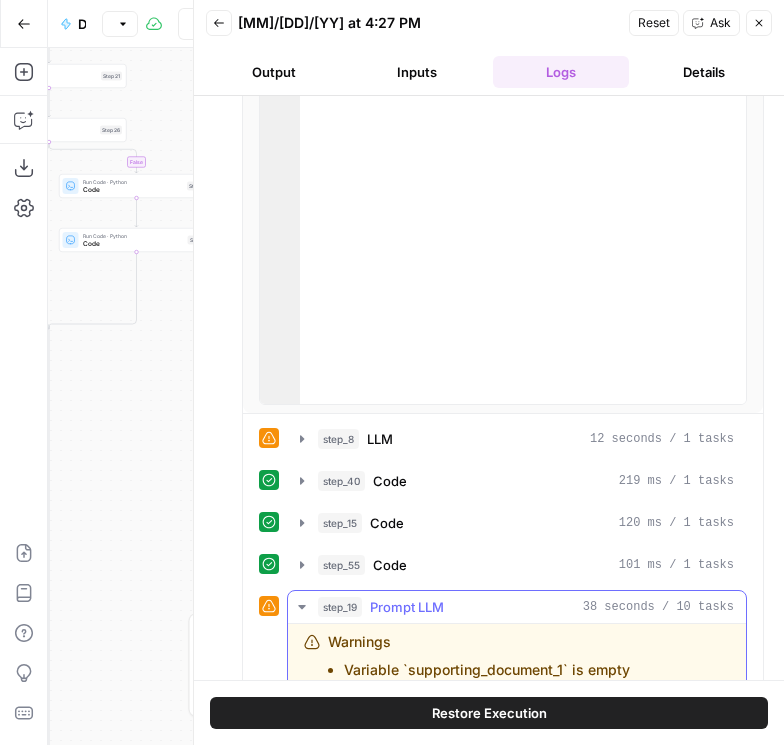 click 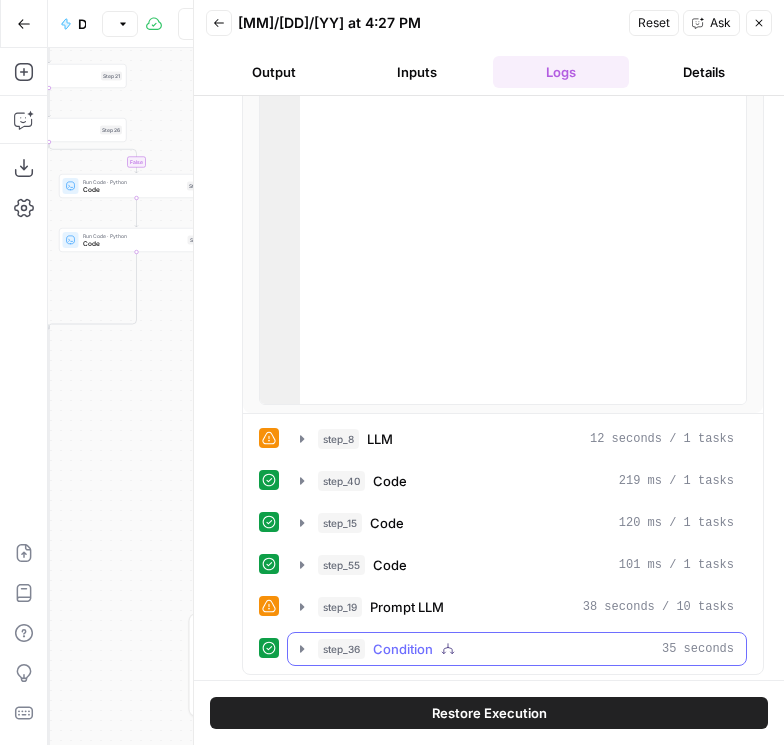 click 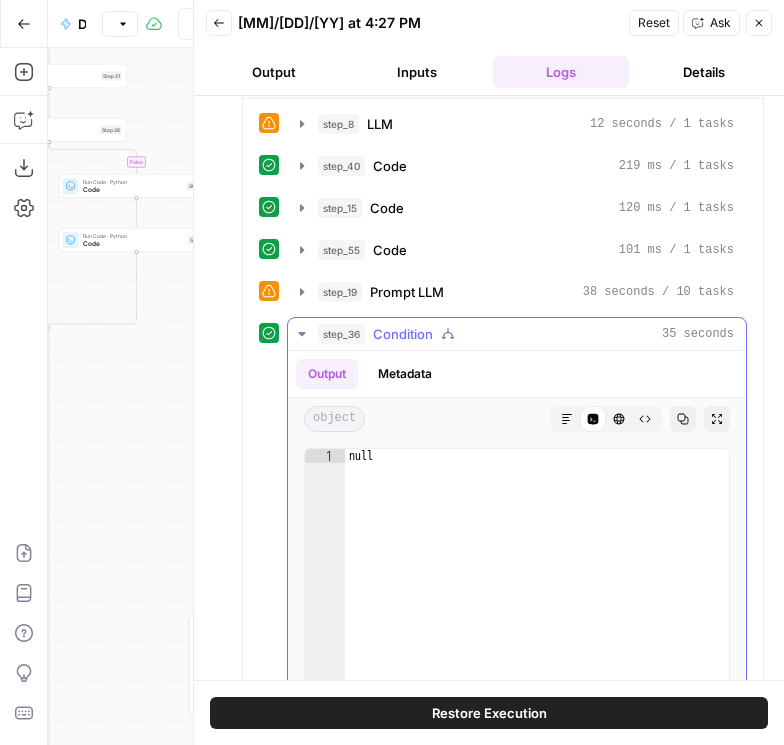scroll, scrollTop: 855, scrollLeft: 0, axis: vertical 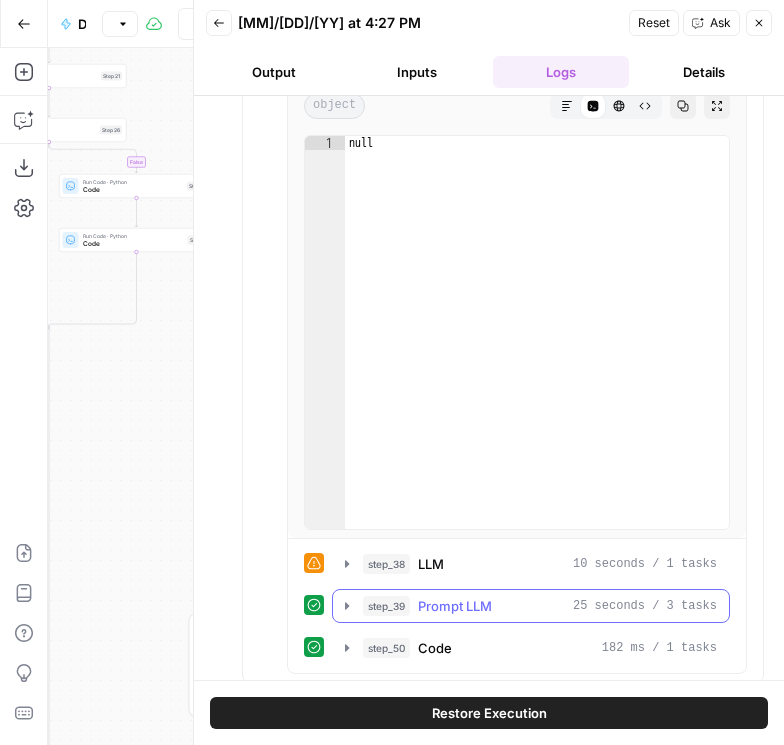click 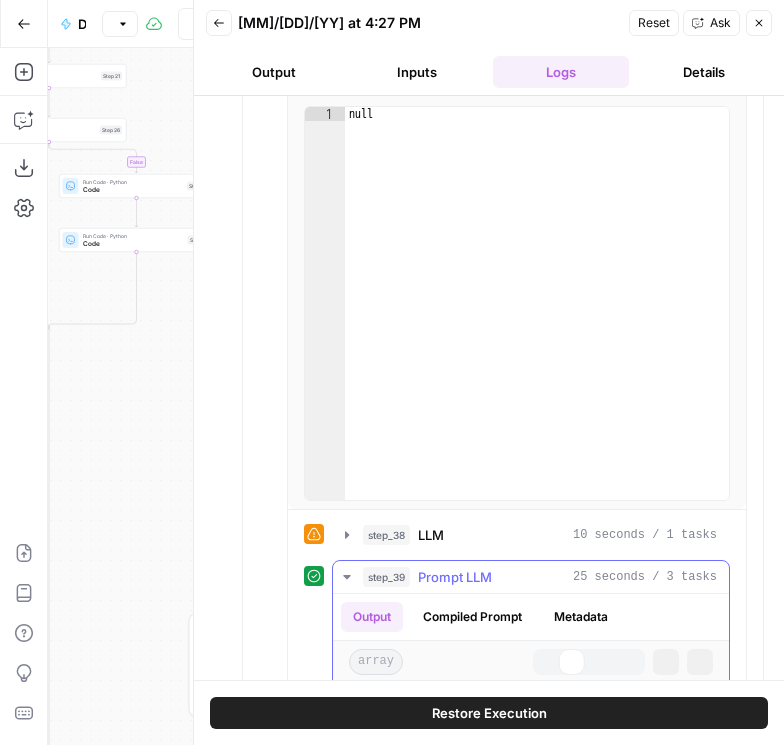 scroll, scrollTop: 1040, scrollLeft: 0, axis: vertical 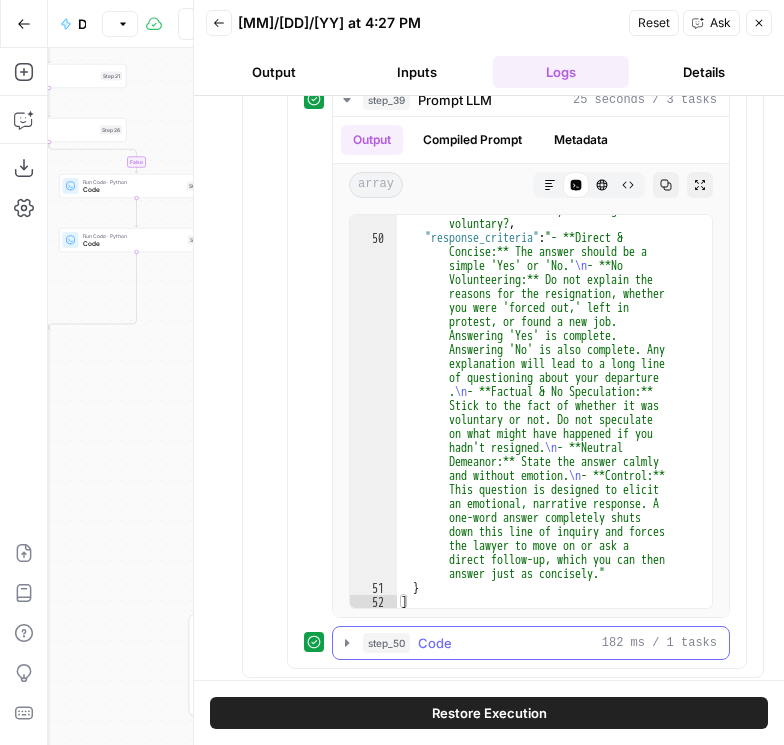 click 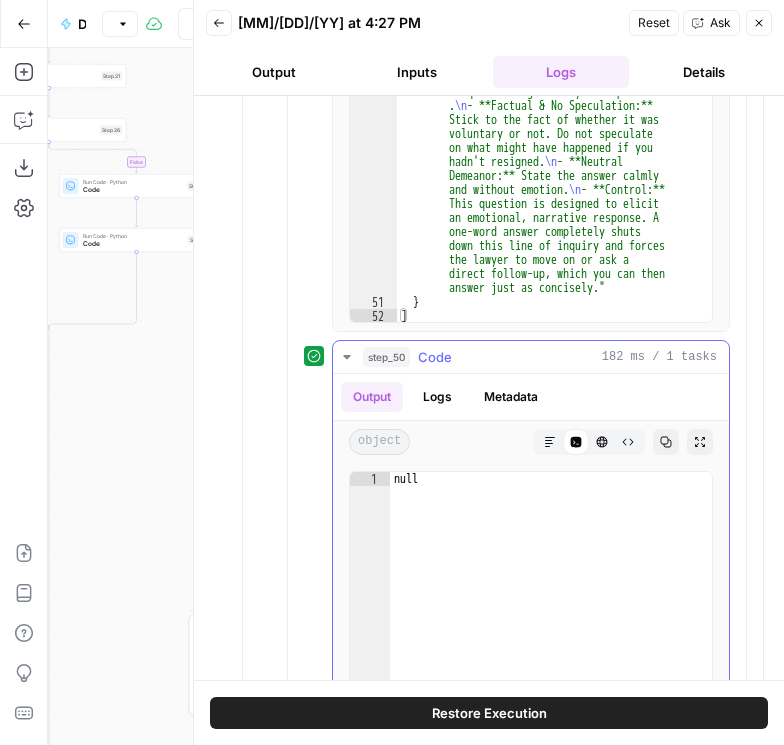 click on "Logs" at bounding box center [437, 397] 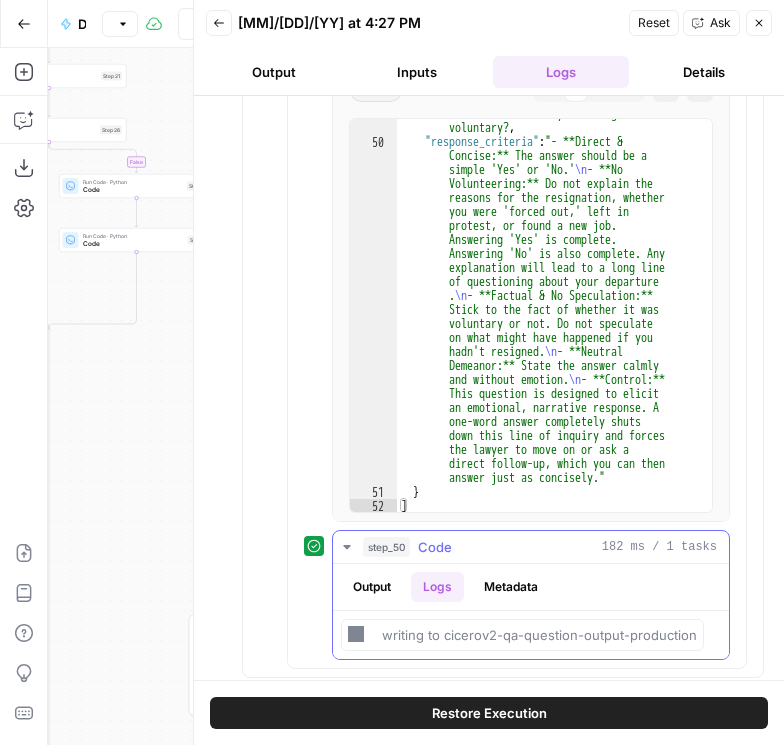 click on "Output" at bounding box center (372, 587) 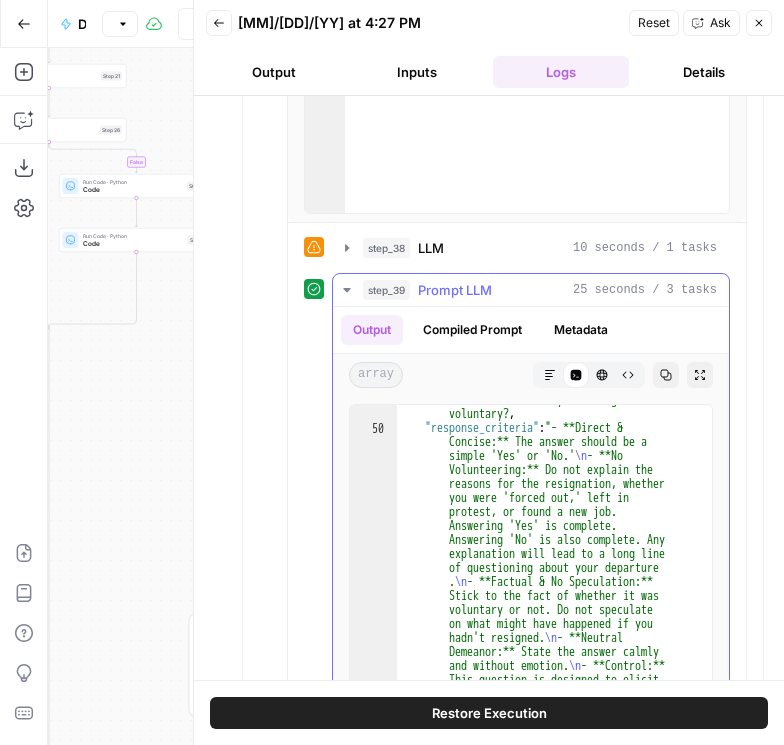 scroll, scrollTop: 886, scrollLeft: 0, axis: vertical 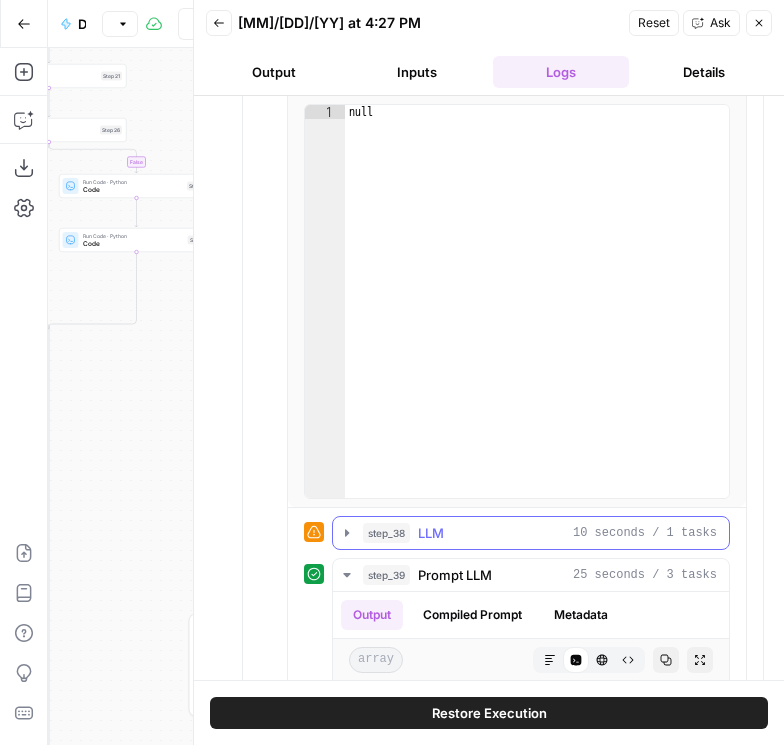 click on "step_38 LLM 10 seconds / 1 tasks" at bounding box center [531, 533] 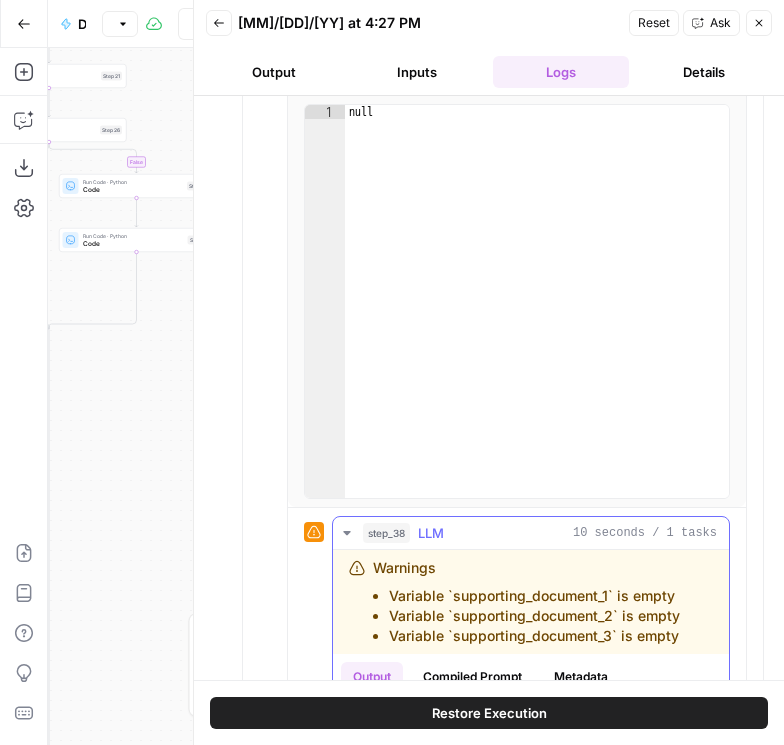 scroll, scrollTop: 1171, scrollLeft: 0, axis: vertical 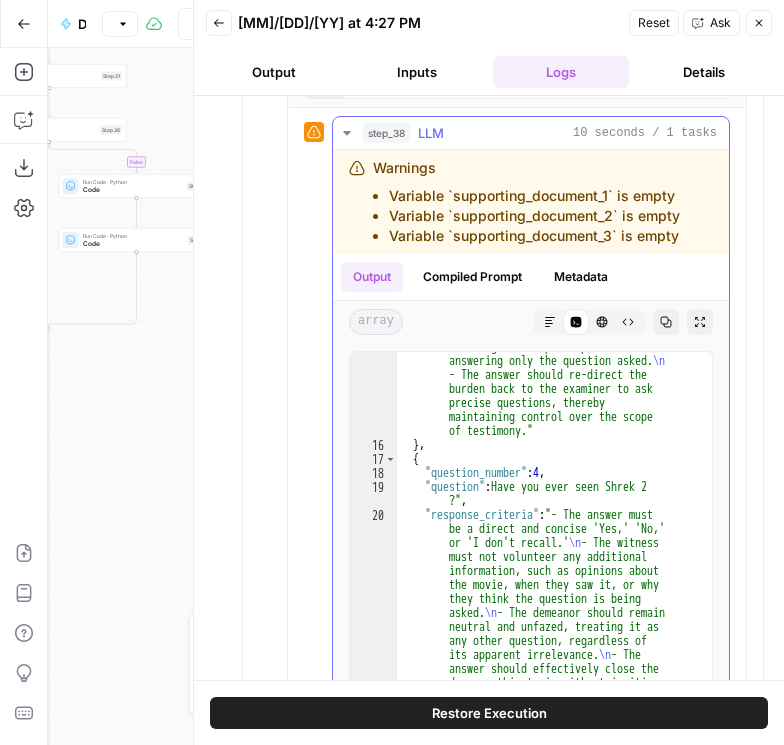 click 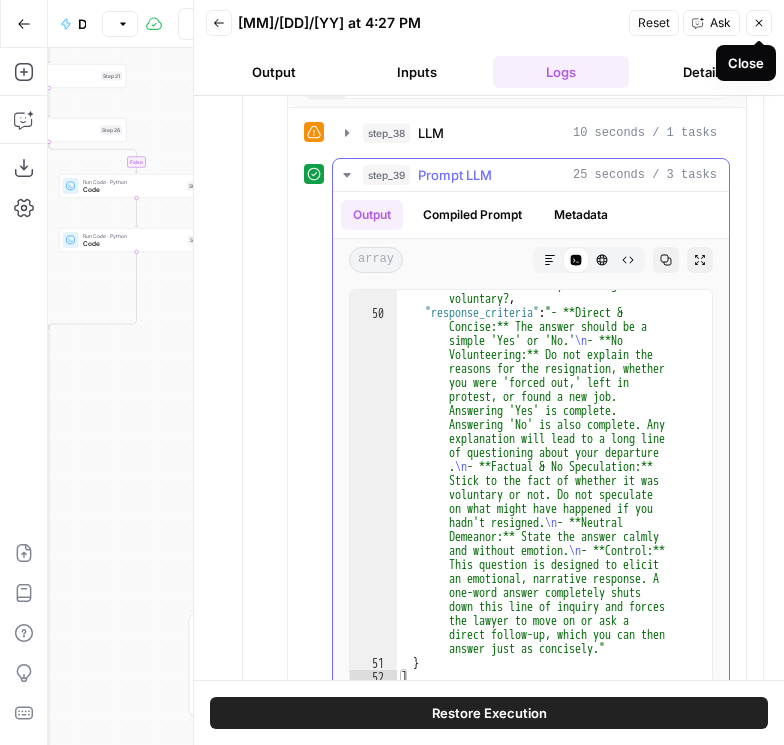 click 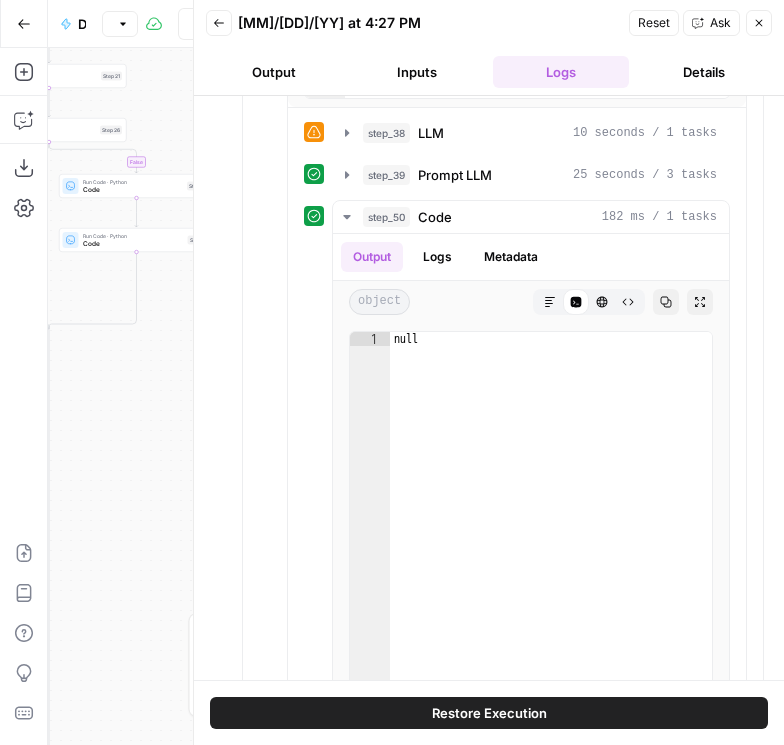 click 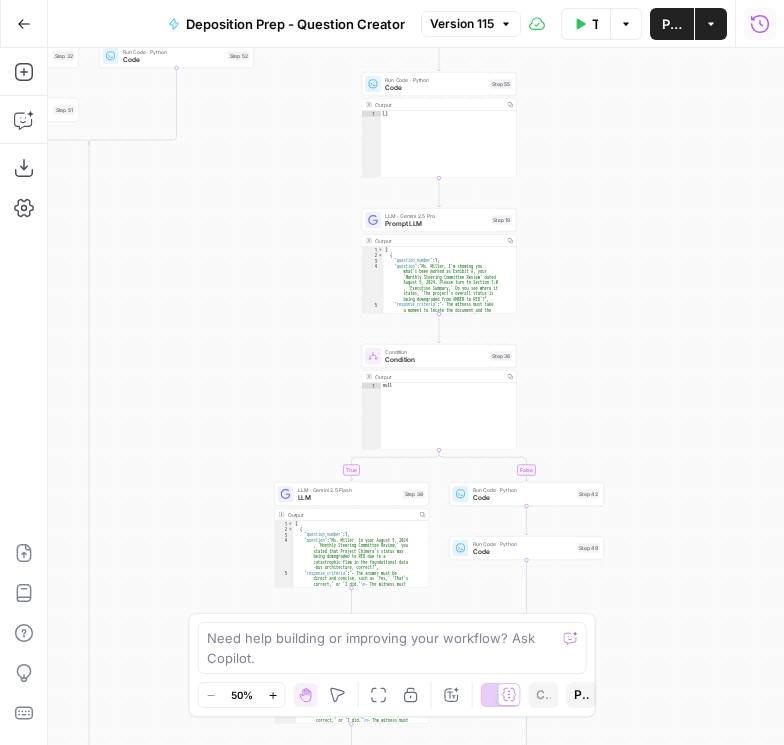 drag, startPoint x: 528, startPoint y: 422, endPoint x: 567, endPoint y: 236, distance: 190.04474 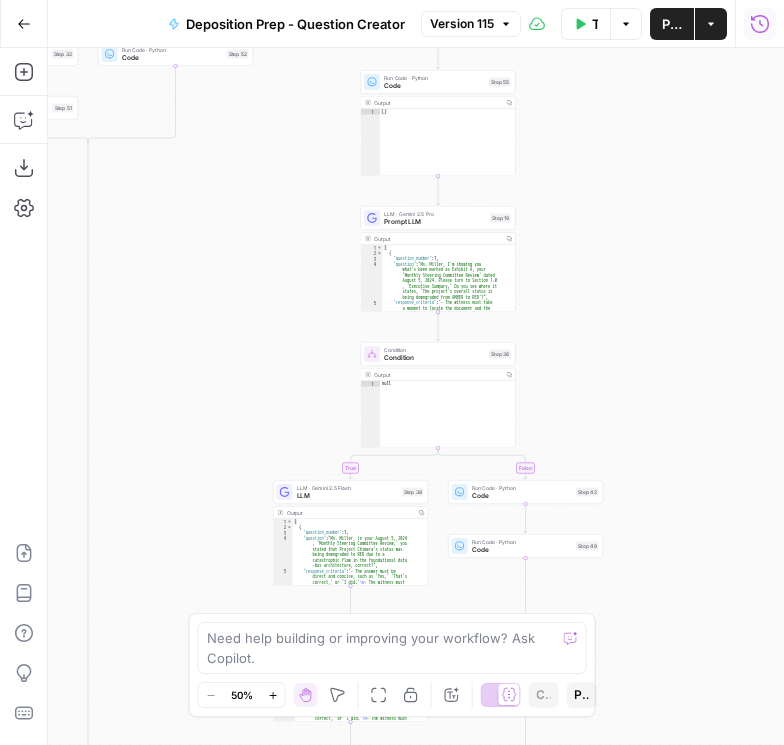 click on "Prompt LLM" at bounding box center (435, 222) 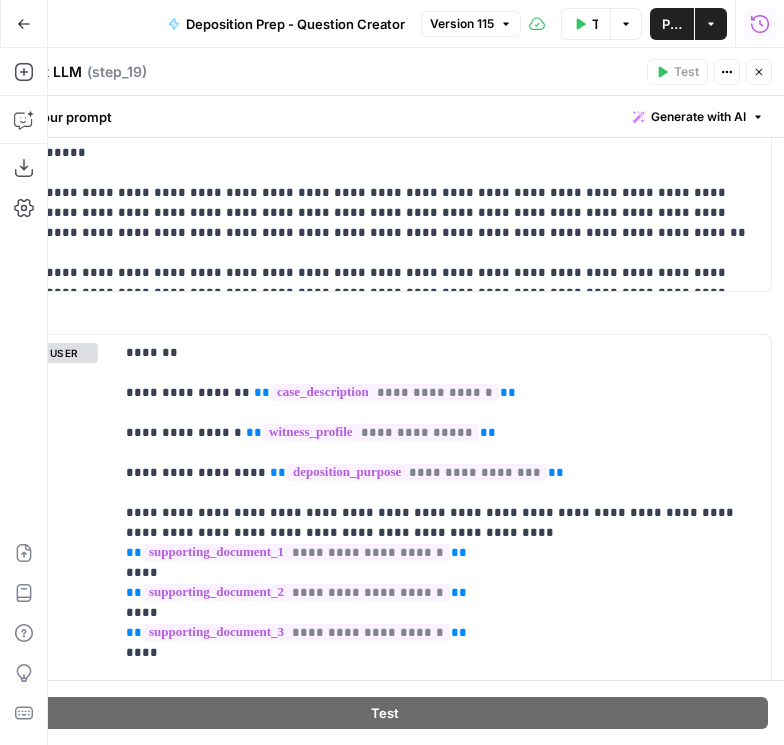 scroll, scrollTop: 171, scrollLeft: 0, axis: vertical 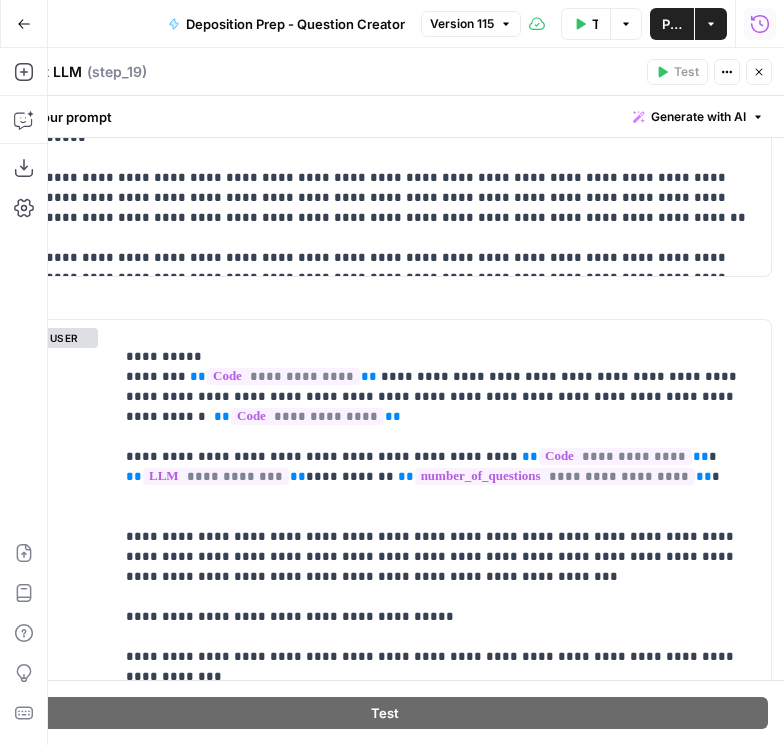 click 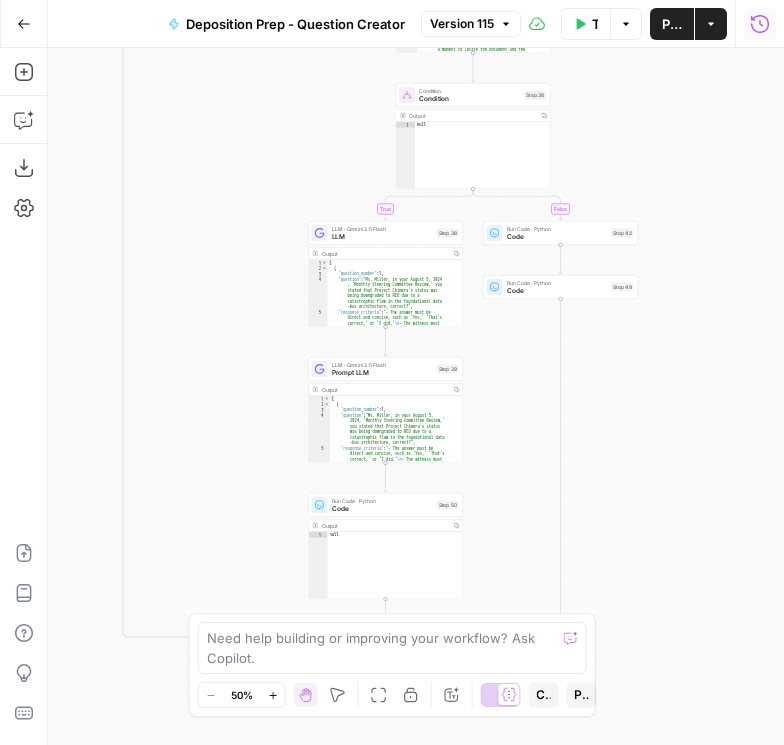 drag, startPoint x: 682, startPoint y: 598, endPoint x: 697, endPoint y: 338, distance: 260.43234 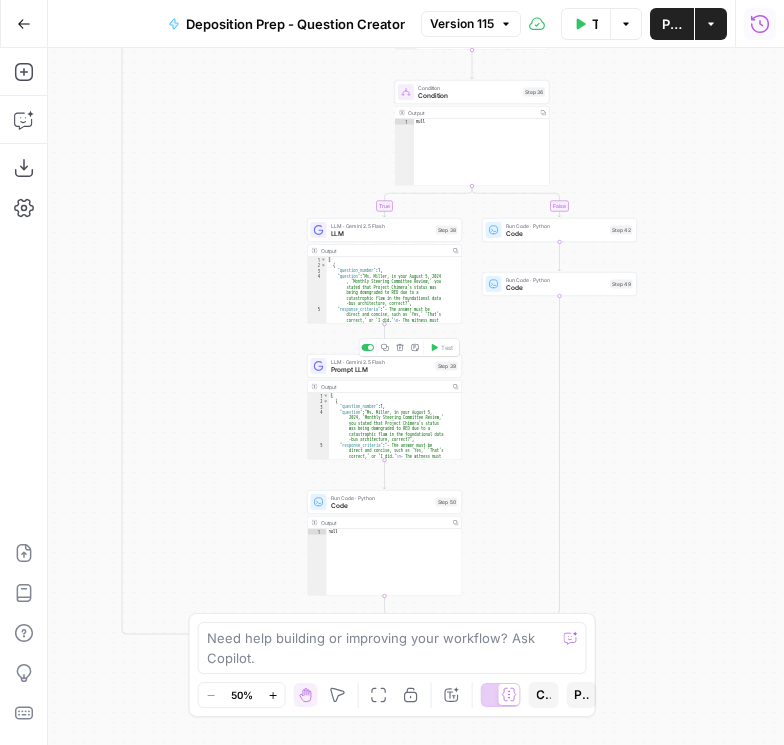 click on "Prompt LLM" at bounding box center [381, 370] 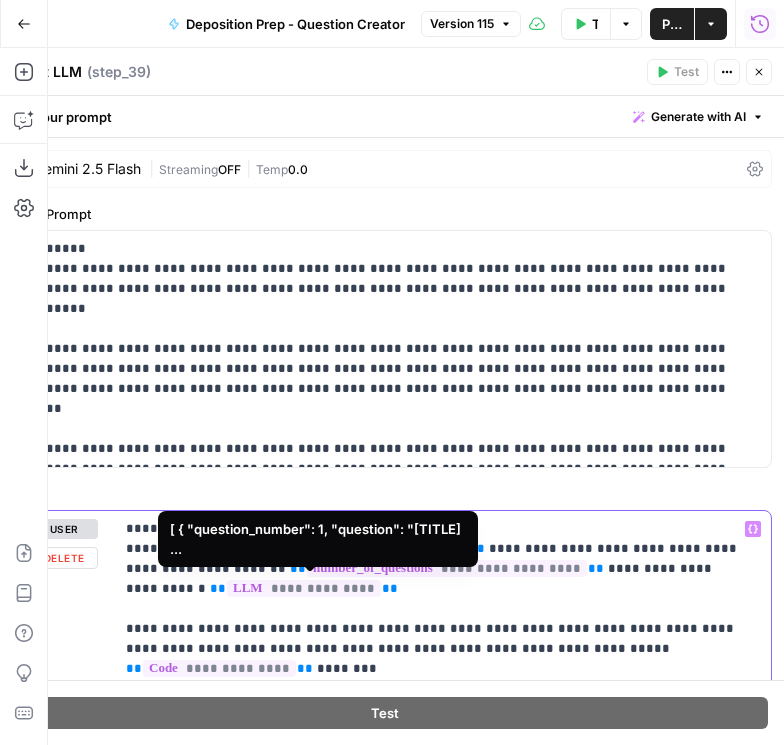 click on "**********" at bounding box center [304, 588] 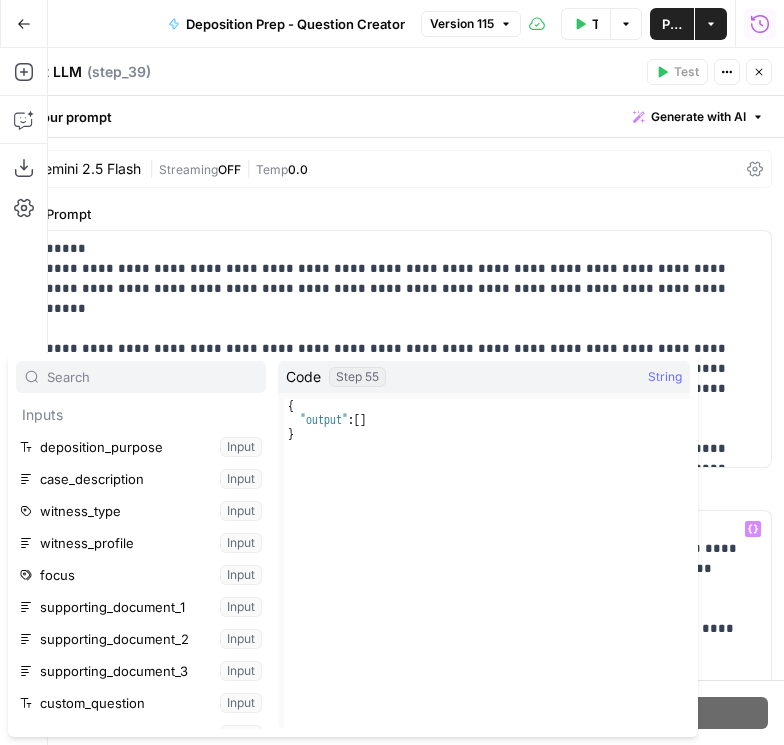scroll, scrollTop: 373, scrollLeft: 0, axis: vertical 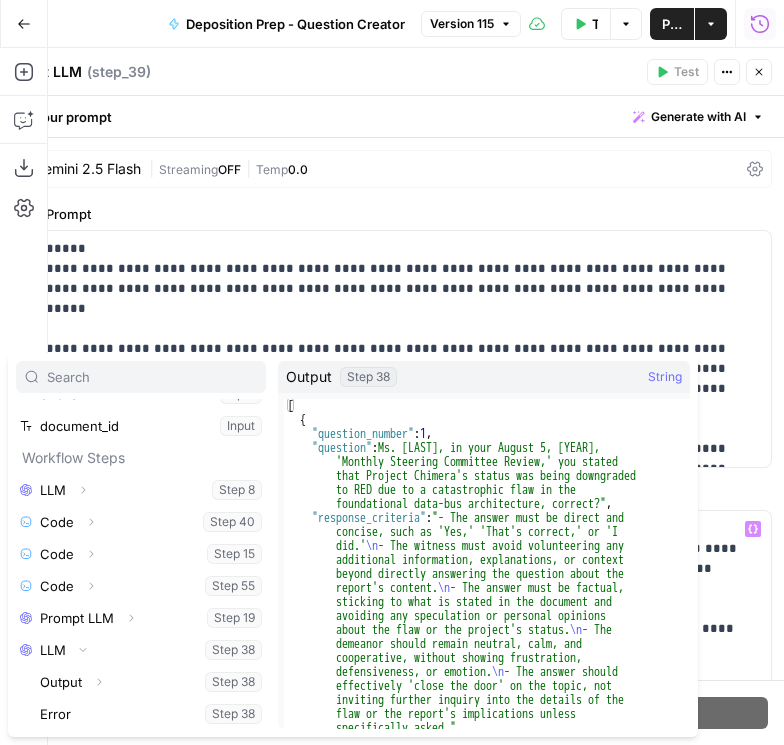click on "**********" at bounding box center (384, 409) 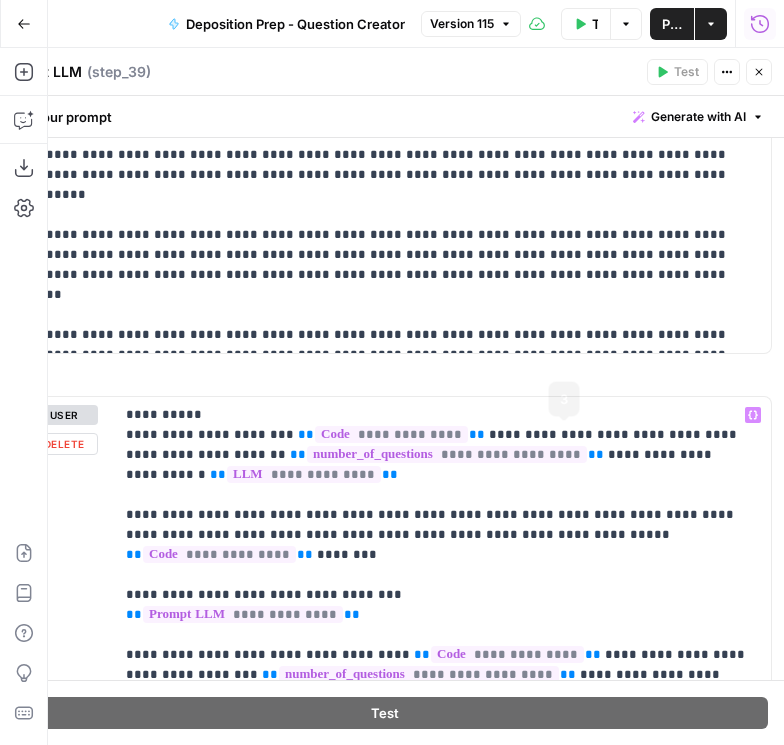 scroll, scrollTop: 112, scrollLeft: 0, axis: vertical 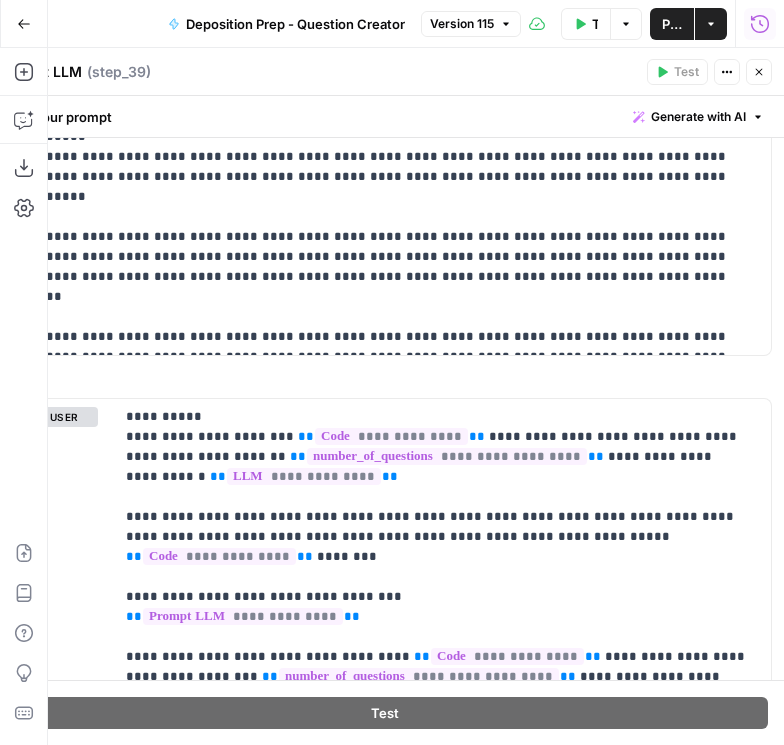 click on "Close" at bounding box center [759, 72] 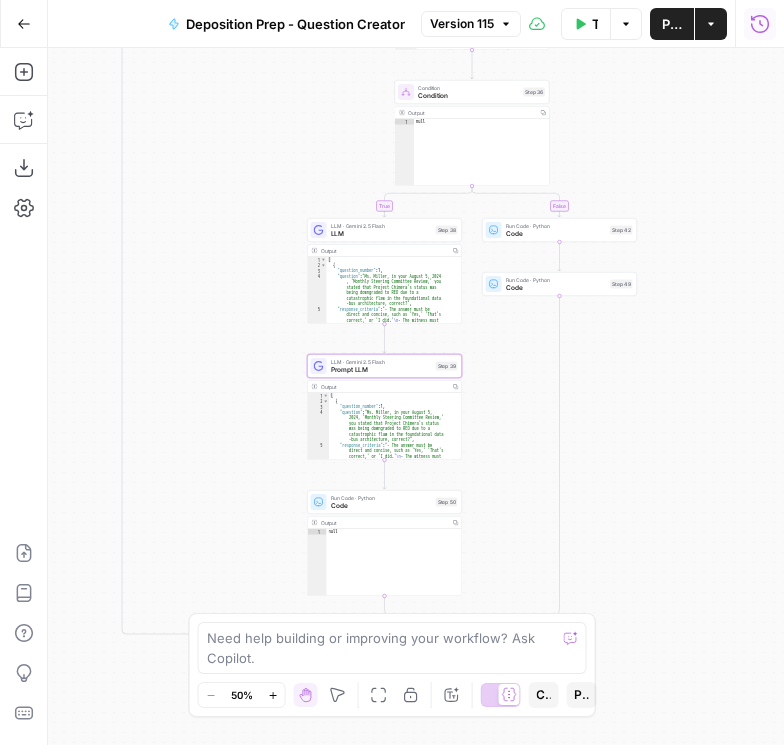 click on "Condition" at bounding box center (468, 96) 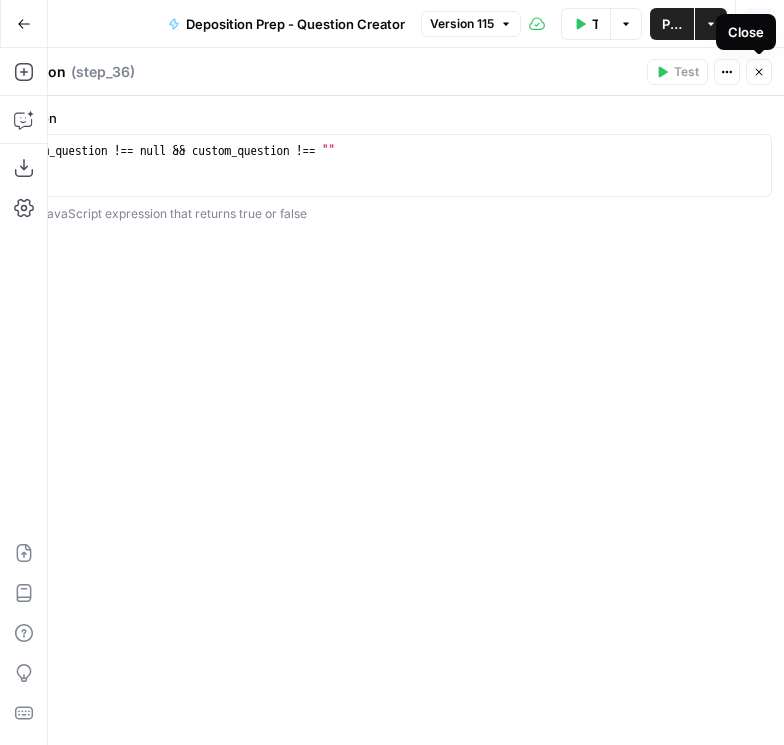 click on "Close" at bounding box center [759, 72] 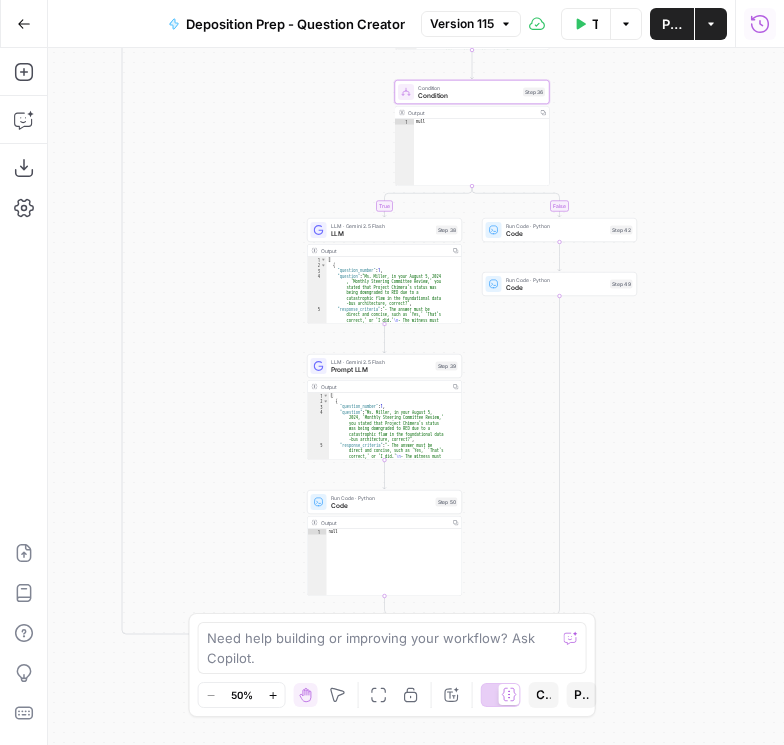 click on "LLM" at bounding box center (381, 234) 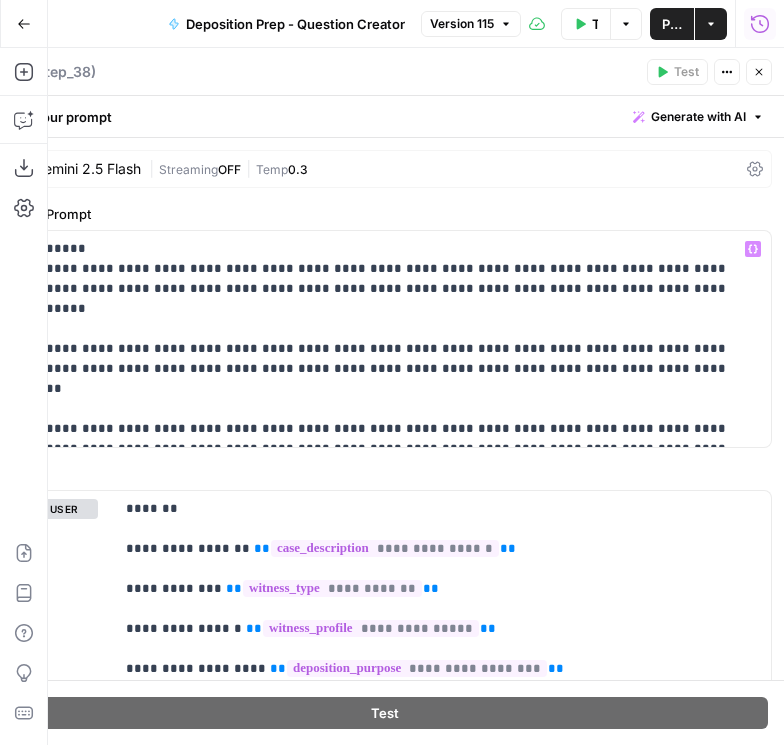 scroll, scrollTop: 171, scrollLeft: 0, axis: vertical 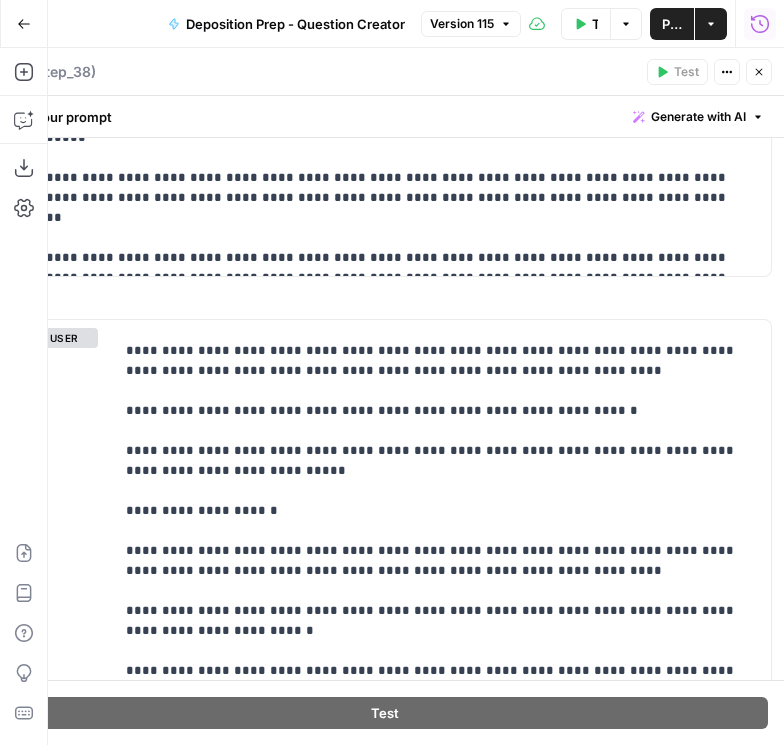 click 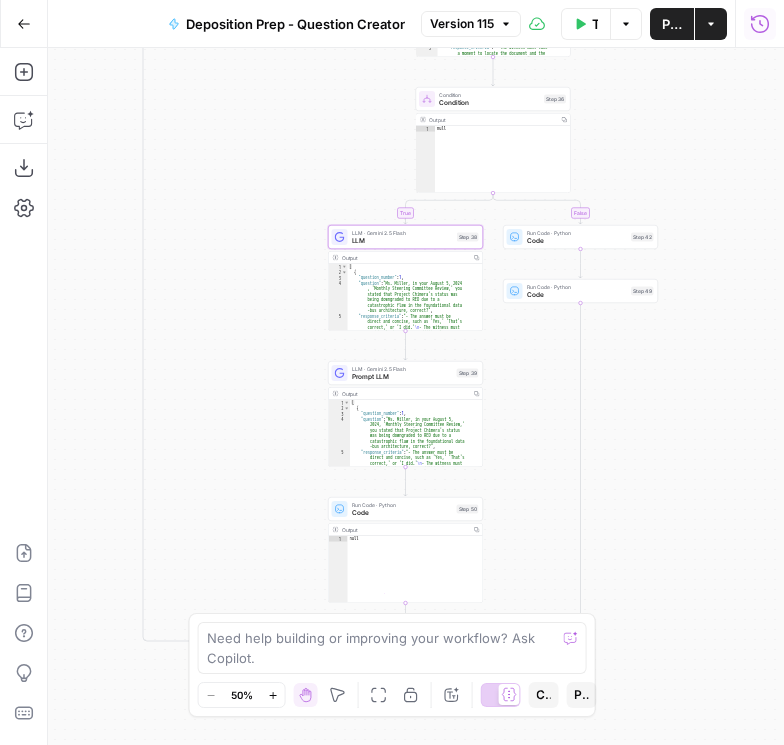 drag, startPoint x: 652, startPoint y: 375, endPoint x: 765, endPoint y: 337, distance: 119.218285 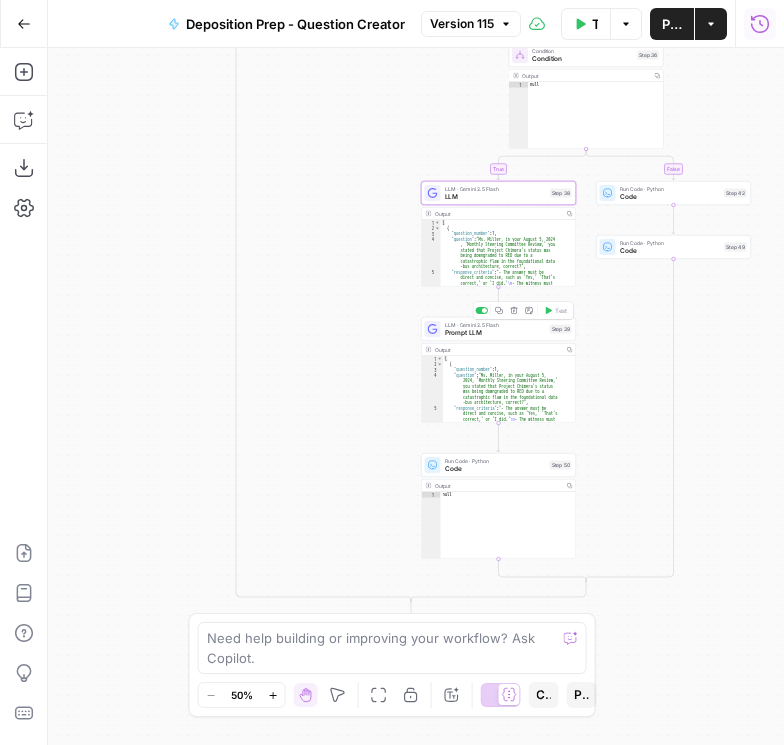 click on "Prompt LLM" at bounding box center [495, 333] 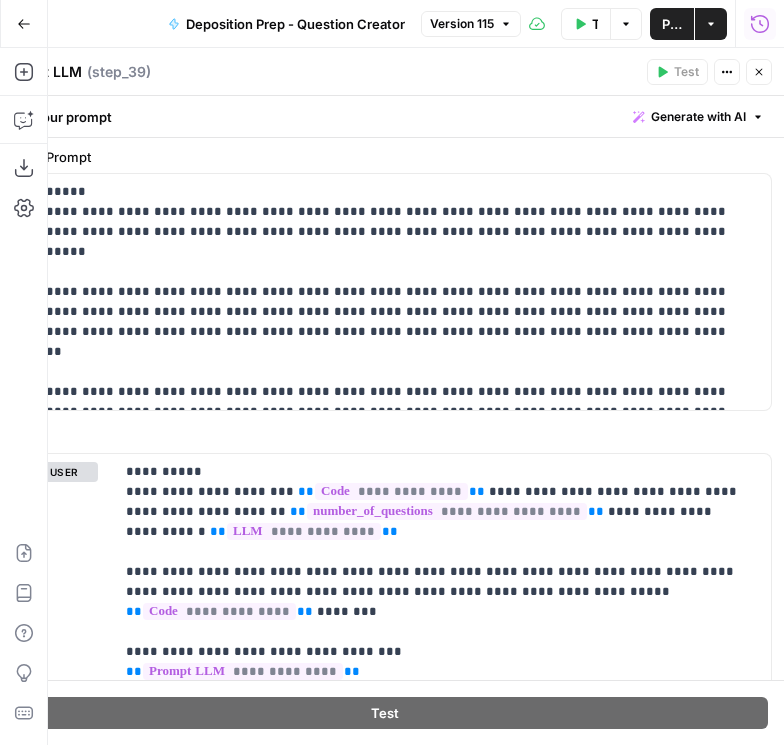 scroll, scrollTop: 114, scrollLeft: 0, axis: vertical 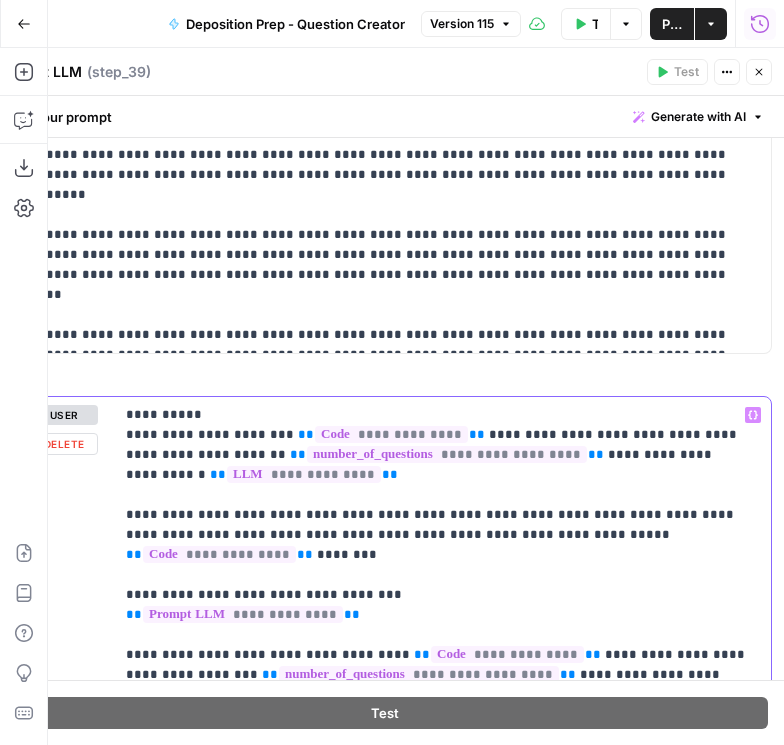 click on "**********" at bounding box center (438, 775) 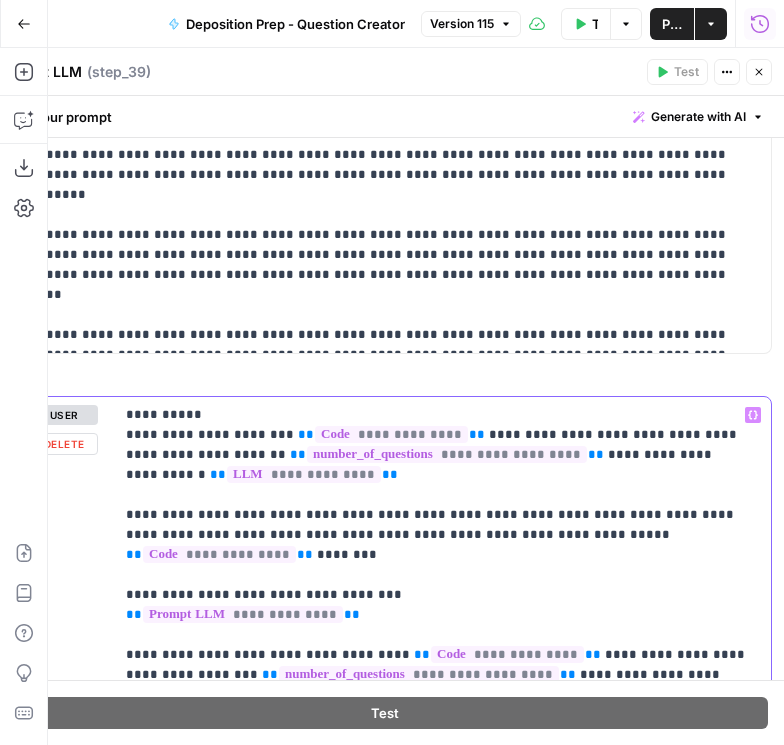 type 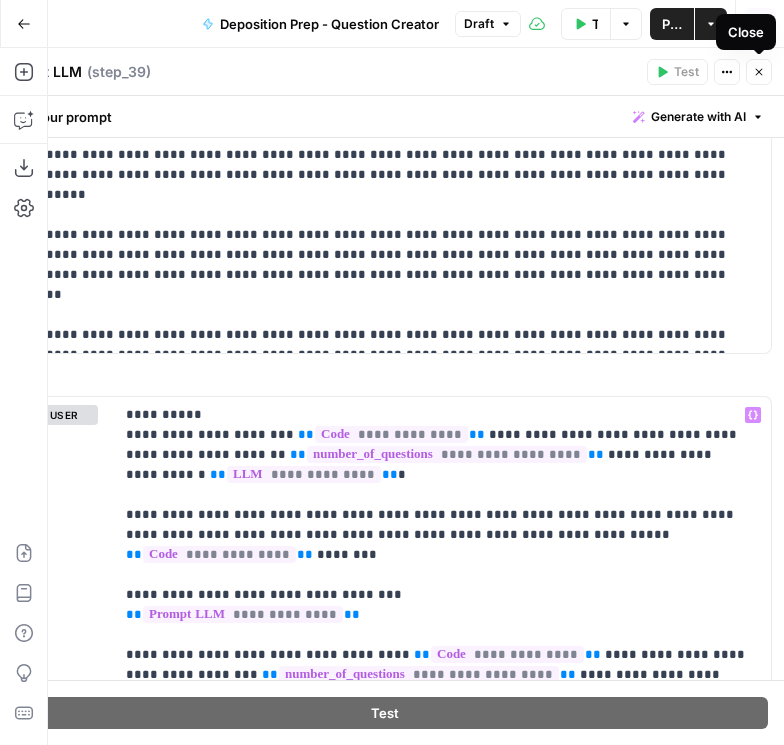 click 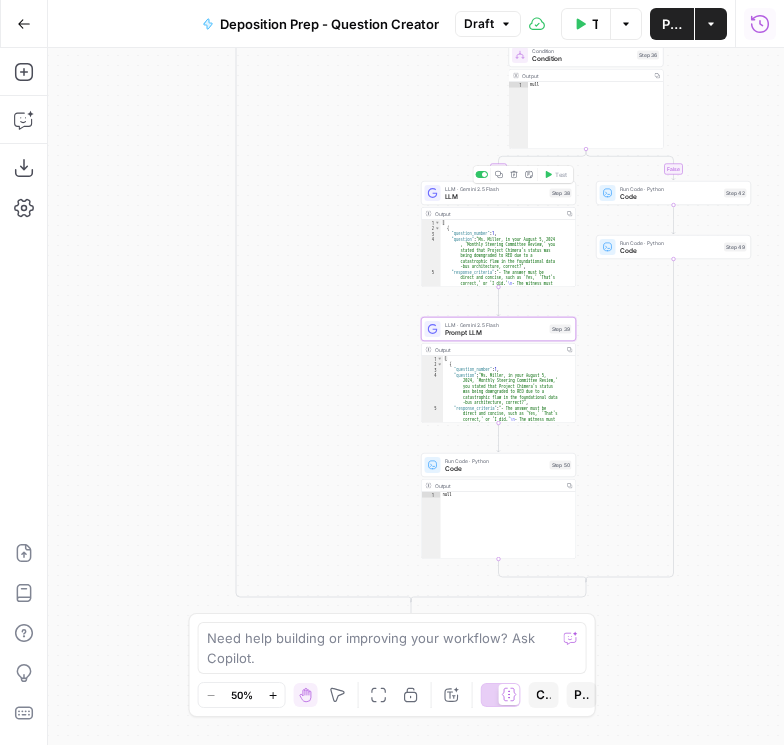 click on "LLM" at bounding box center [495, 197] 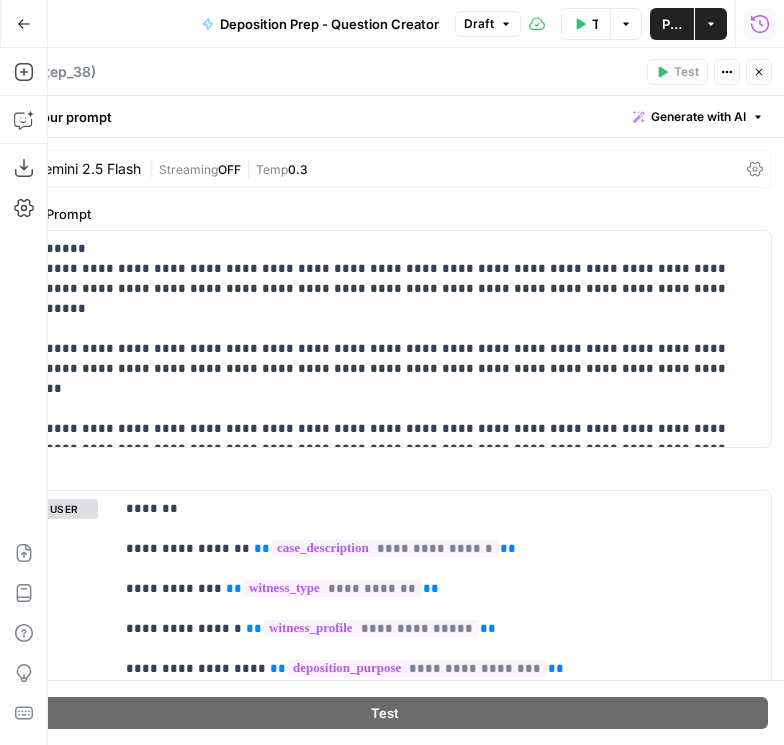 scroll, scrollTop: 57, scrollLeft: 0, axis: vertical 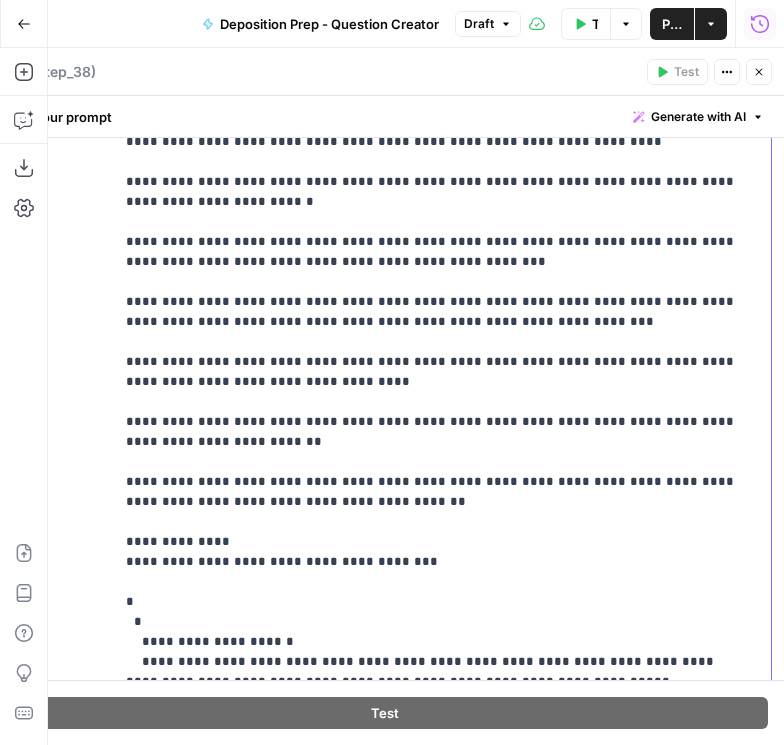 click on "**********" at bounding box center [434, 42] 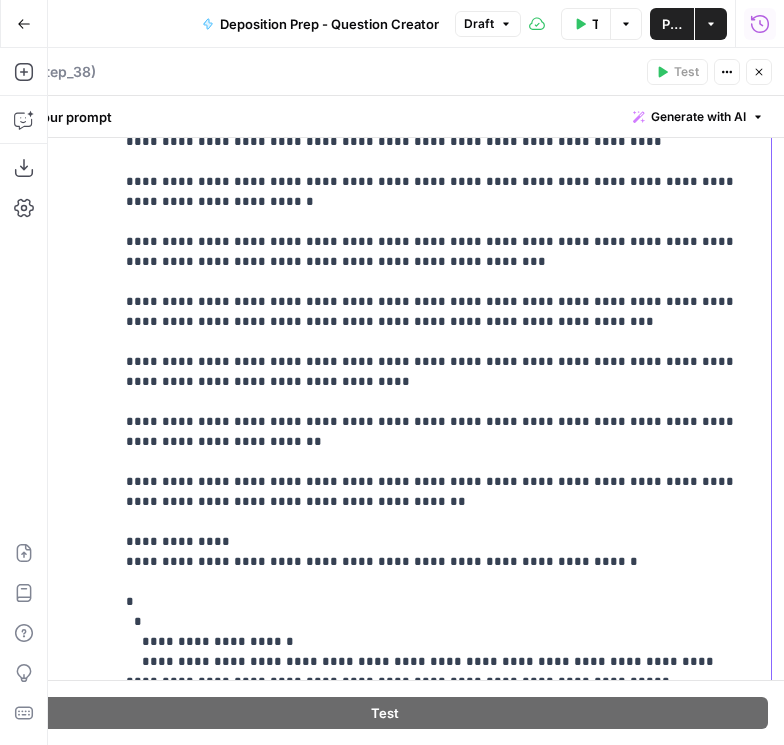drag, startPoint x: 582, startPoint y: 517, endPoint x: 425, endPoint y: 515, distance: 157.01274 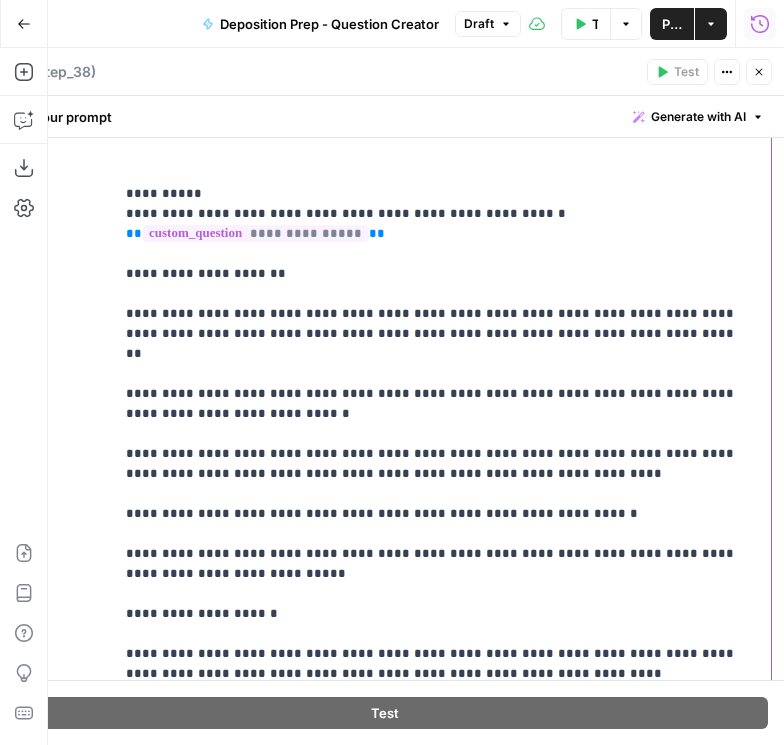 scroll, scrollTop: 112, scrollLeft: 0, axis: vertical 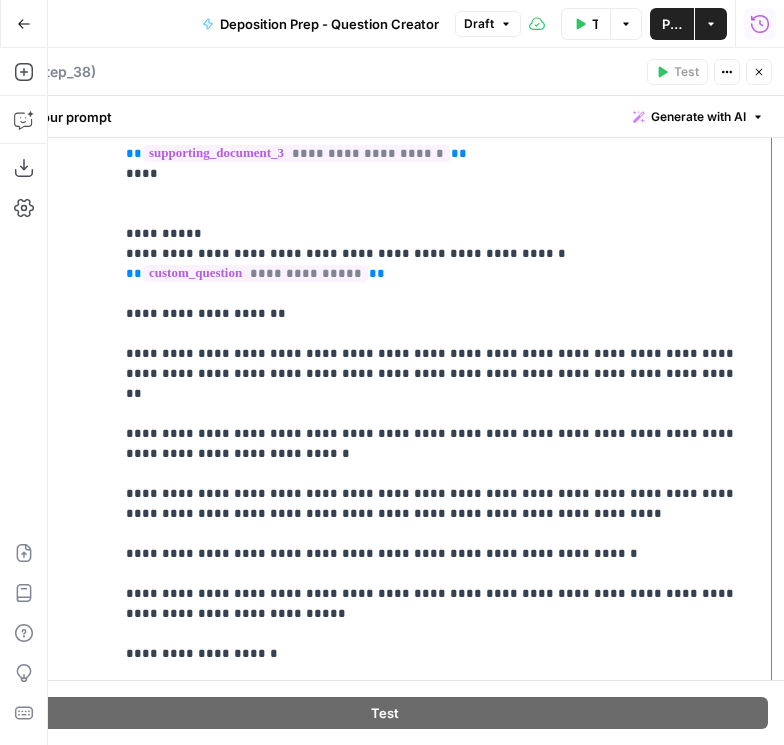 click on "**********" at bounding box center (434, 614) 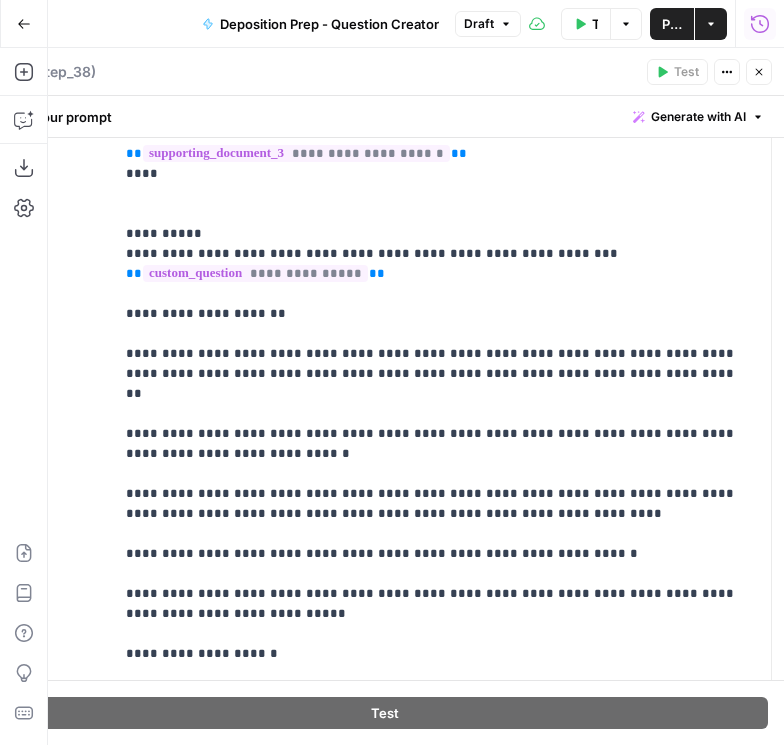 click on "Publish" at bounding box center (672, 24) 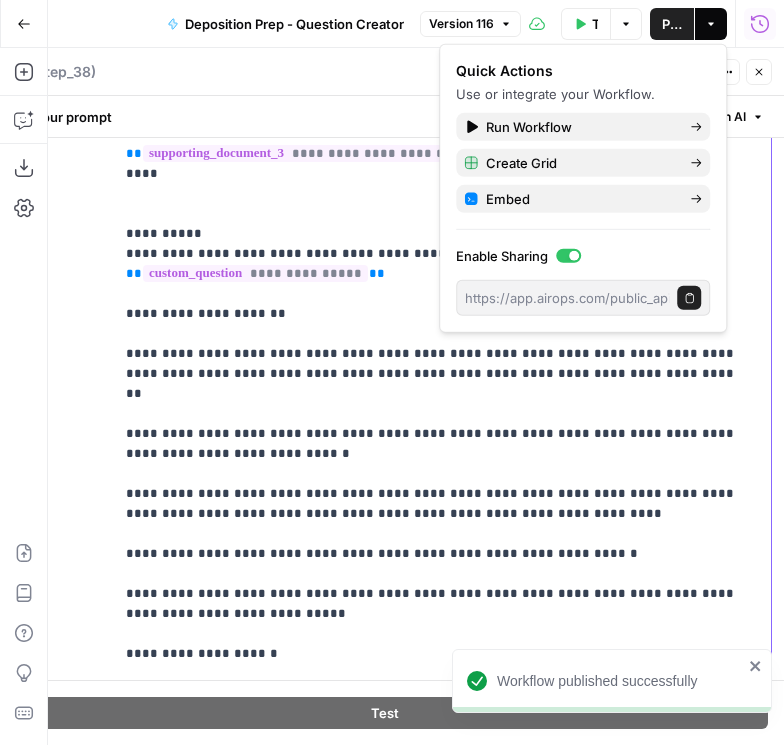 click on "**********" at bounding box center [434, 624] 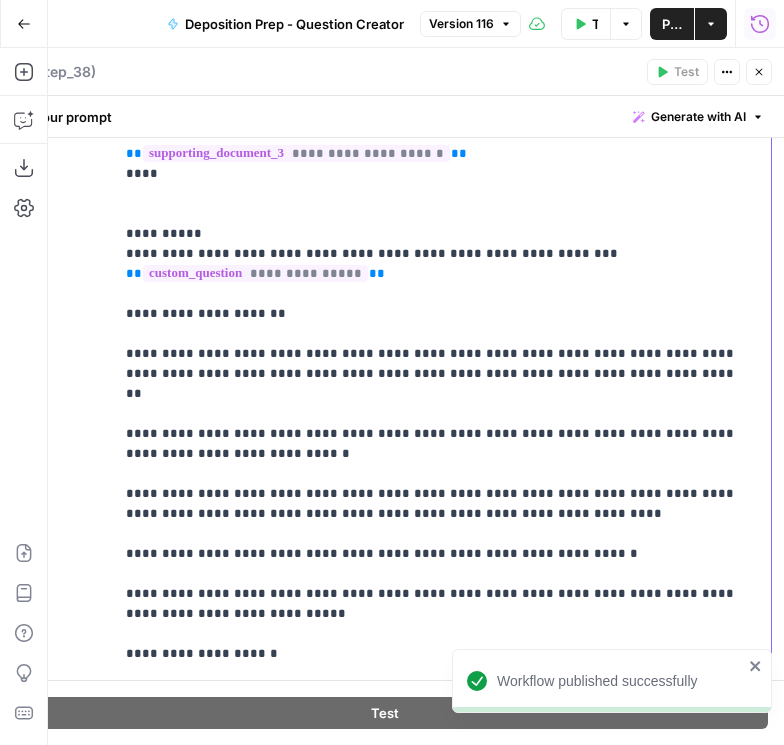 click on "**********" at bounding box center [434, 624] 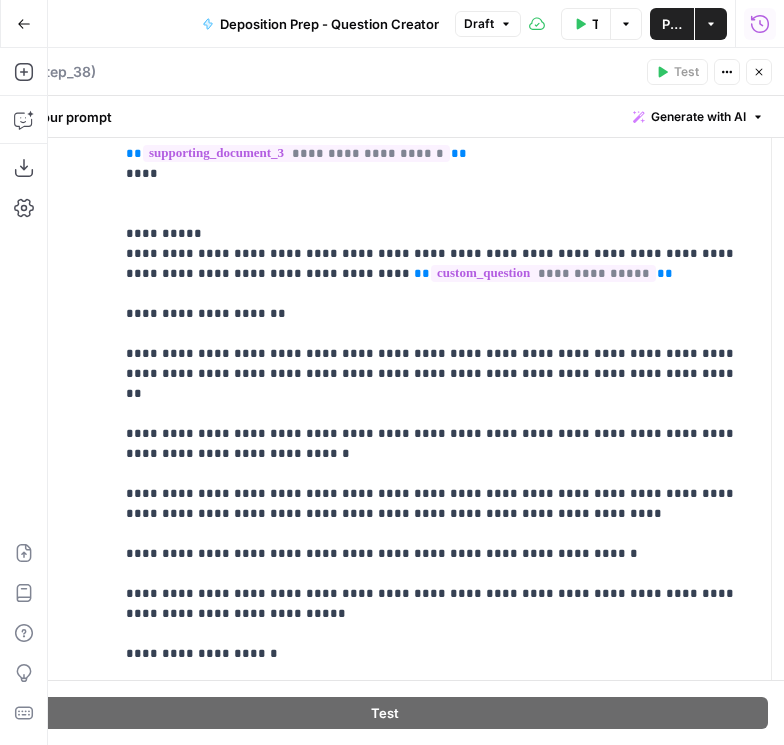 click on "Publish" at bounding box center (672, 24) 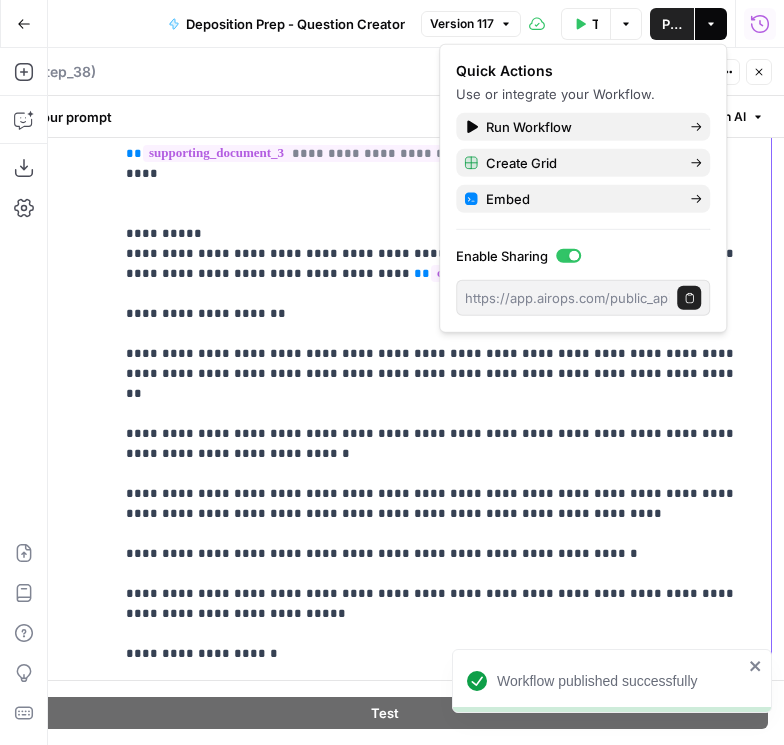 drag, startPoint x: 225, startPoint y: 515, endPoint x: 243, endPoint y: 508, distance: 19.313208 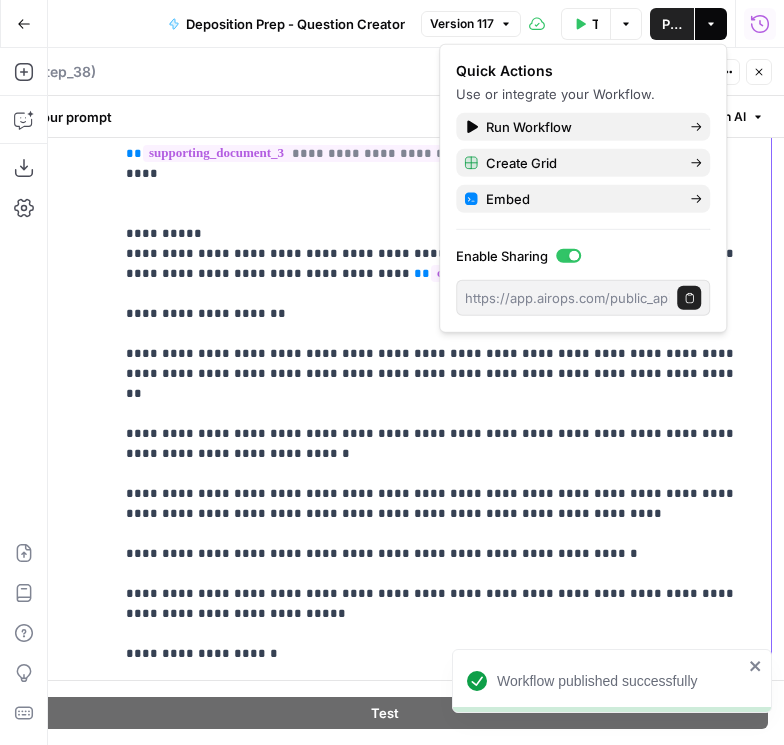 click on "**********" at bounding box center [434, 624] 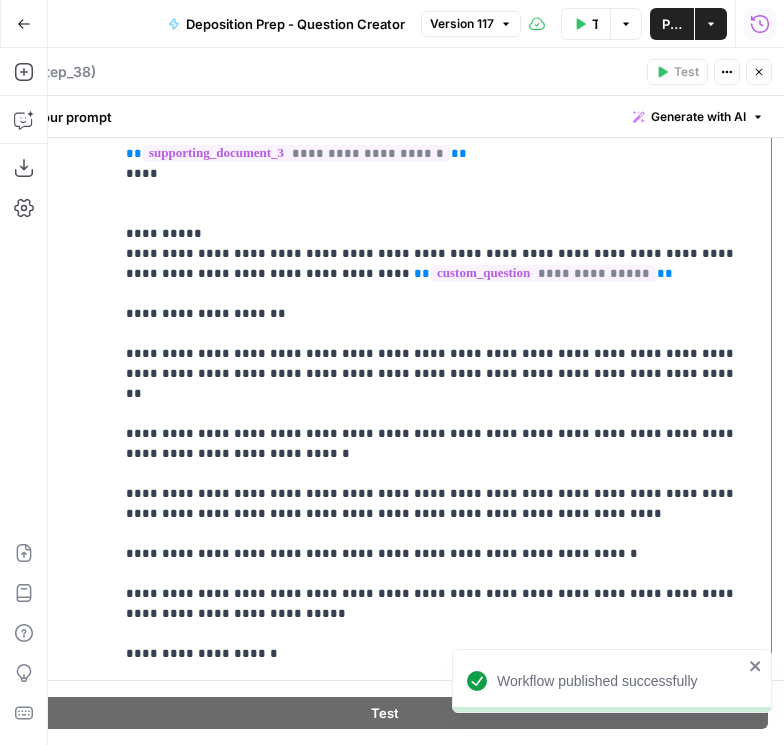 drag, startPoint x: 553, startPoint y: 270, endPoint x: 129, endPoint y: 249, distance: 424.5197 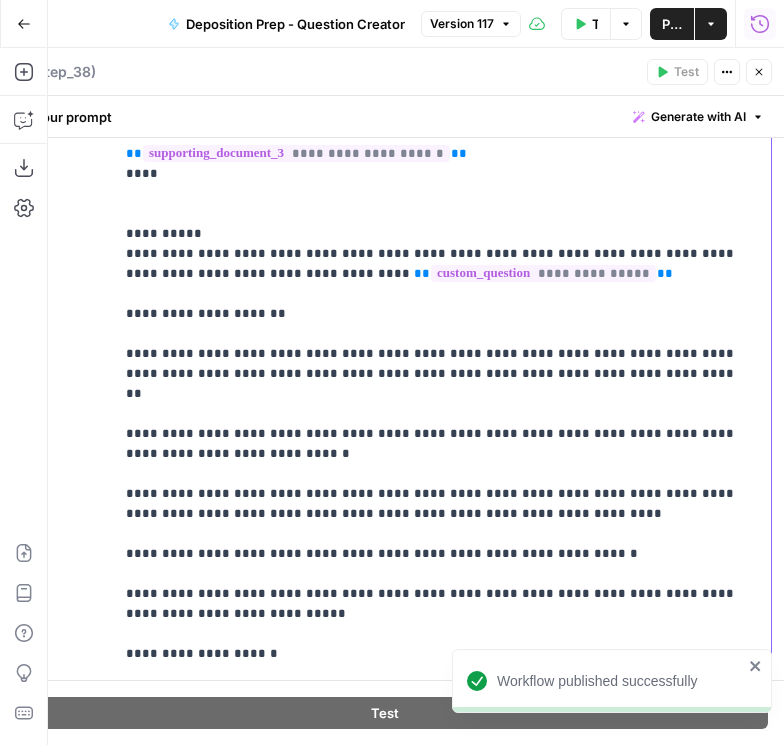 click on "**********" at bounding box center (434, 624) 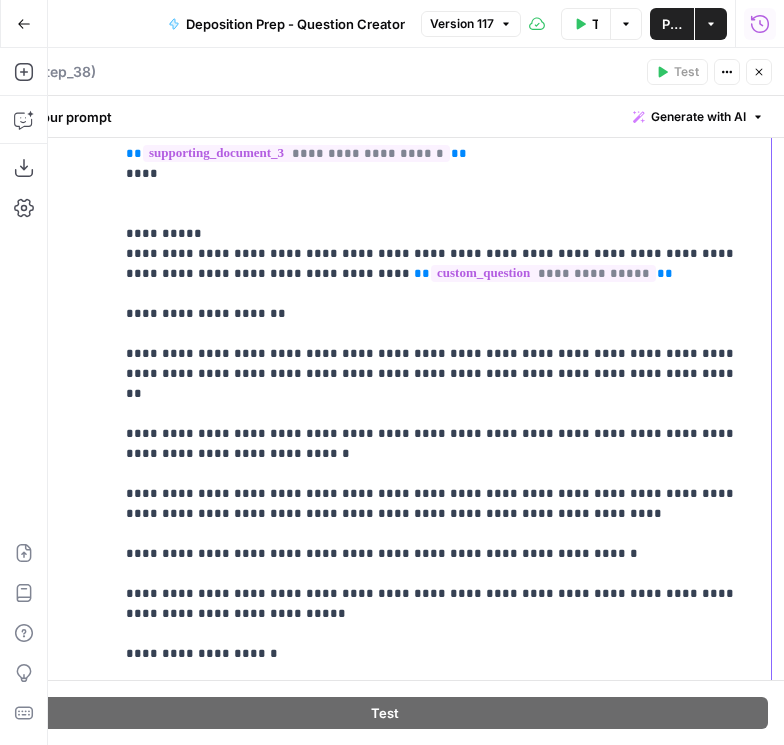copy on "**********" 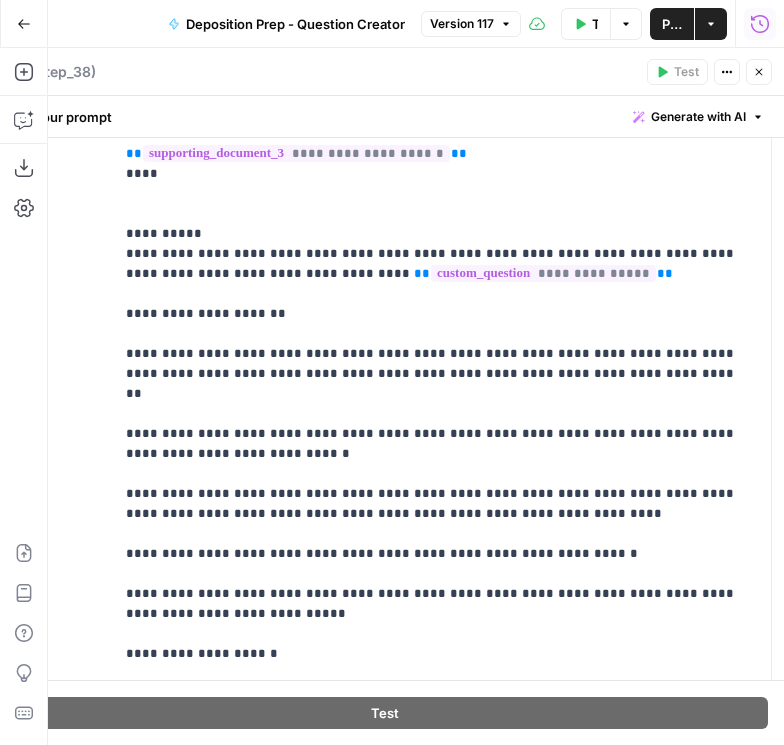 click 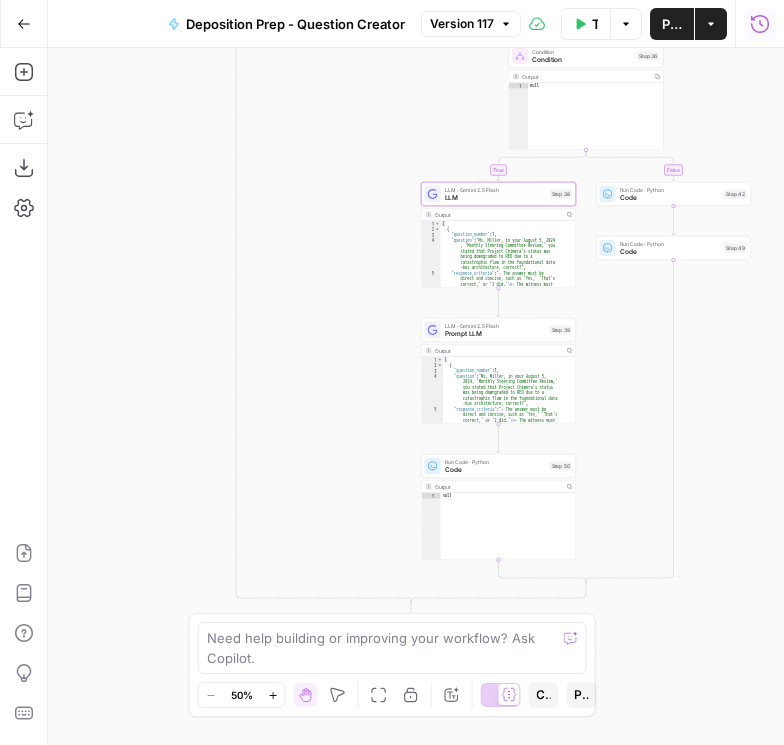 drag, startPoint x: 629, startPoint y: 301, endPoint x: 698, endPoint y: 327, distance: 73.736015 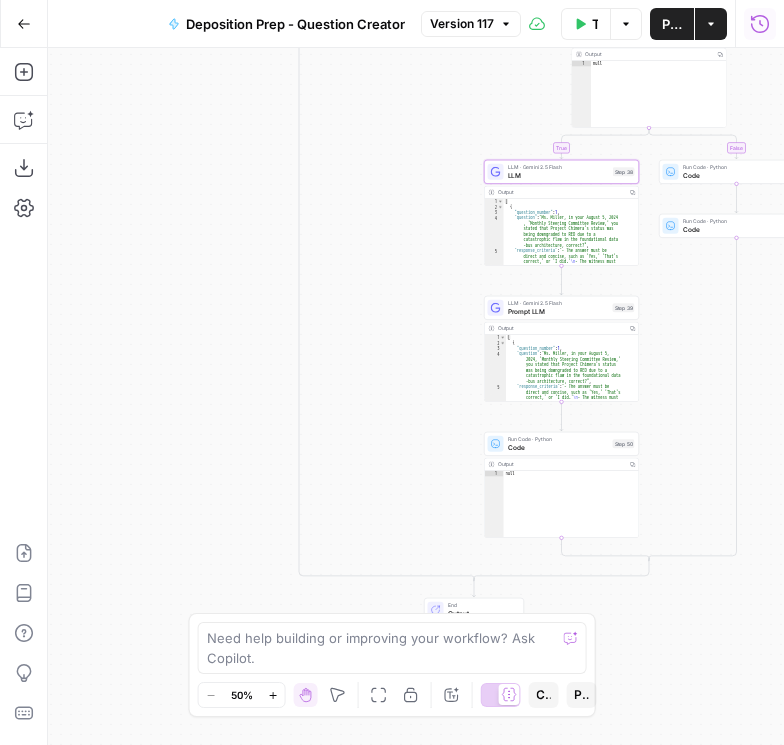 drag, startPoint x: 362, startPoint y: 244, endPoint x: 403, endPoint y: 531, distance: 289.9138 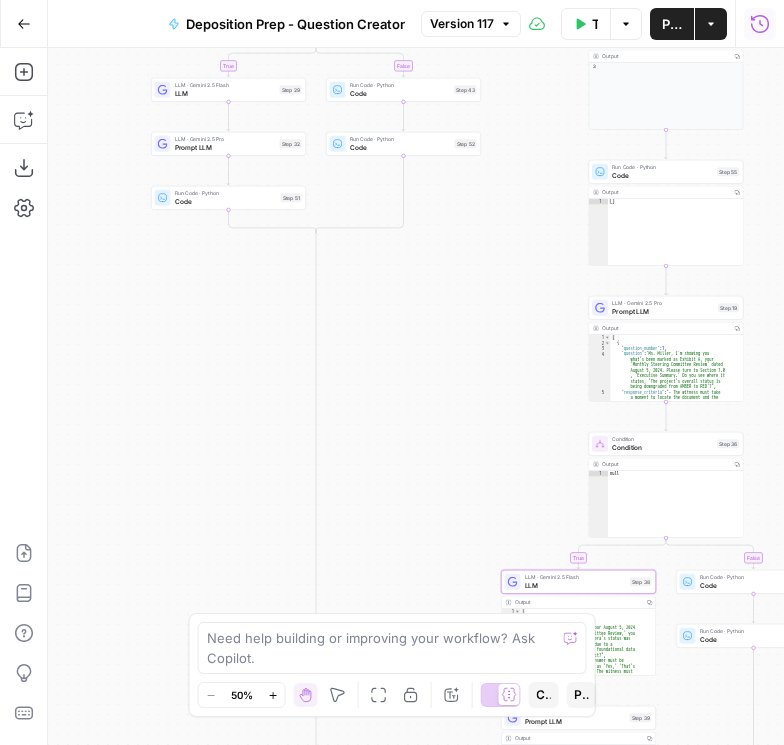 drag, startPoint x: 424, startPoint y: 296, endPoint x: 368, endPoint y: 388, distance: 107.70329 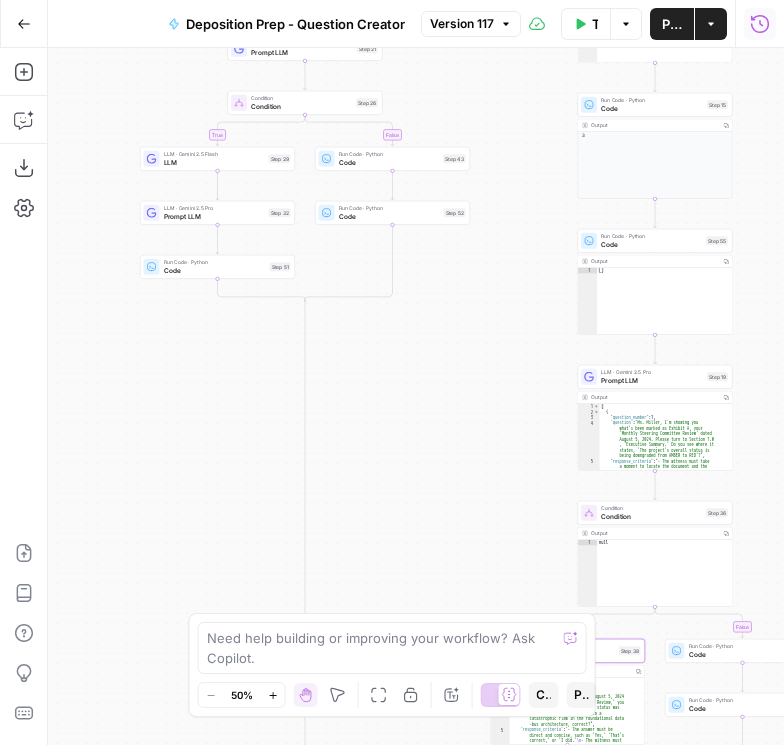 drag, startPoint x: 364, startPoint y: 348, endPoint x: 305, endPoint y: 352, distance: 59.135437 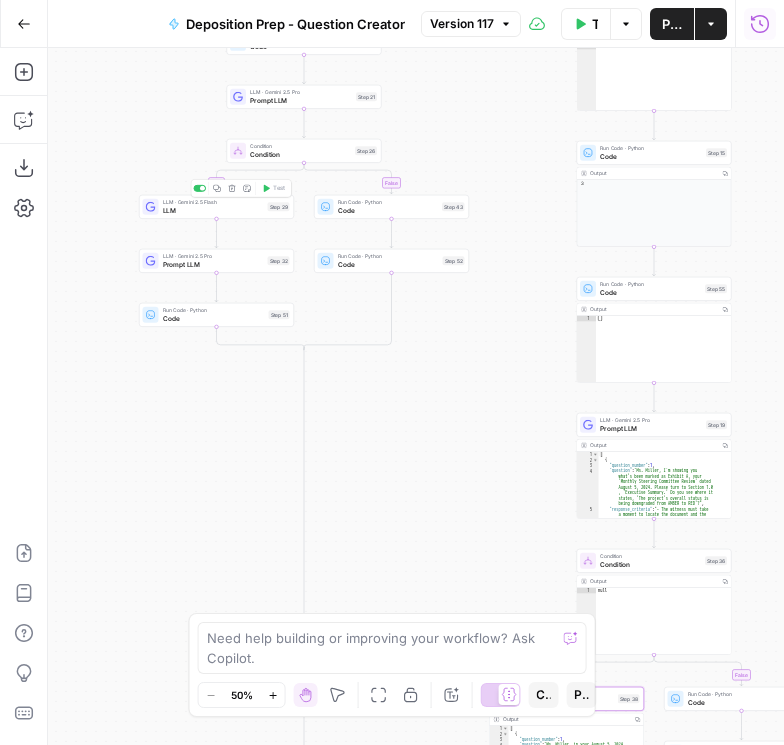 click on "LLM" at bounding box center [213, 210] 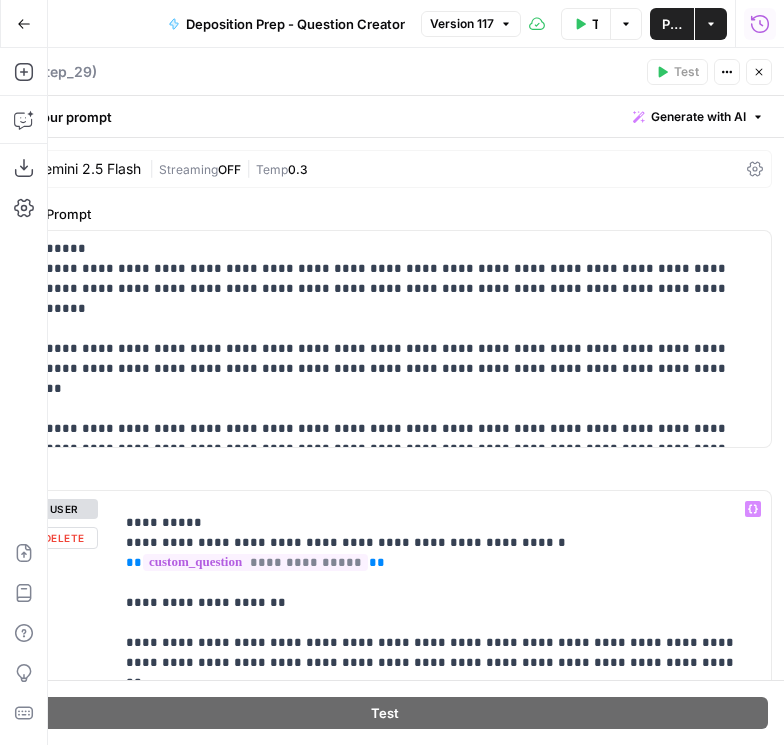 scroll, scrollTop: 400, scrollLeft: 0, axis: vertical 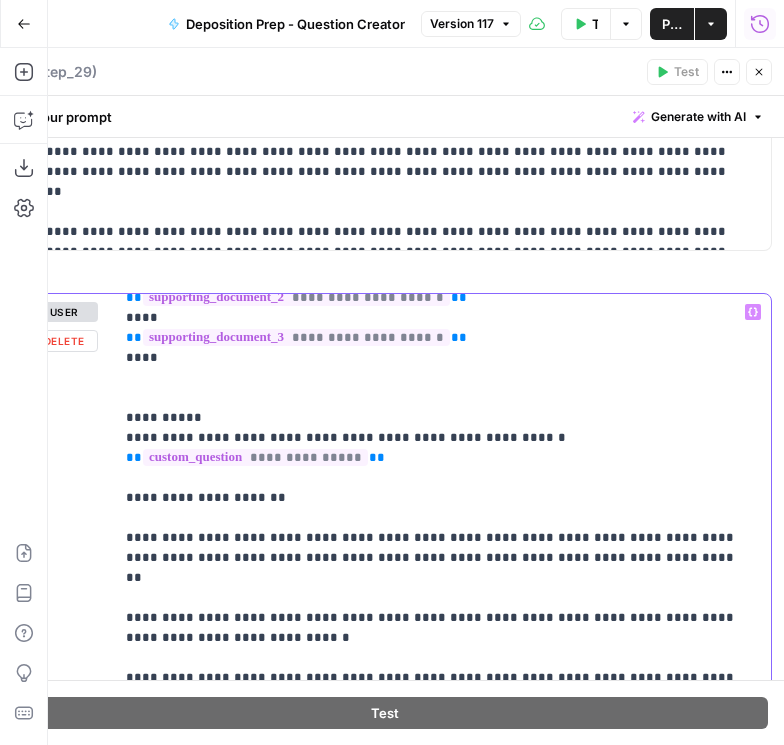 drag, startPoint x: 736, startPoint y: 514, endPoint x: 128, endPoint y: 422, distance: 614.92114 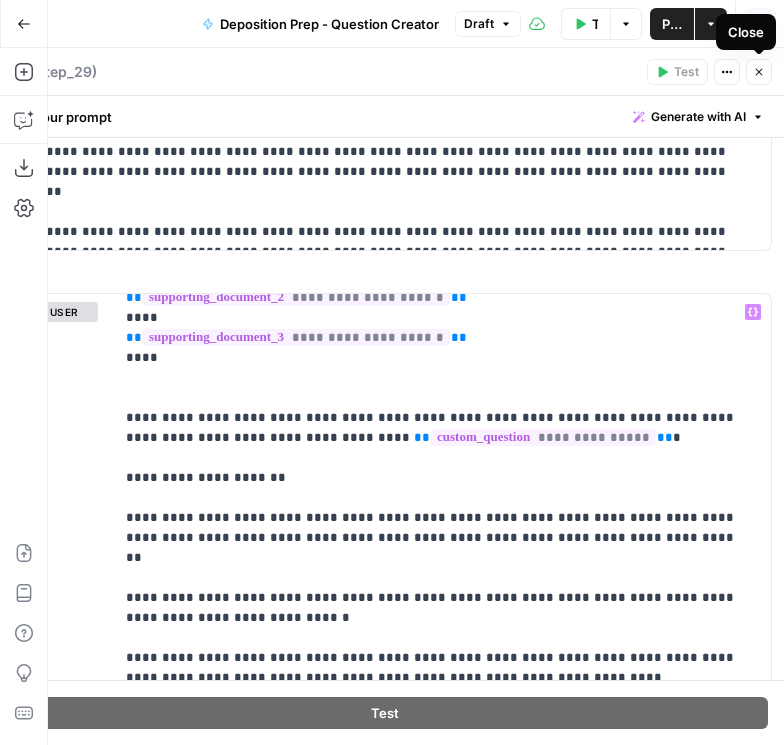 click on "Close" at bounding box center [759, 72] 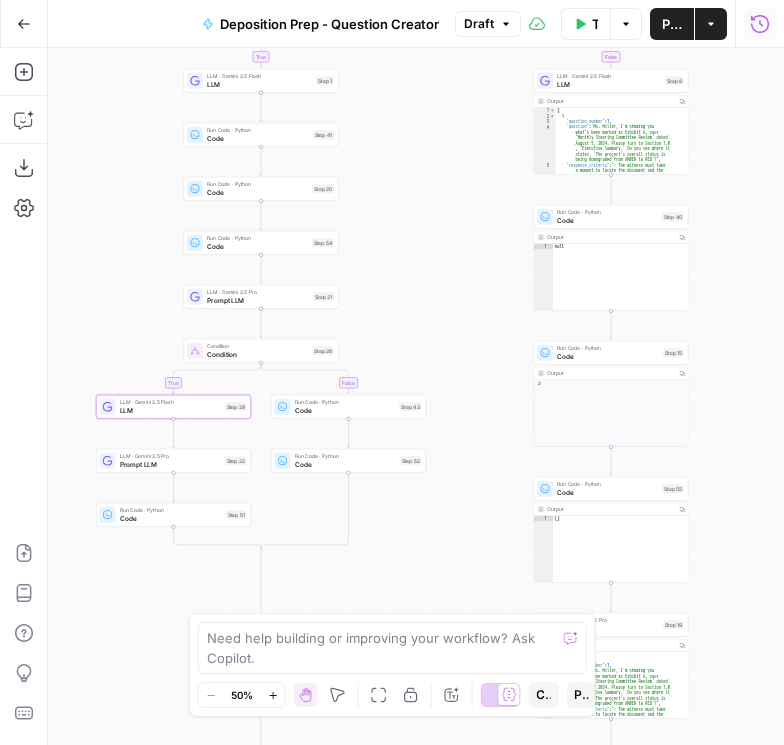 drag, startPoint x: 436, startPoint y: 462, endPoint x: 393, endPoint y: 534, distance: 83.86298 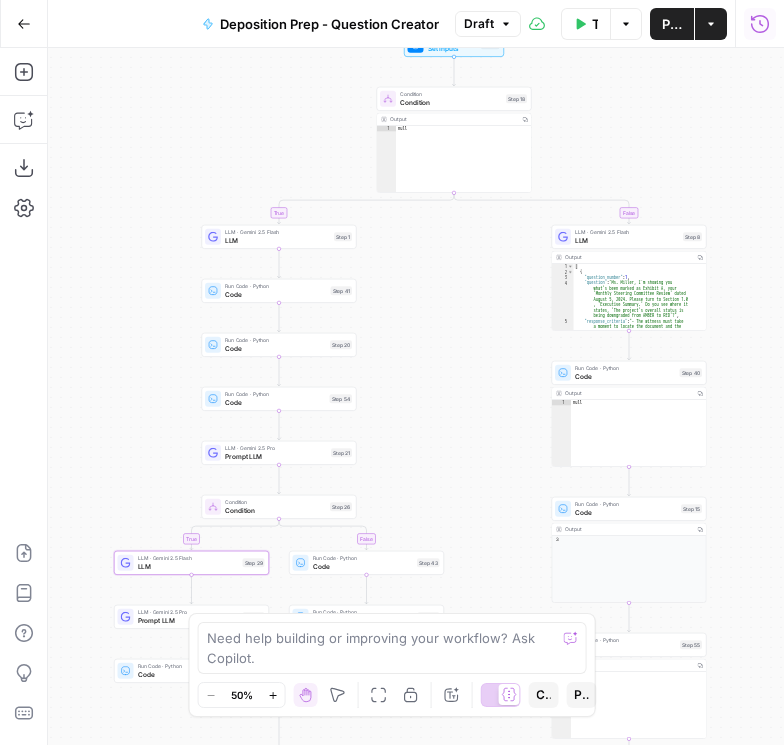 drag, startPoint x: 421, startPoint y: 371, endPoint x: 434, endPoint y: 512, distance: 141.59802 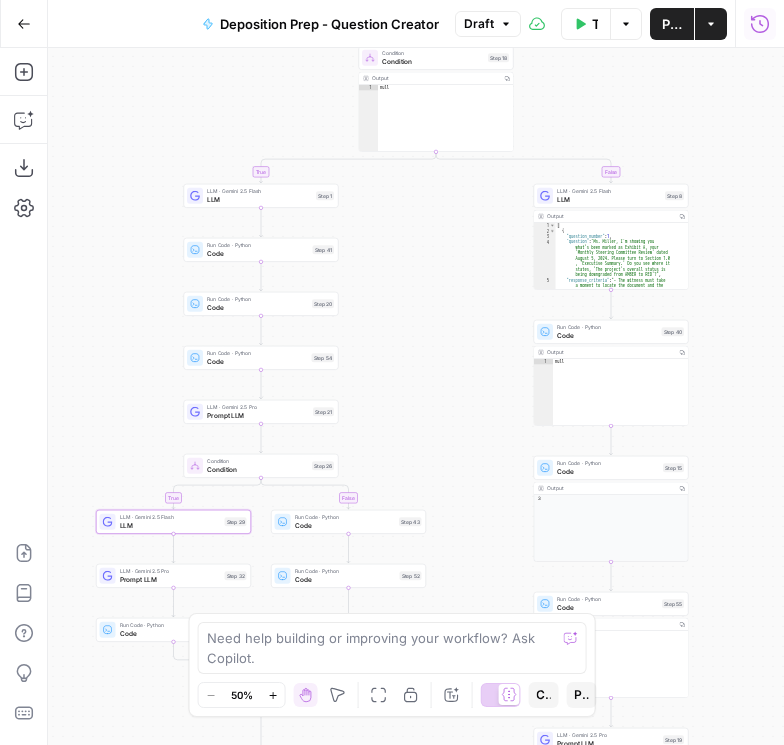 drag, startPoint x: 426, startPoint y: 468, endPoint x: 406, endPoint y: 415, distance: 56.648037 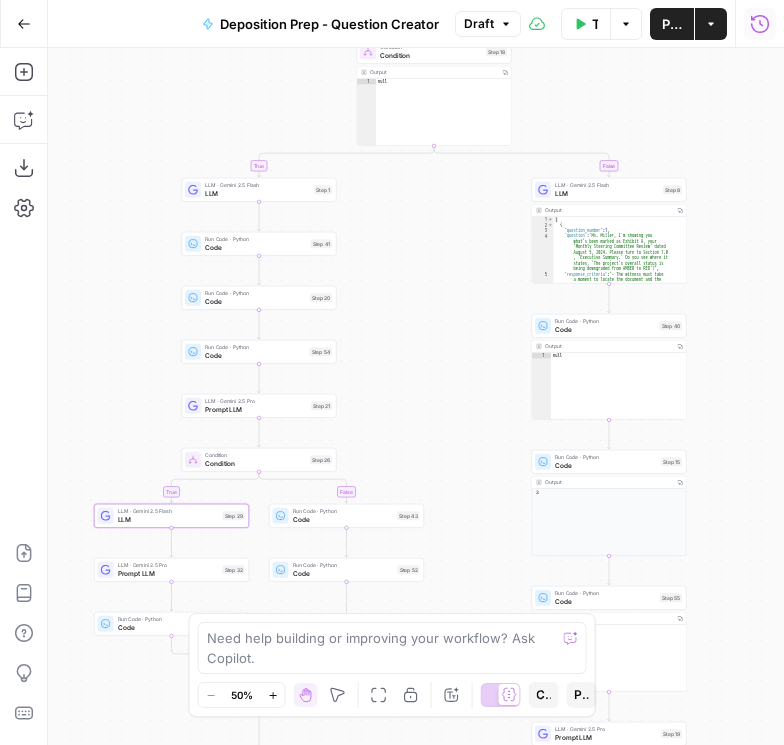 click on "Publish" at bounding box center (672, 24) 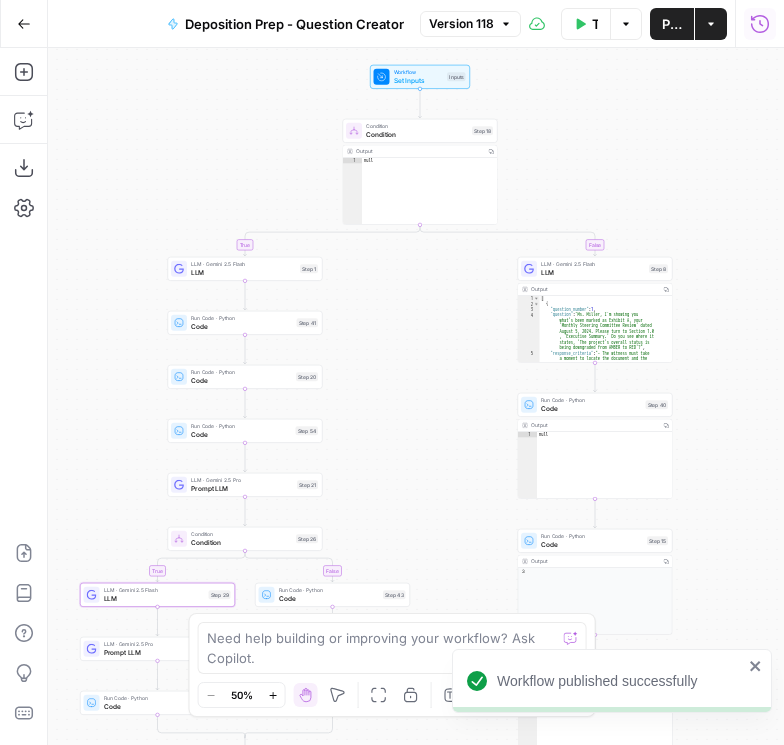 drag, startPoint x: 736, startPoint y: 387, endPoint x: 682, endPoint y: 415, distance: 60.827625 